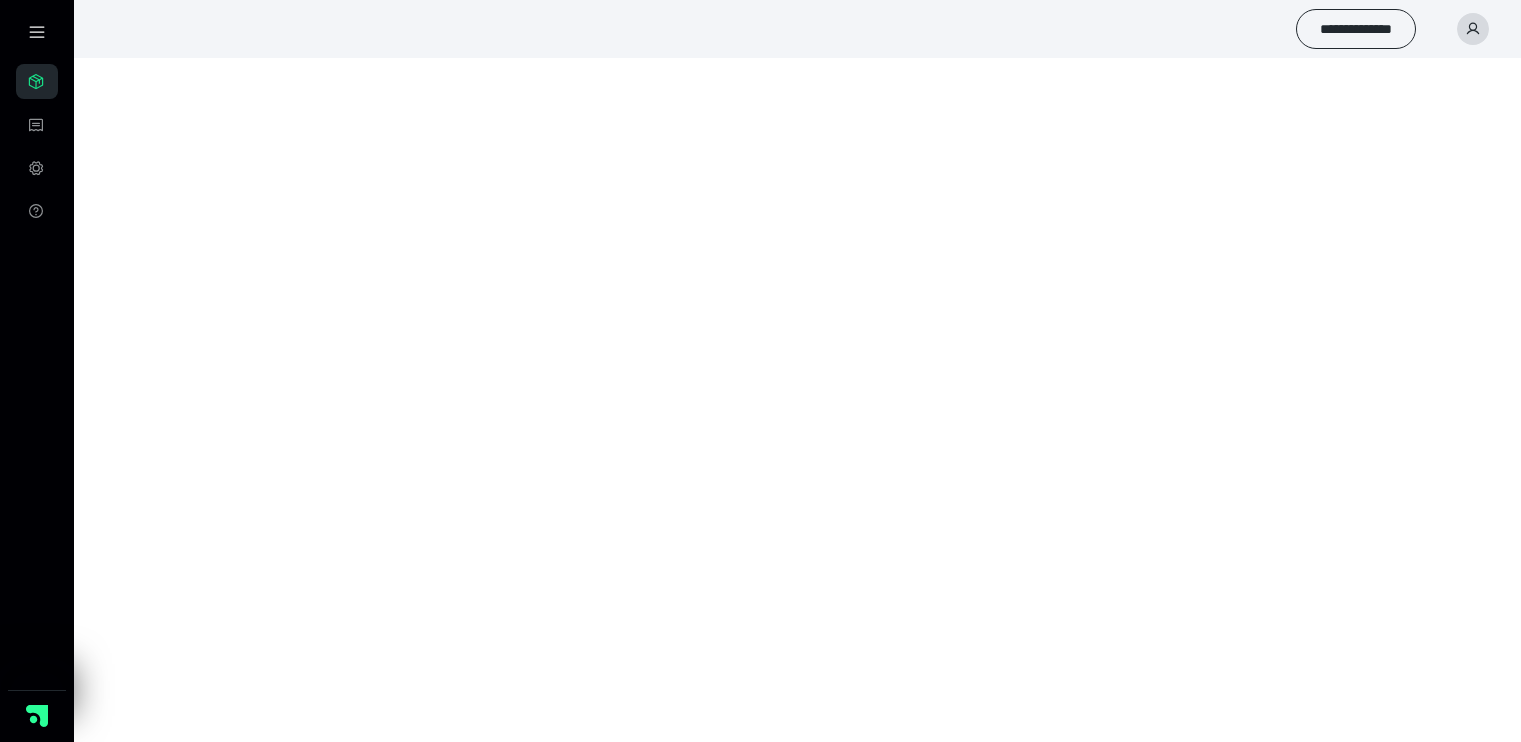 scroll, scrollTop: 0, scrollLeft: 0, axis: both 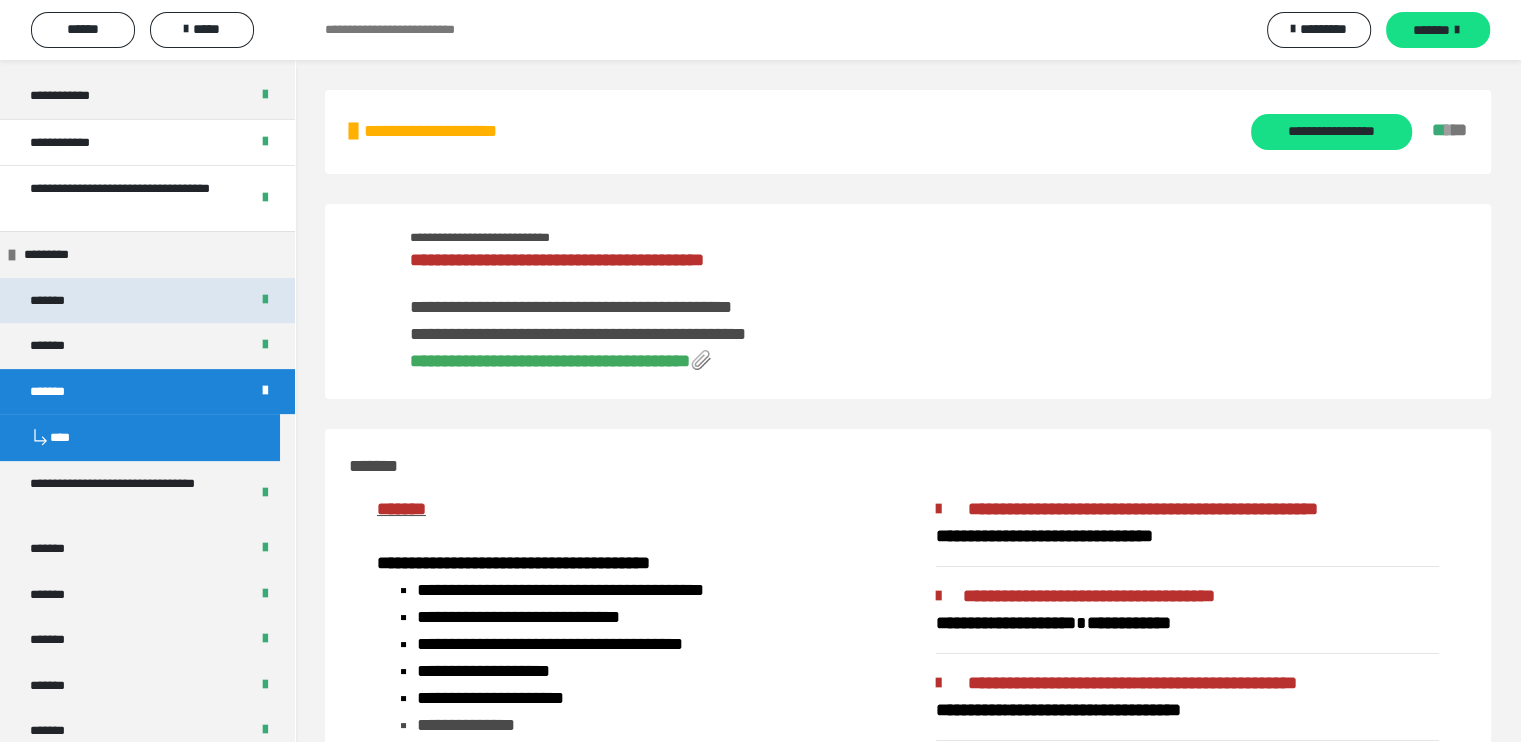 click on "*******" at bounding box center [61, 301] 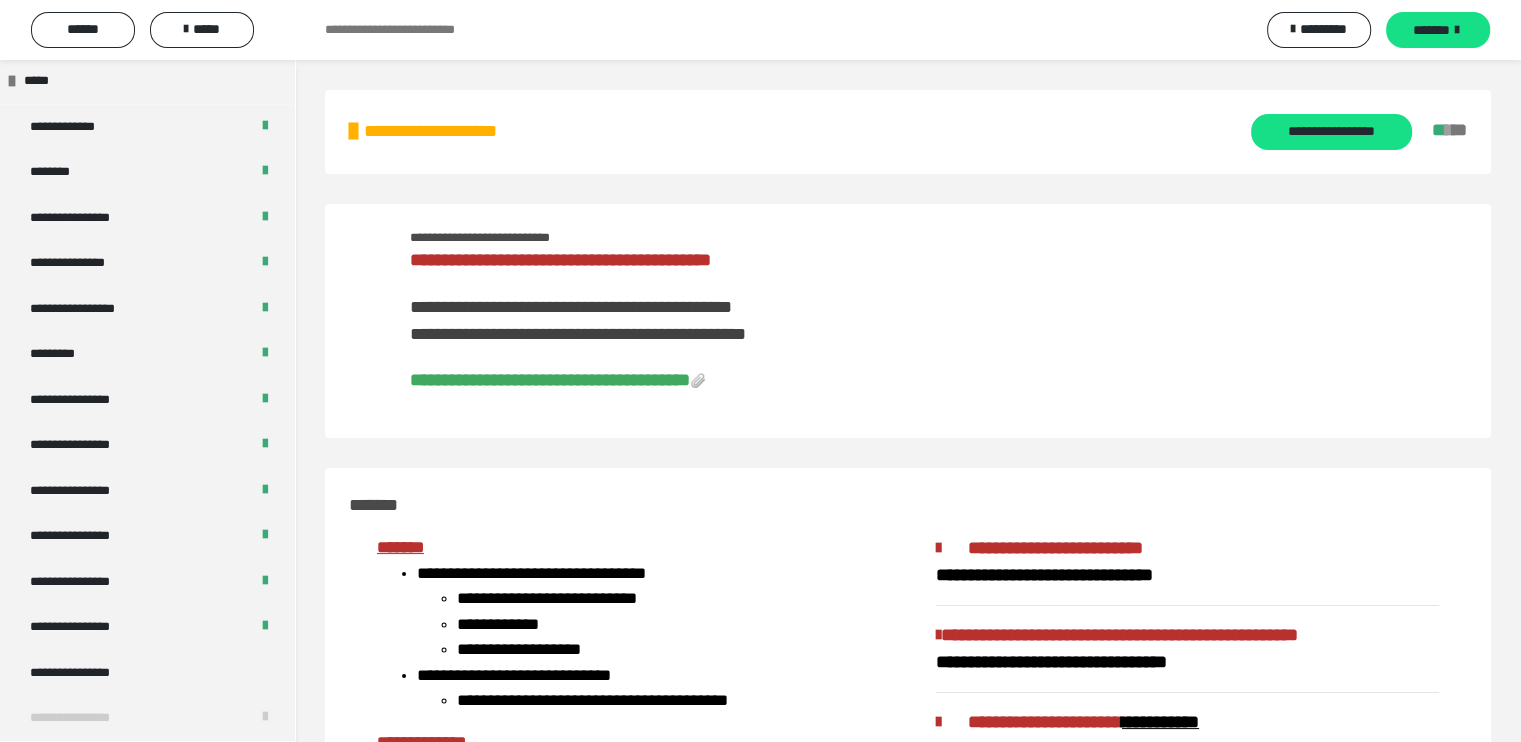 scroll, scrollTop: 2519, scrollLeft: 0, axis: vertical 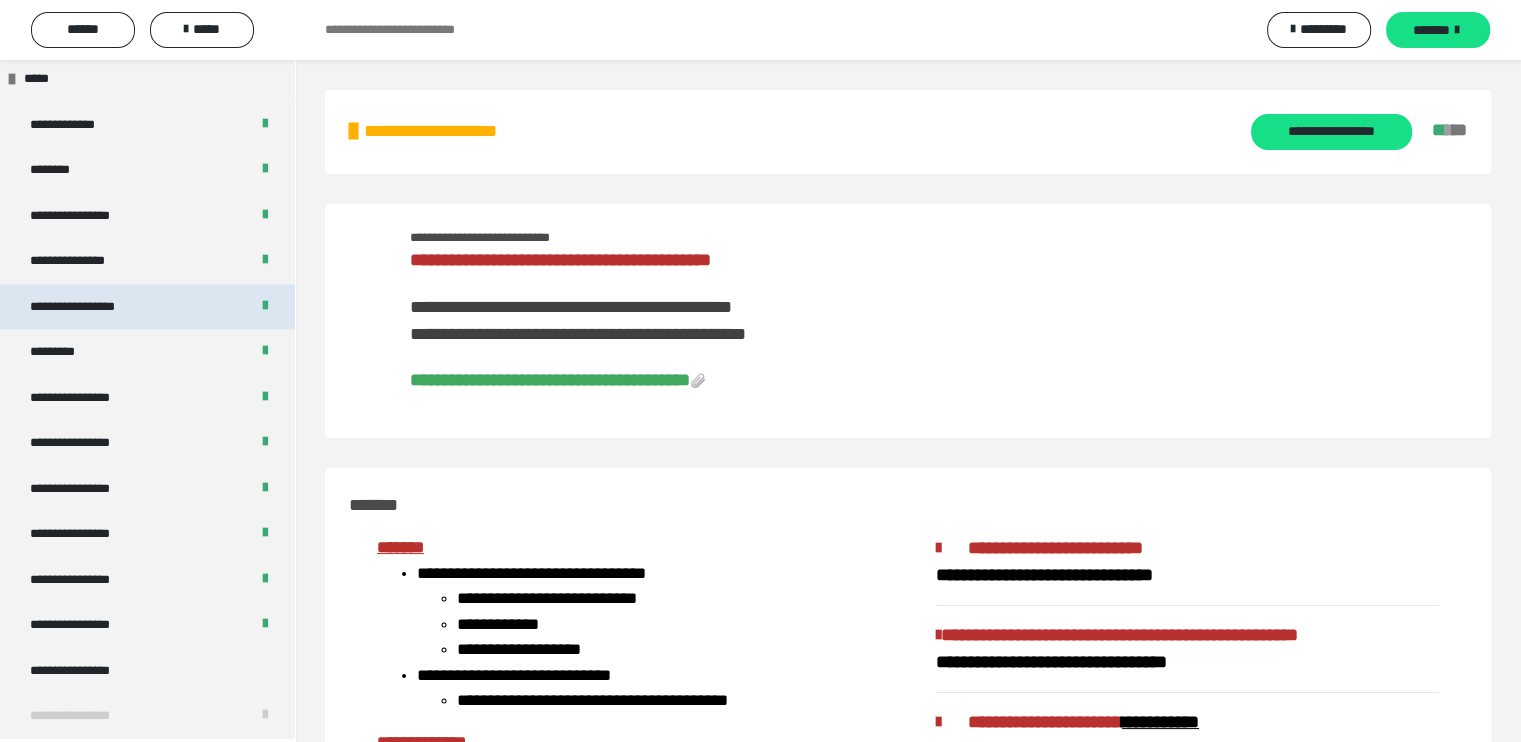 click on "**********" at bounding box center (147, 307) 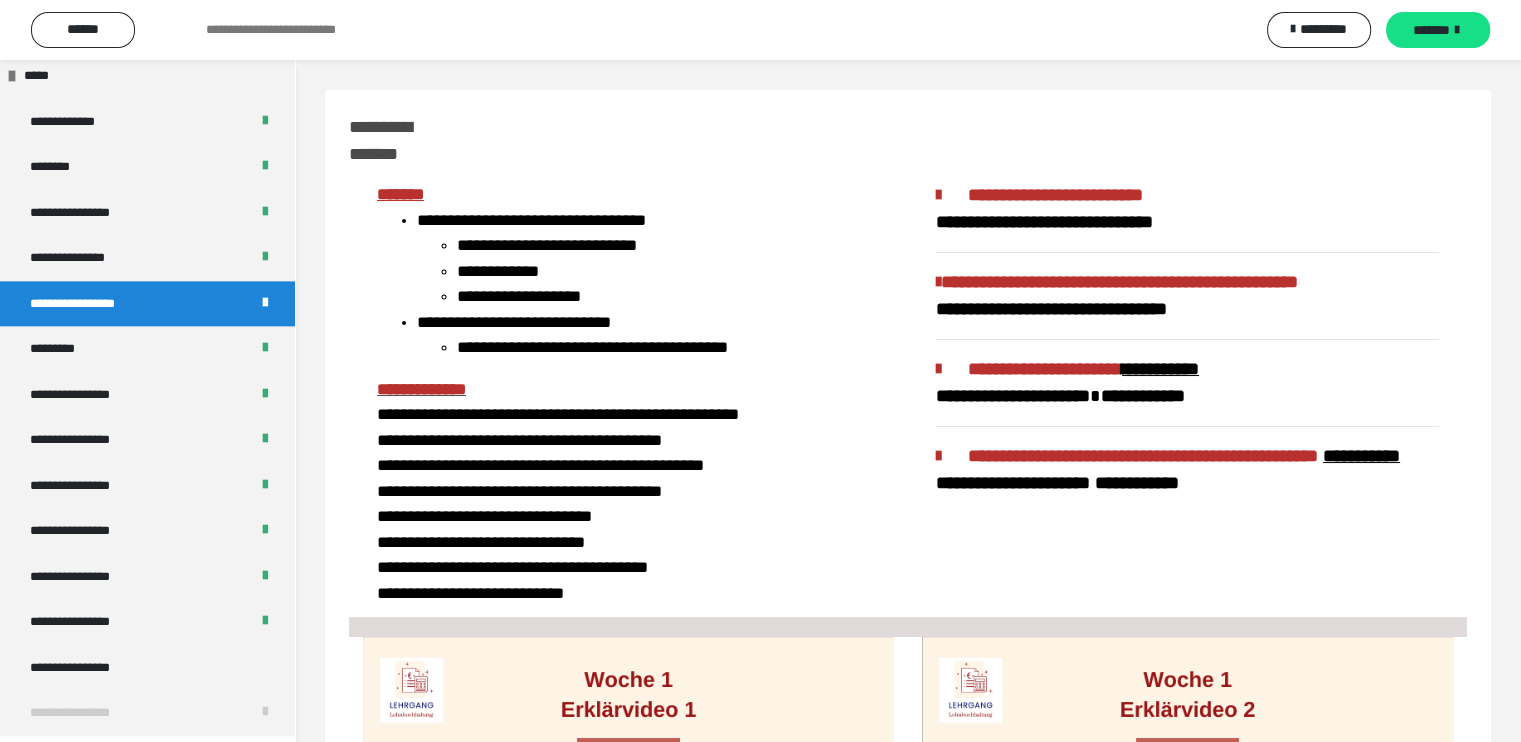 scroll, scrollTop: 2472, scrollLeft: 0, axis: vertical 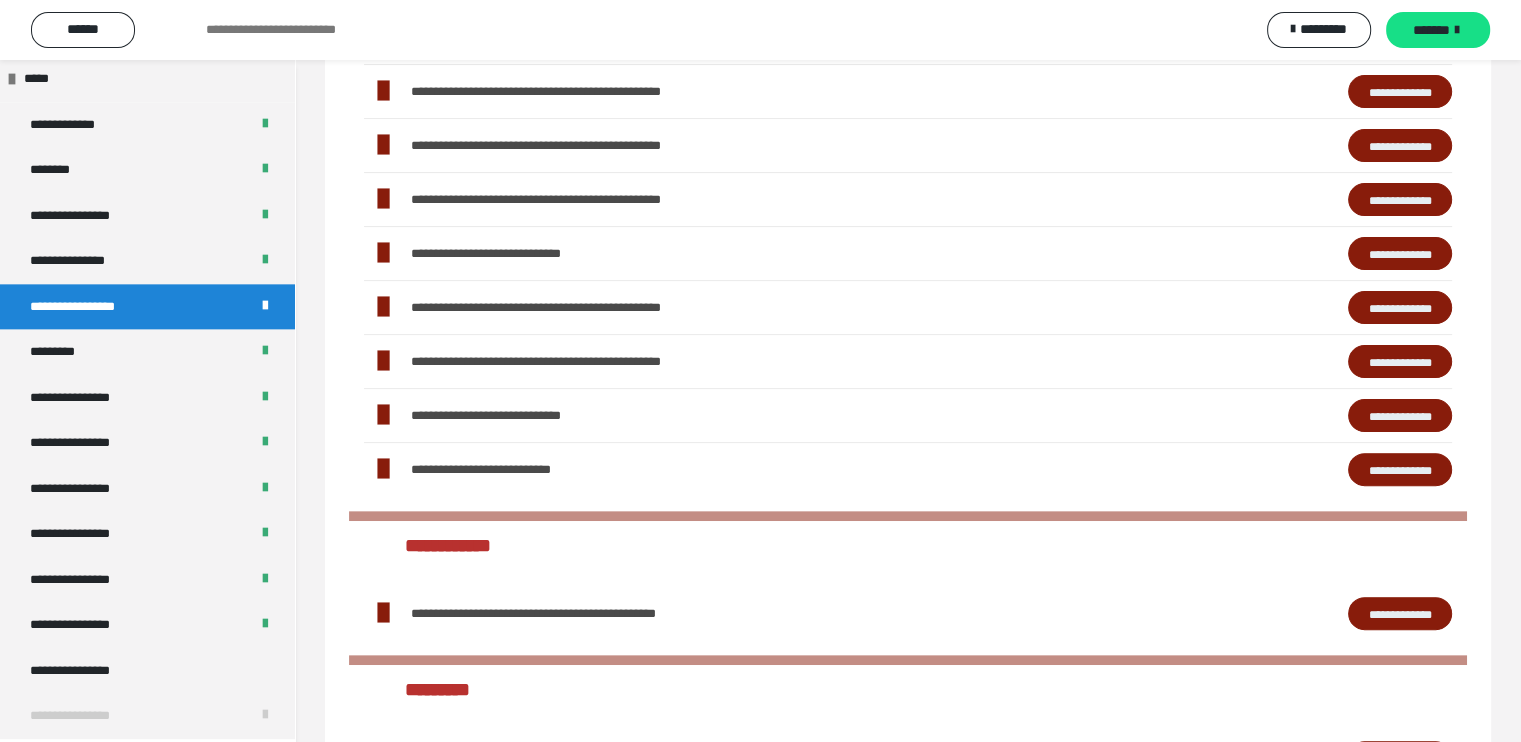 click on "**********" at bounding box center (1400, 470) 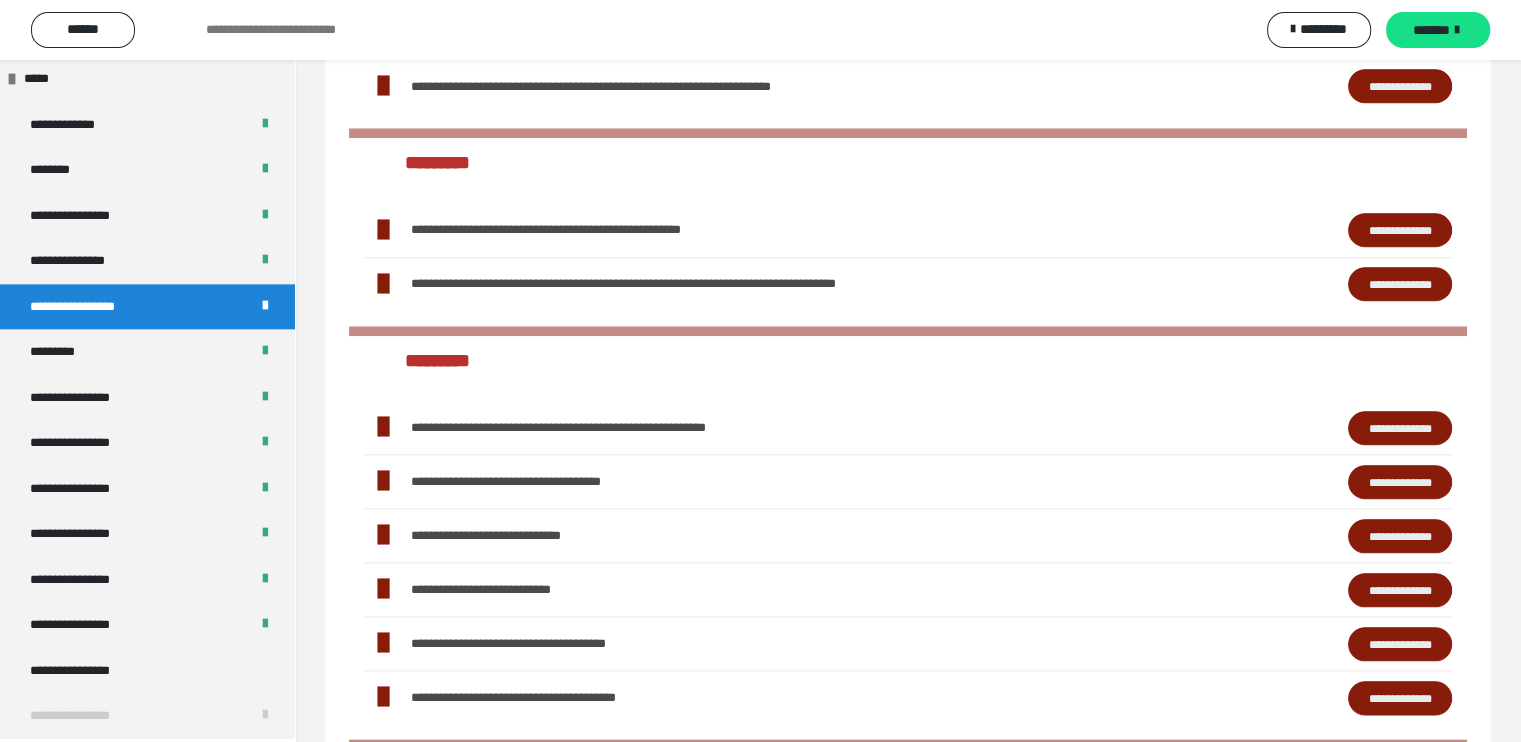 scroll, scrollTop: 2206, scrollLeft: 0, axis: vertical 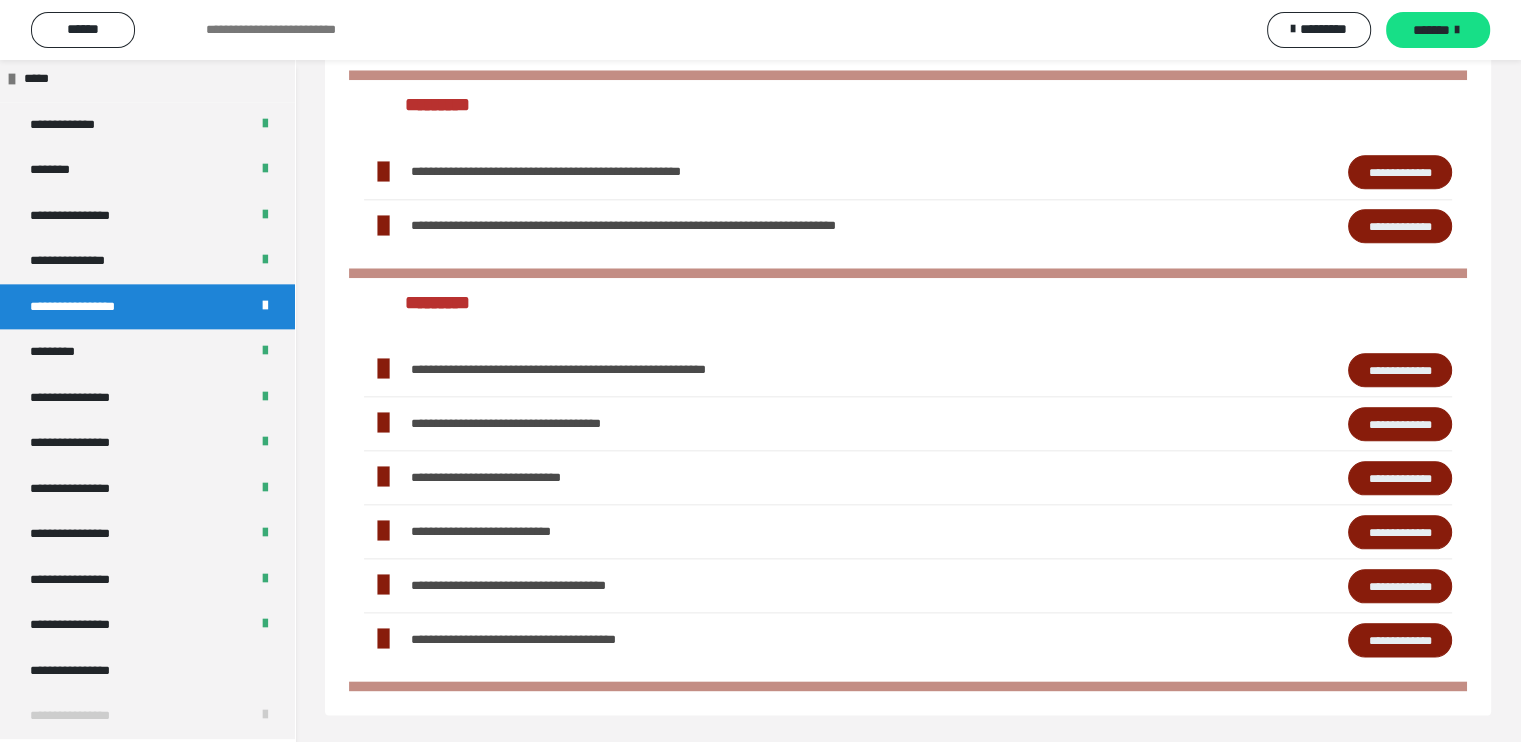 click on "**********" at bounding box center (1400, 172) 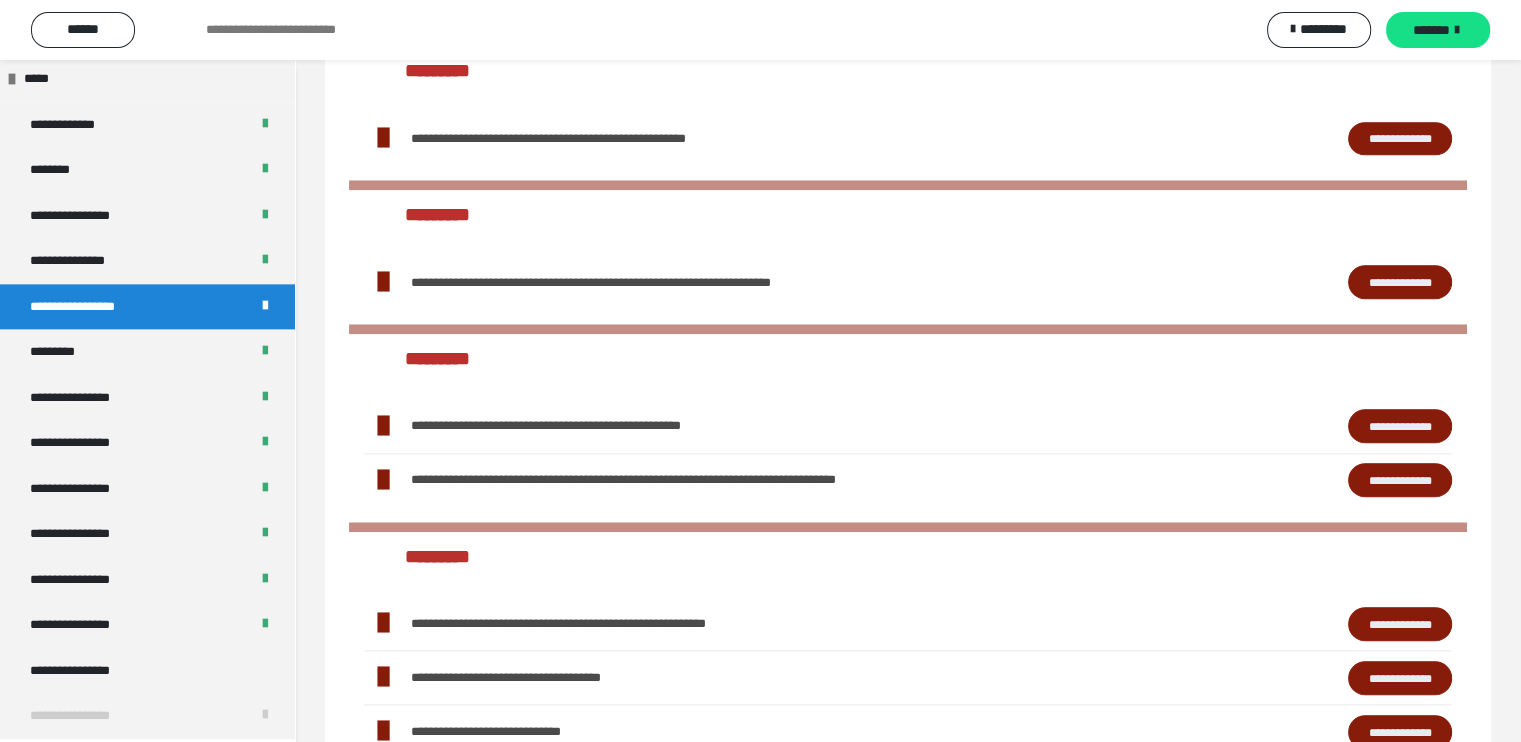 scroll, scrollTop: 1906, scrollLeft: 0, axis: vertical 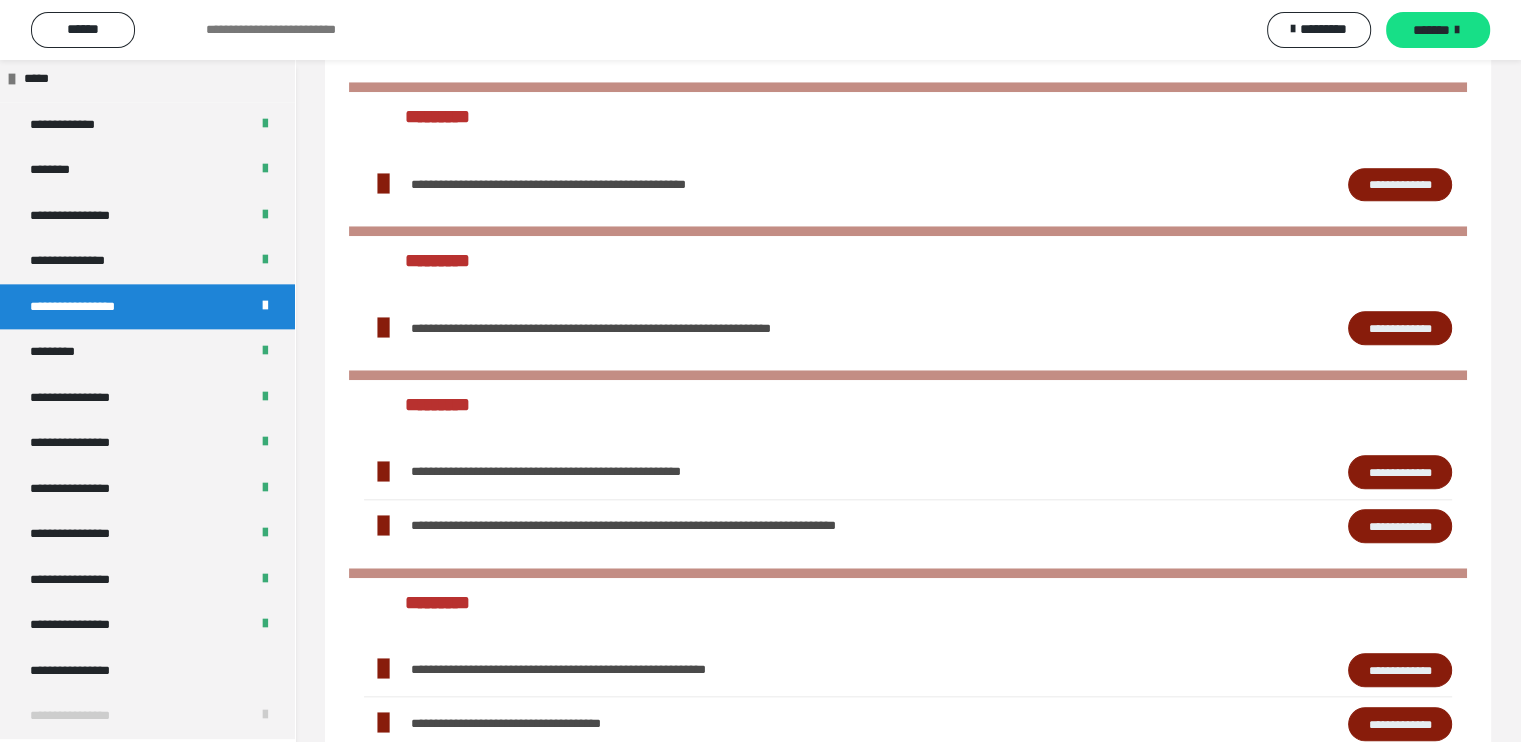 click on "**********" at bounding box center [1400, 328] 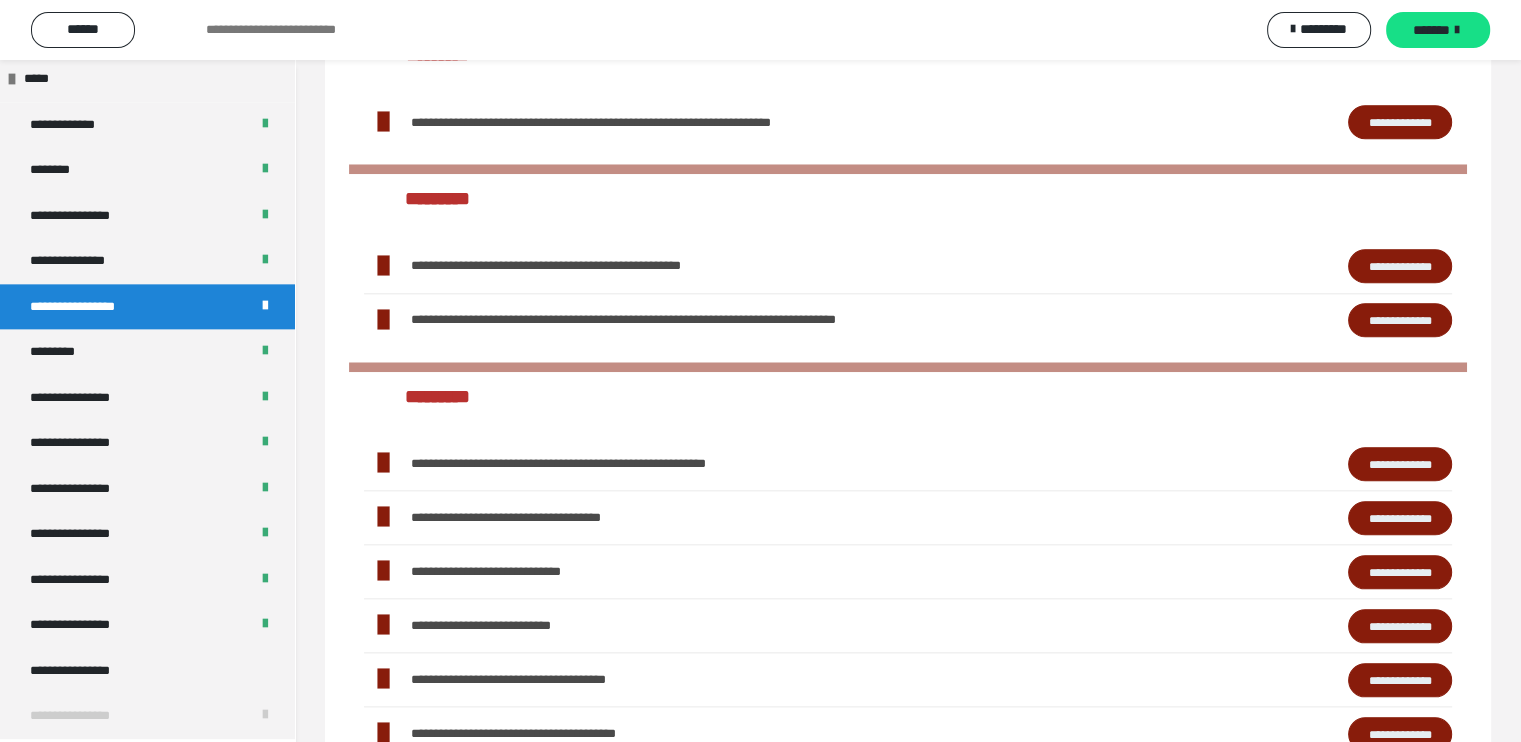 scroll, scrollTop: 2206, scrollLeft: 0, axis: vertical 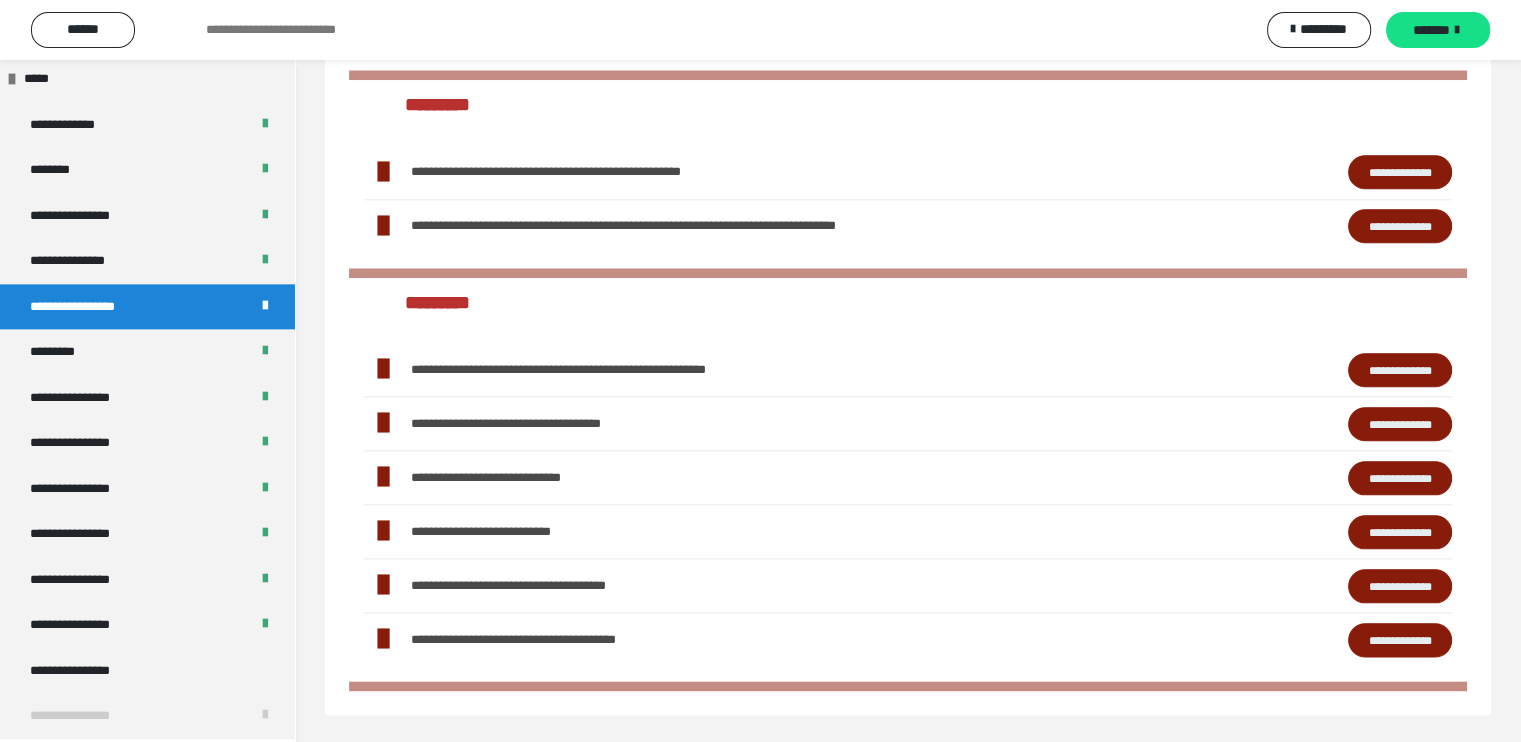 click on "**********" at bounding box center [1400, 370] 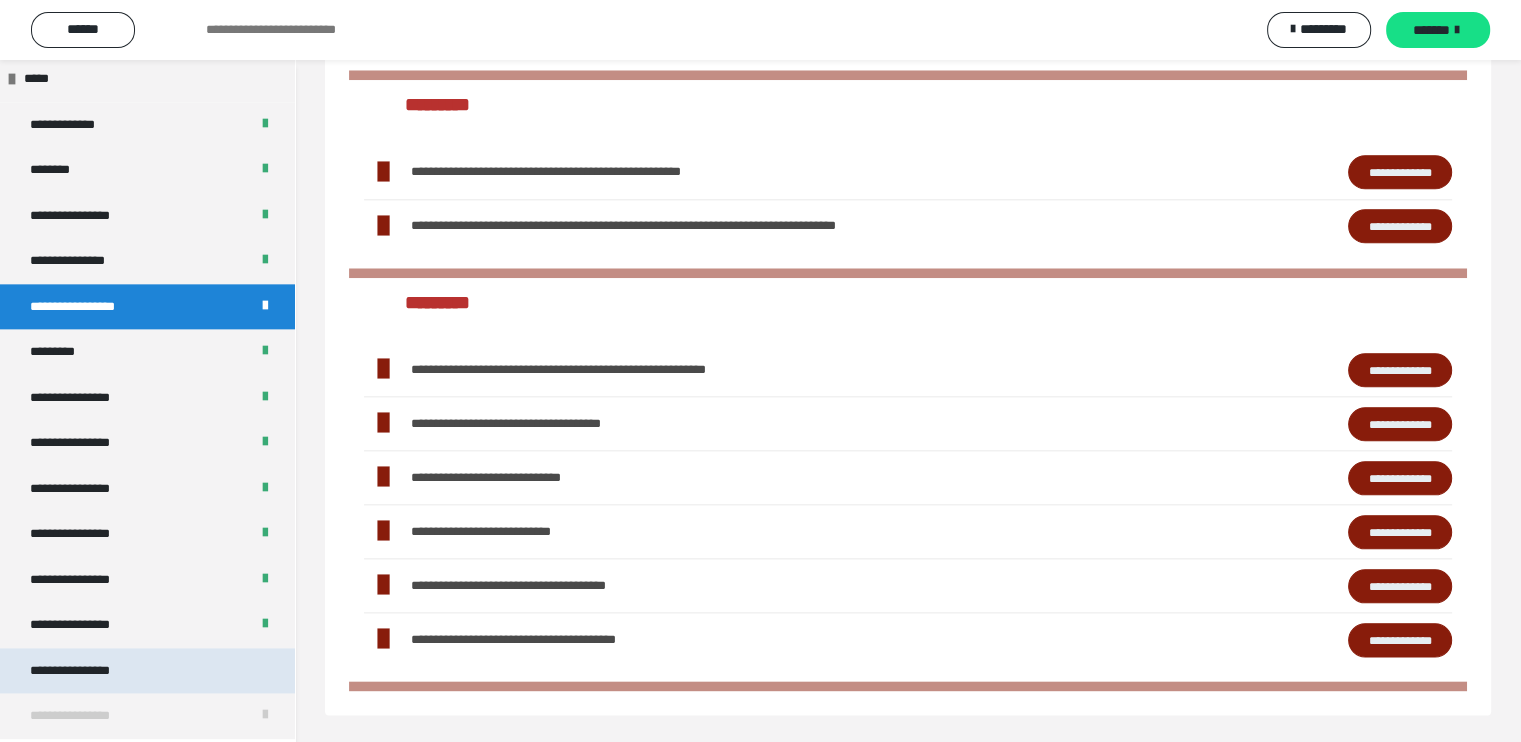 click on "**********" at bounding box center (87, 671) 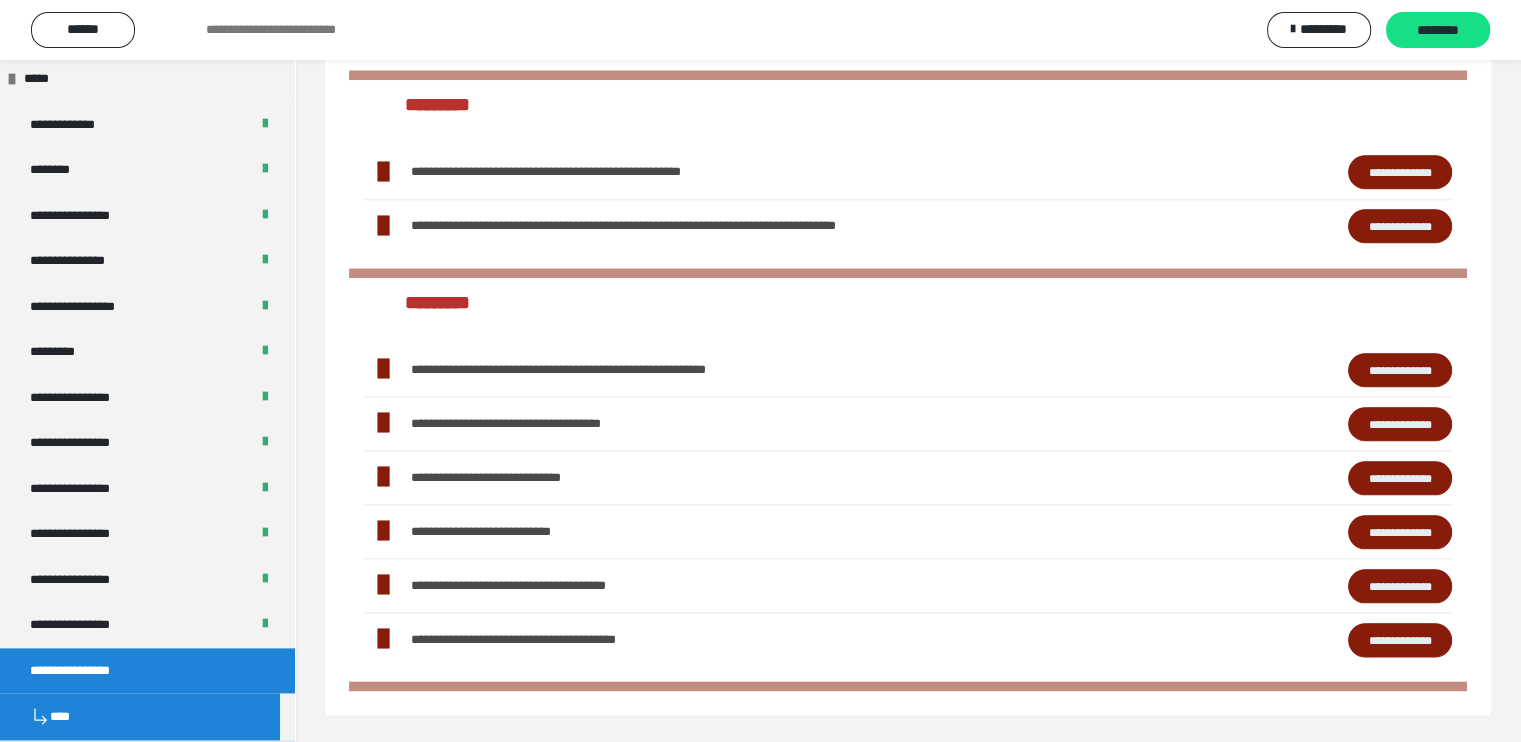 scroll, scrollTop: 2472, scrollLeft: 0, axis: vertical 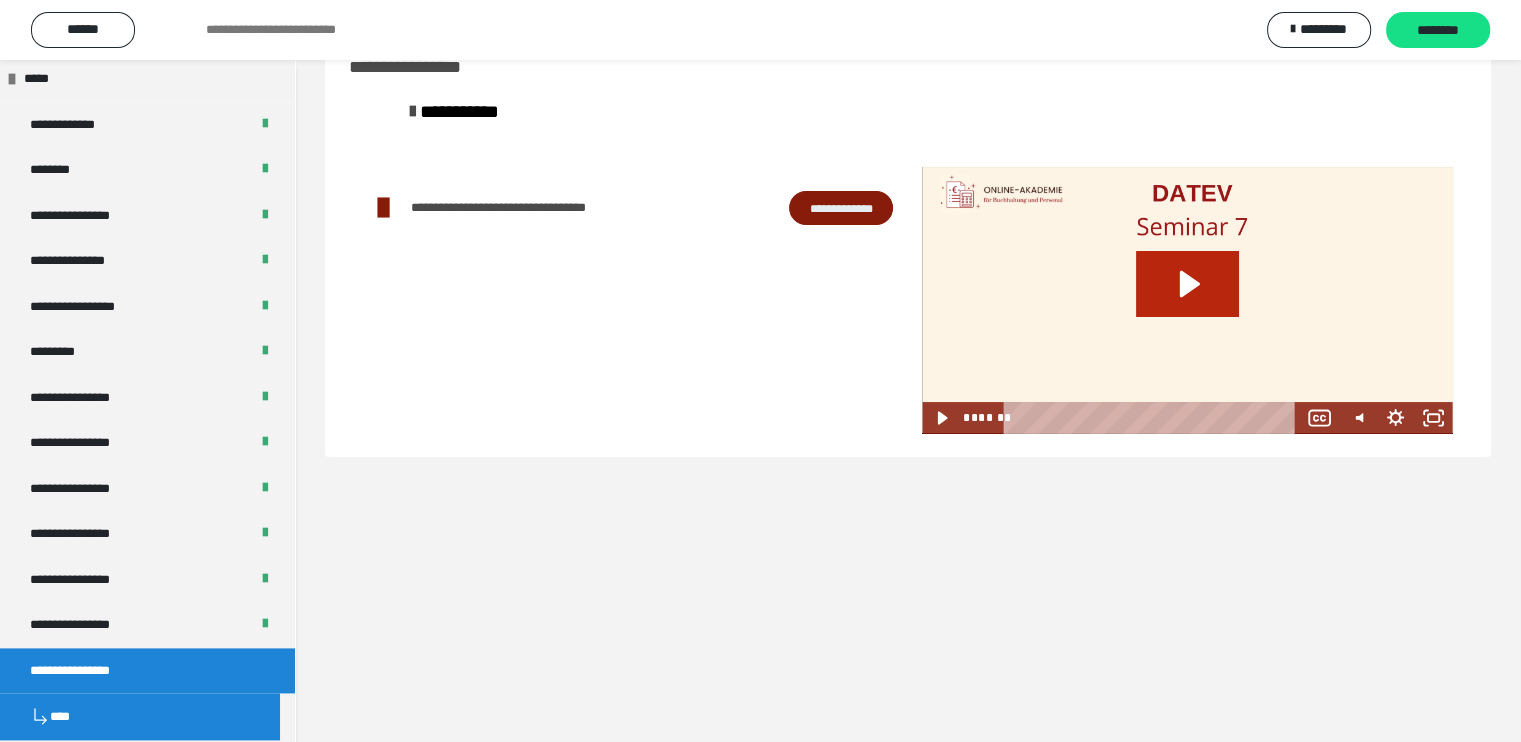 click 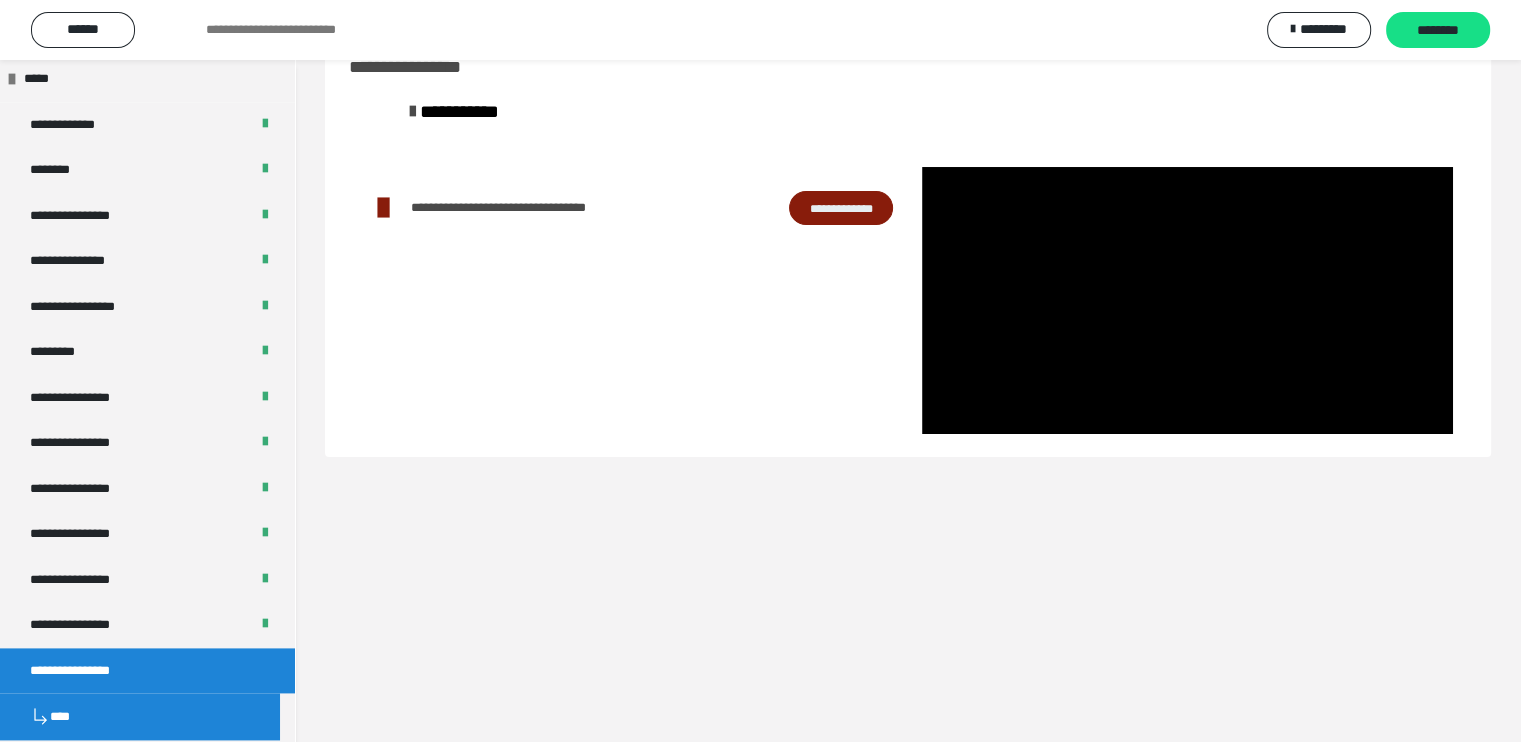 click on "**********" at bounding box center (841, 208) 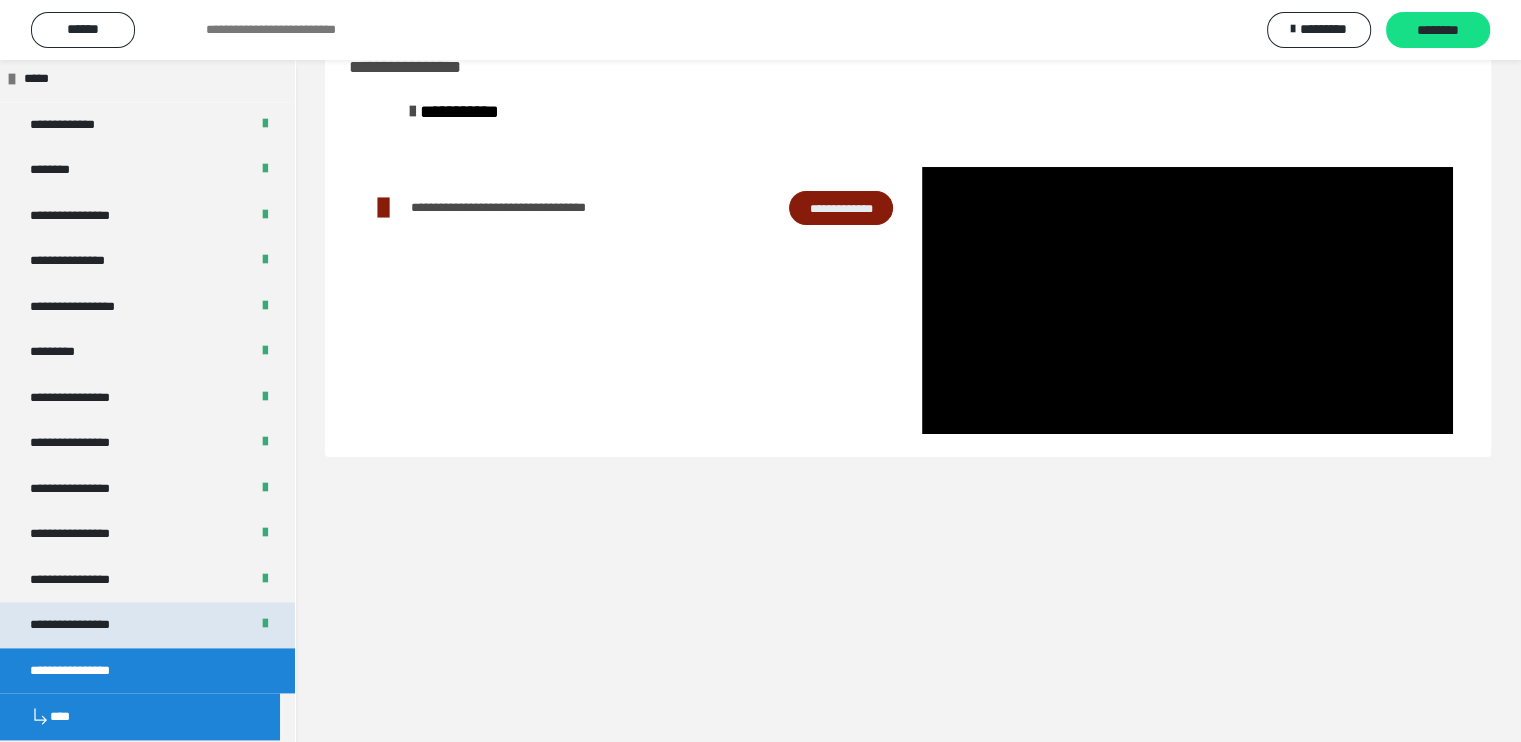click on "**********" at bounding box center [147, 625] 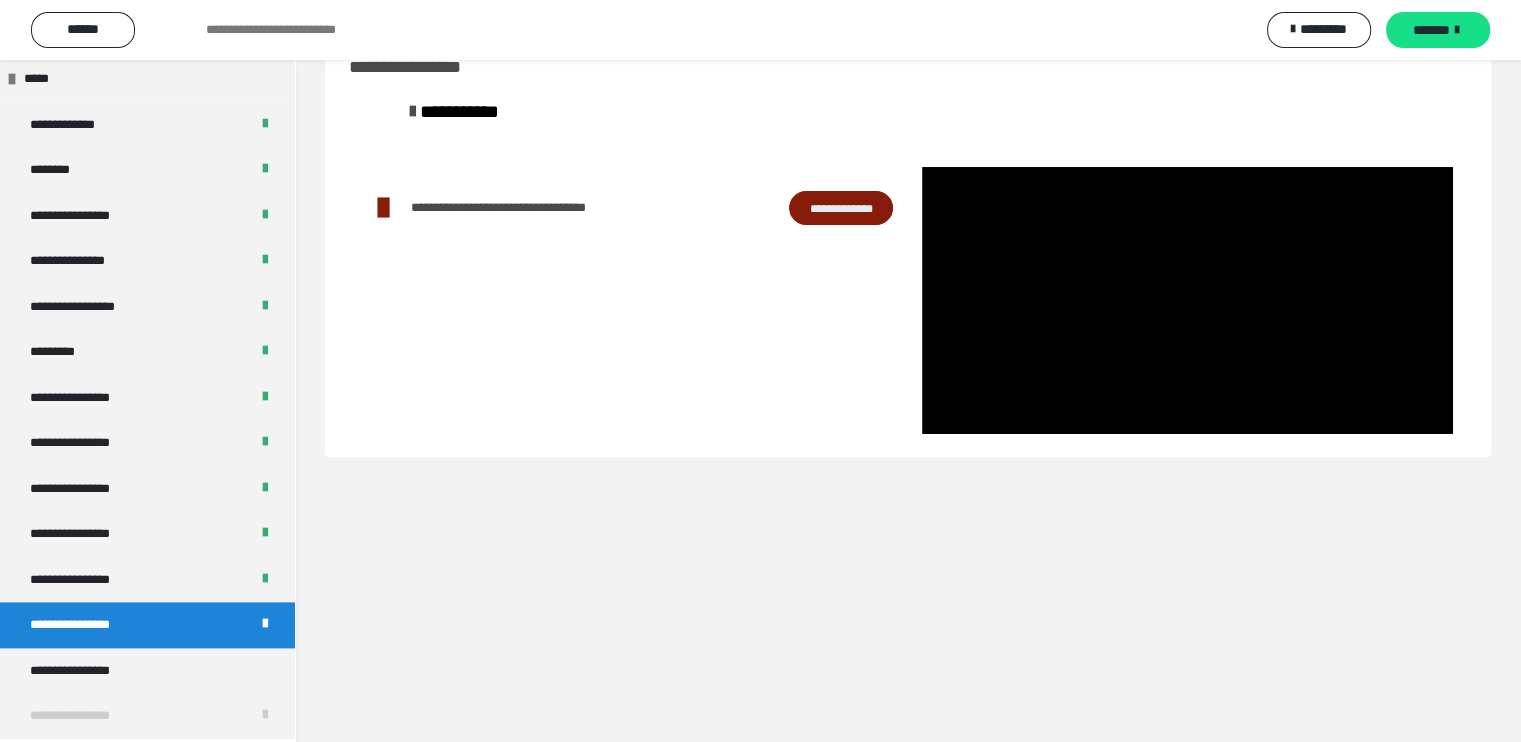 scroll, scrollTop: 2472, scrollLeft: 0, axis: vertical 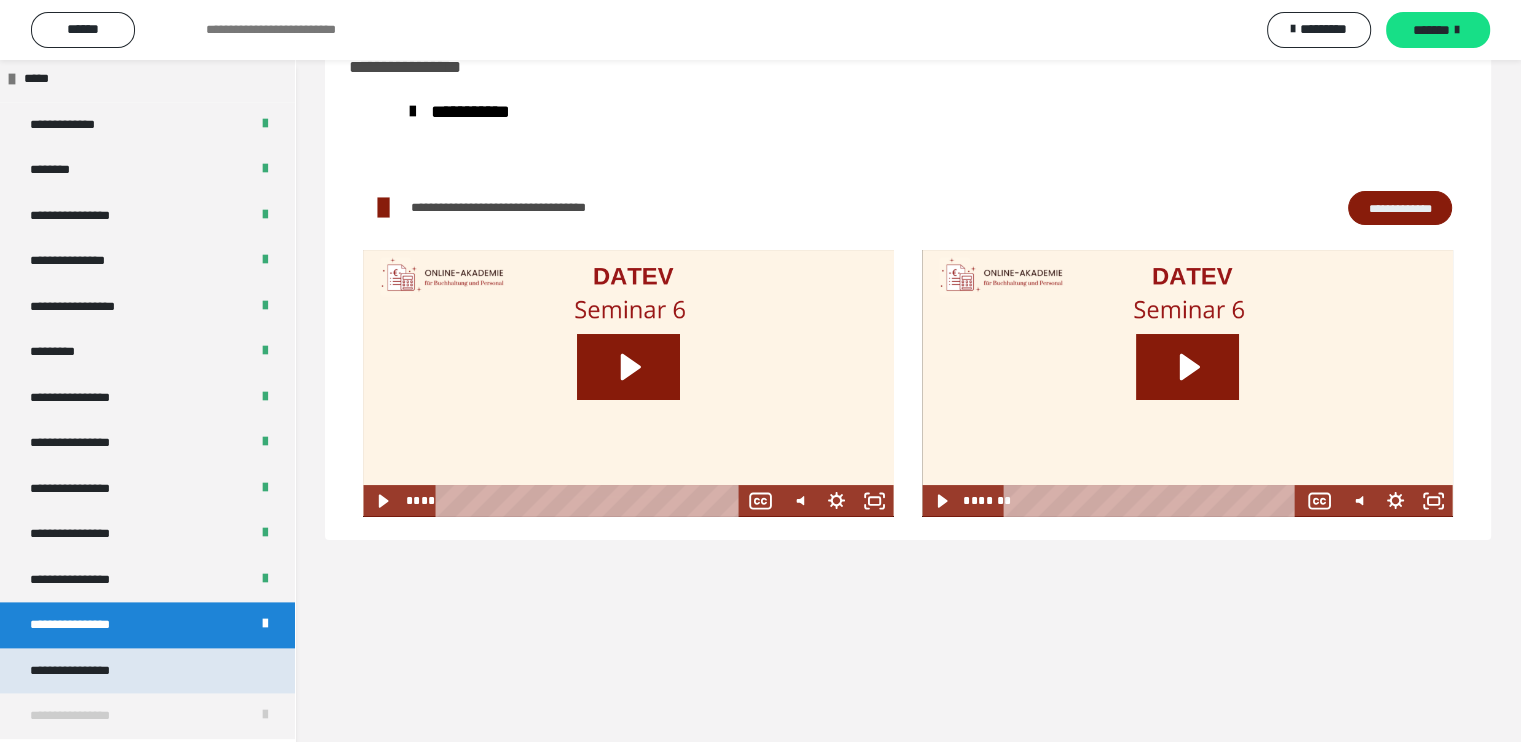 click on "**********" at bounding box center [147, 671] 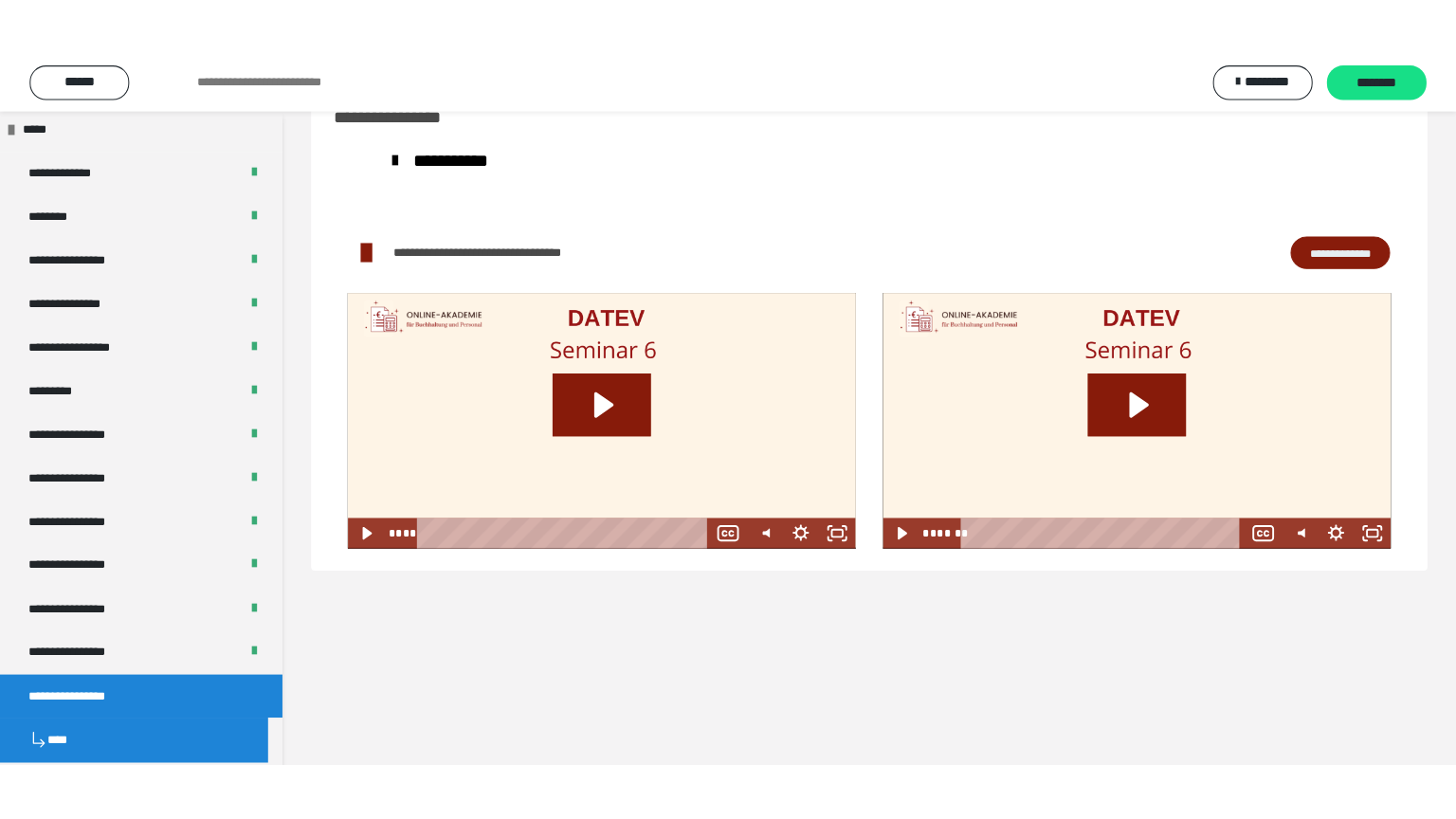 scroll, scrollTop: 2343, scrollLeft: 0, axis: vertical 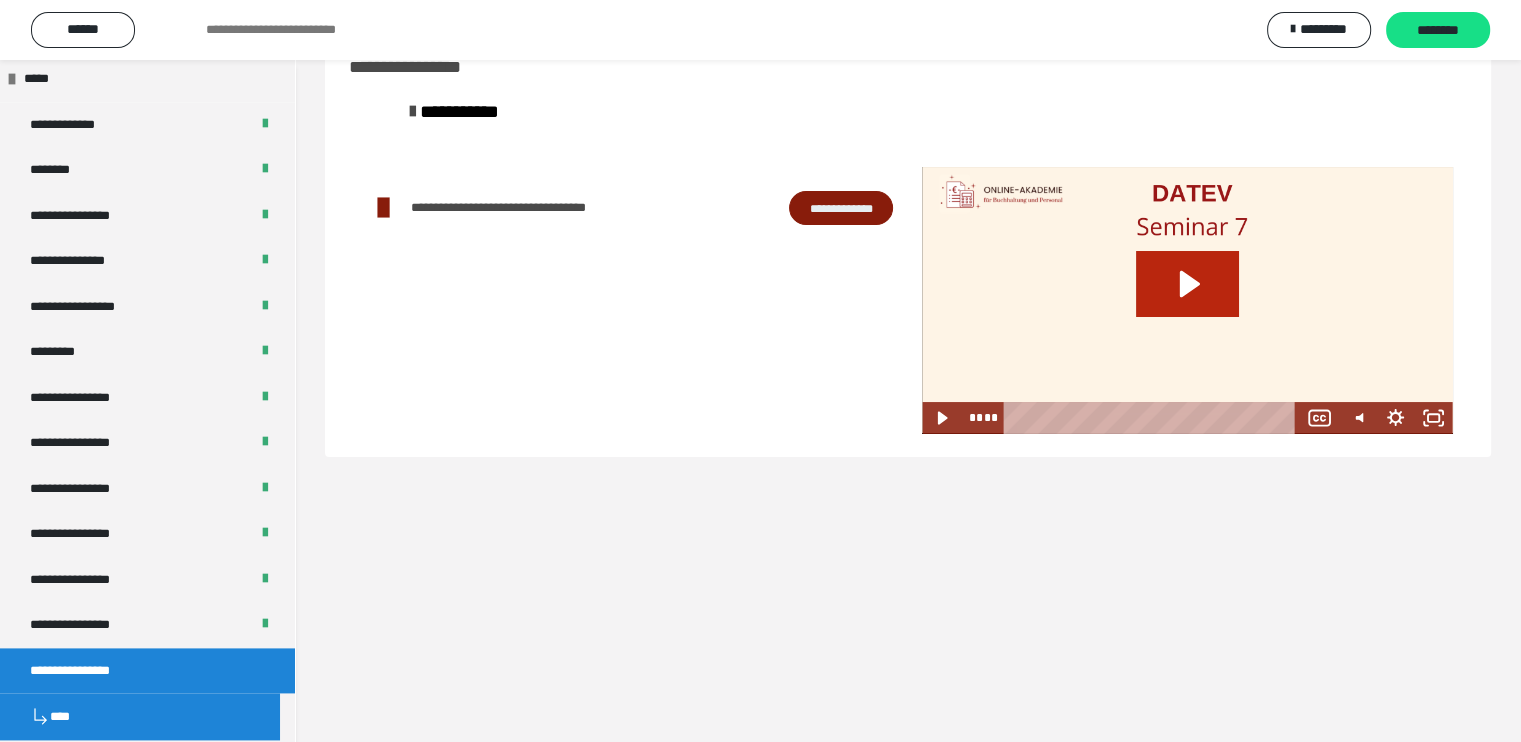 click 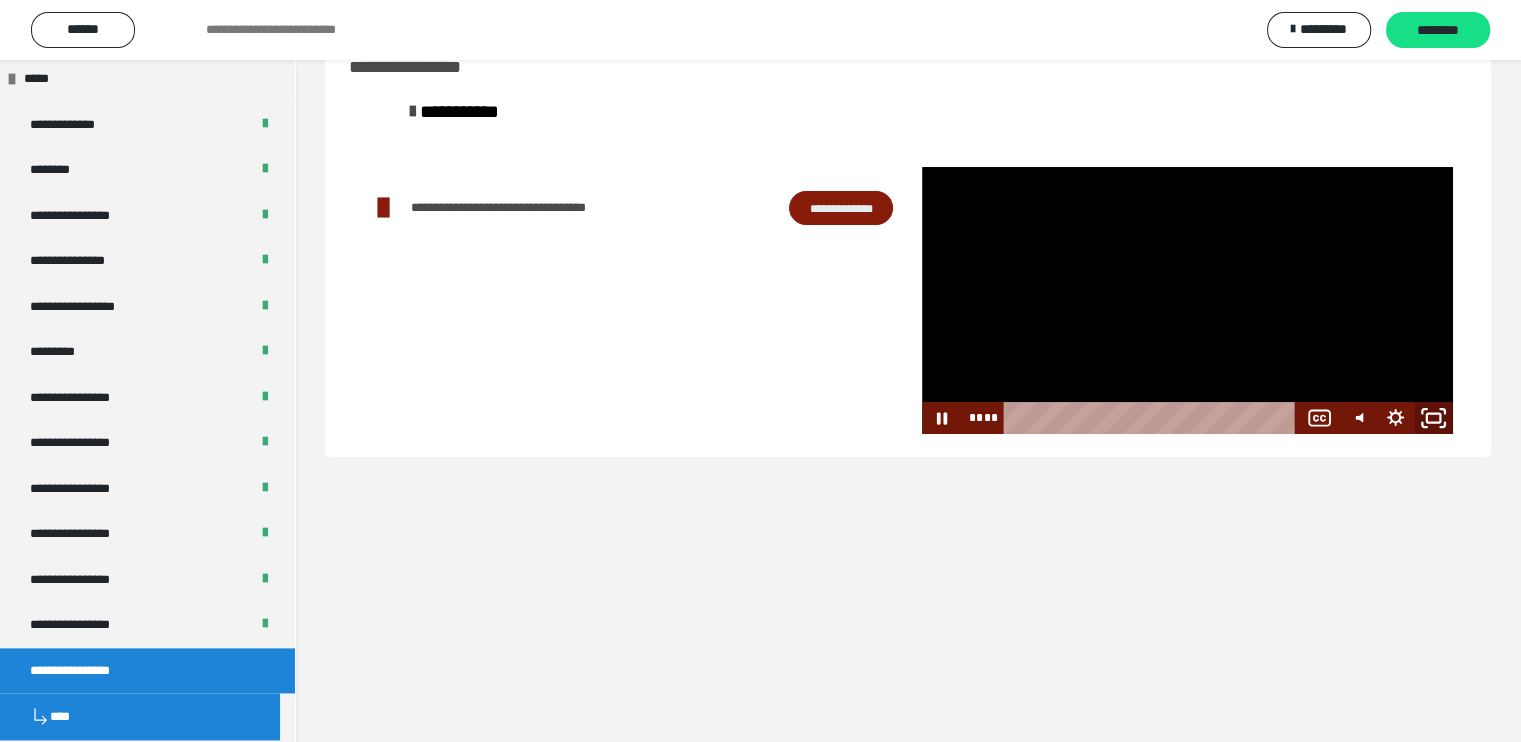 click 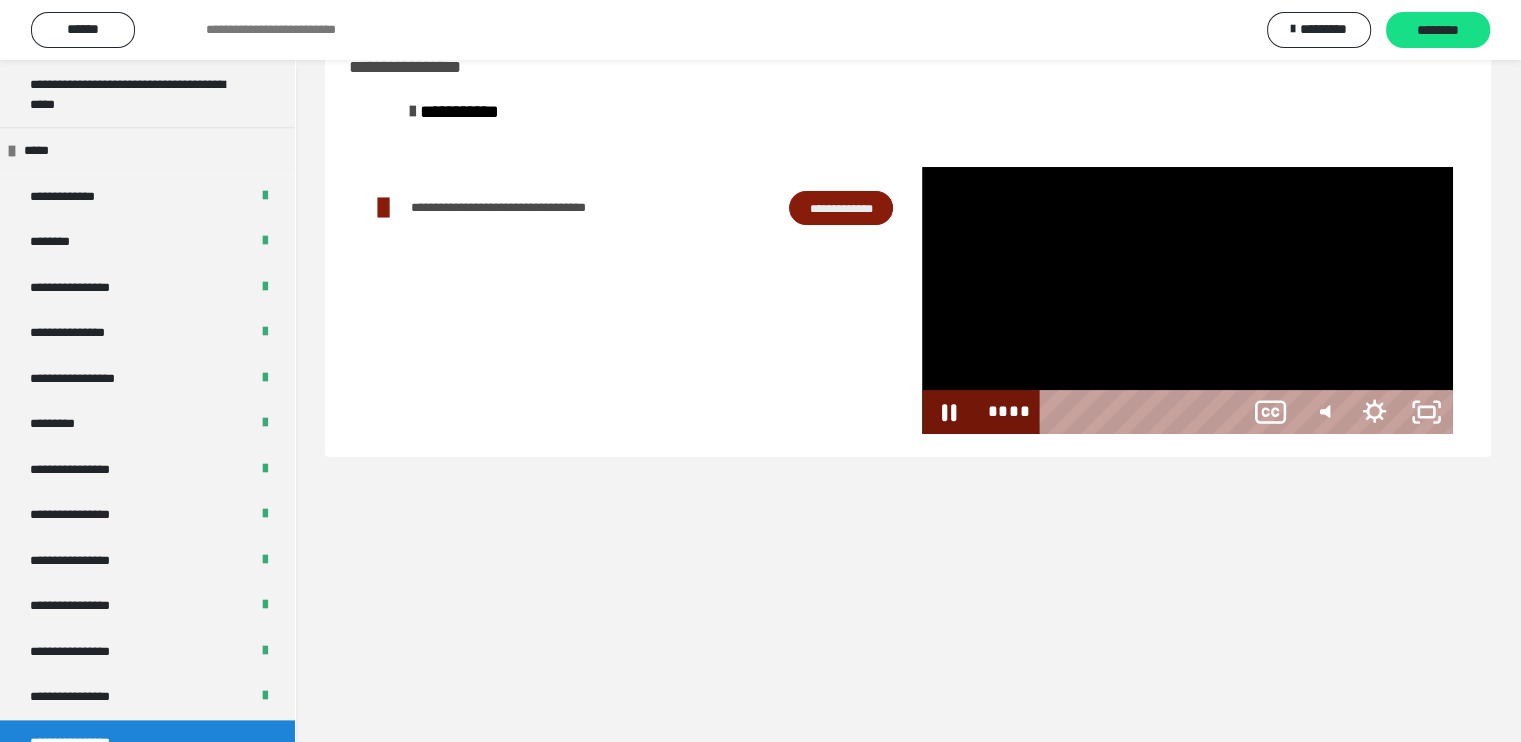scroll, scrollTop: 2396, scrollLeft: 0, axis: vertical 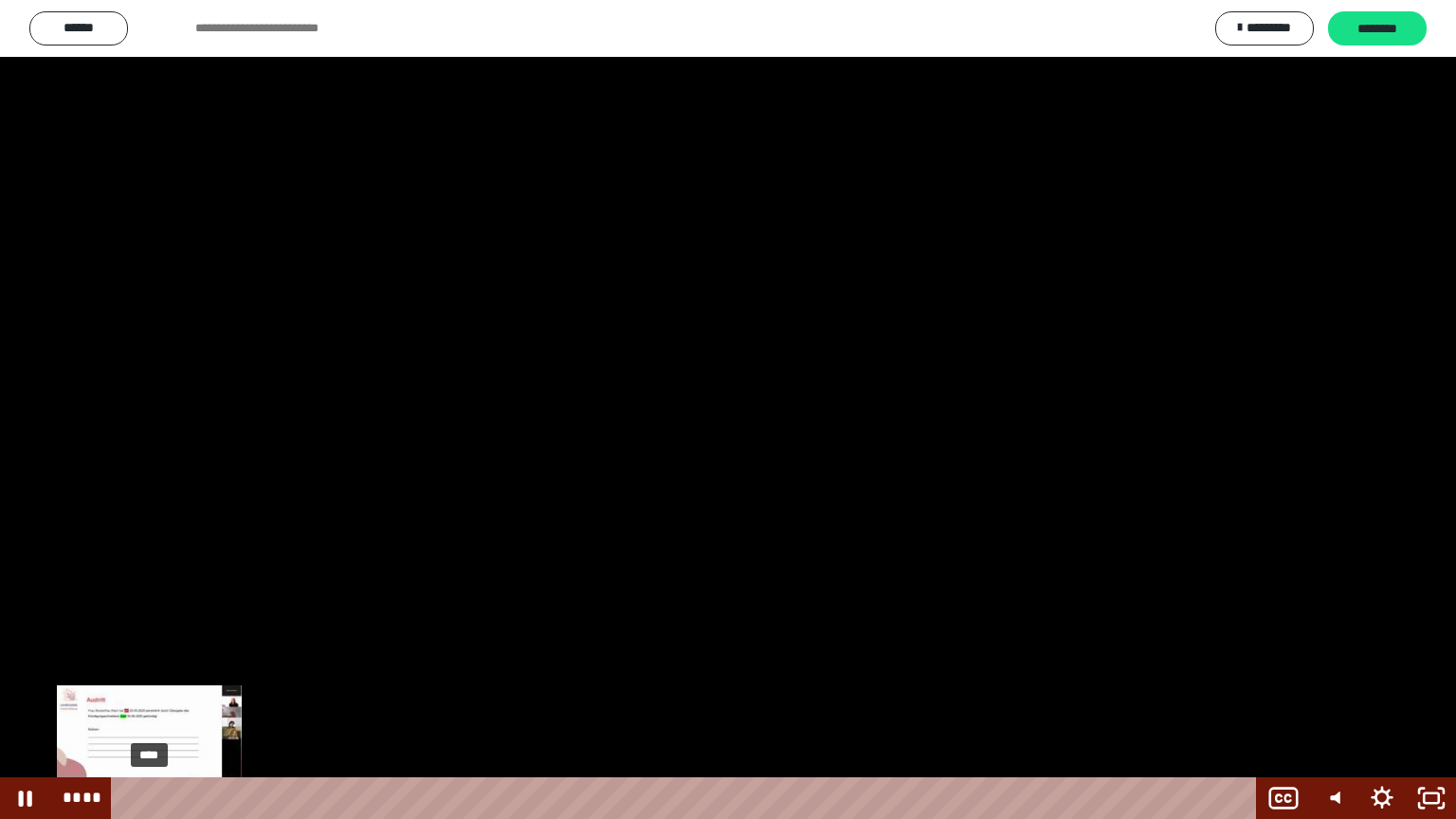 click on "****" at bounding box center (687, 798) 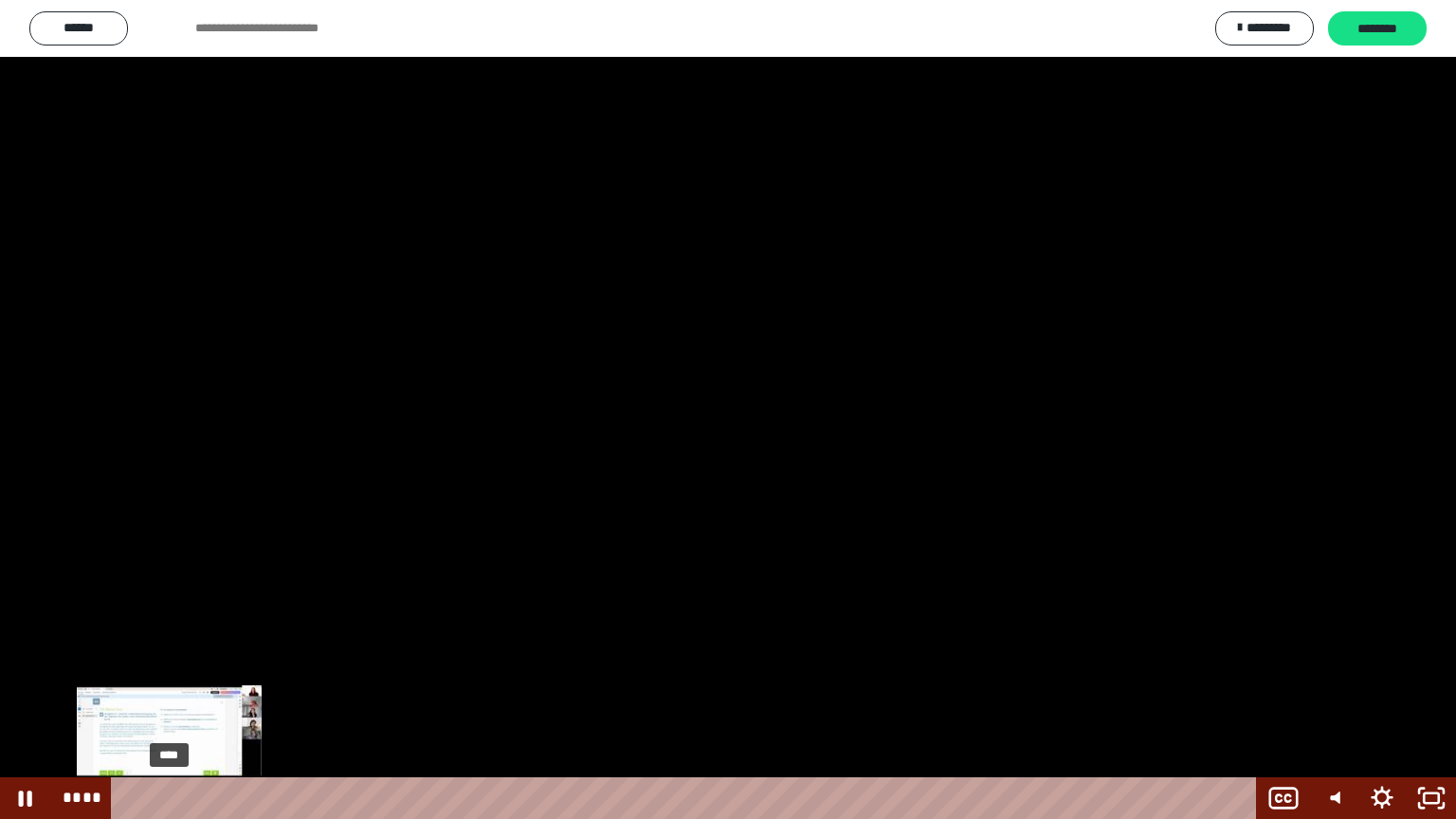 click on "****" at bounding box center (687, 798) 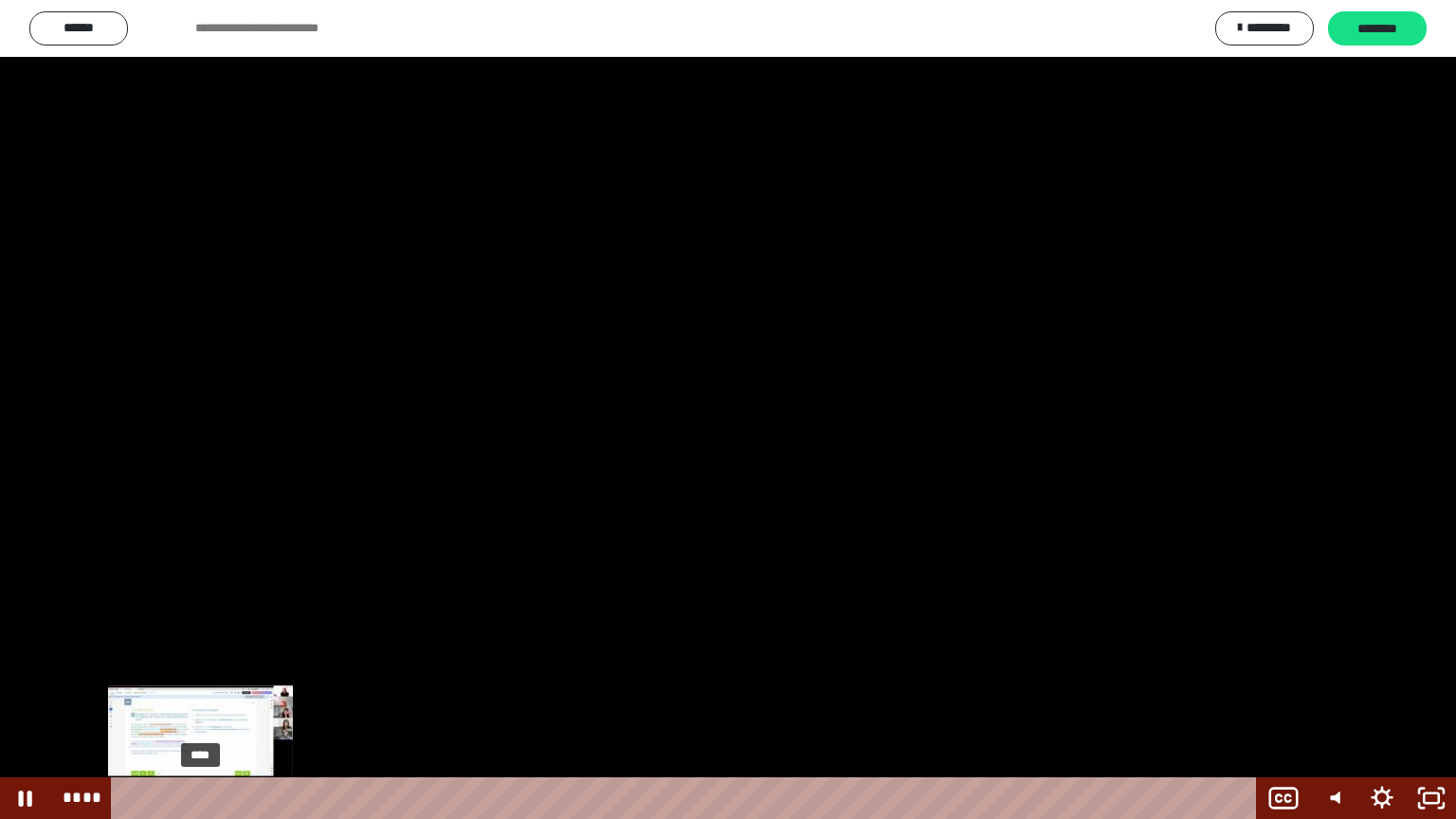 click on "****" at bounding box center (687, 798) 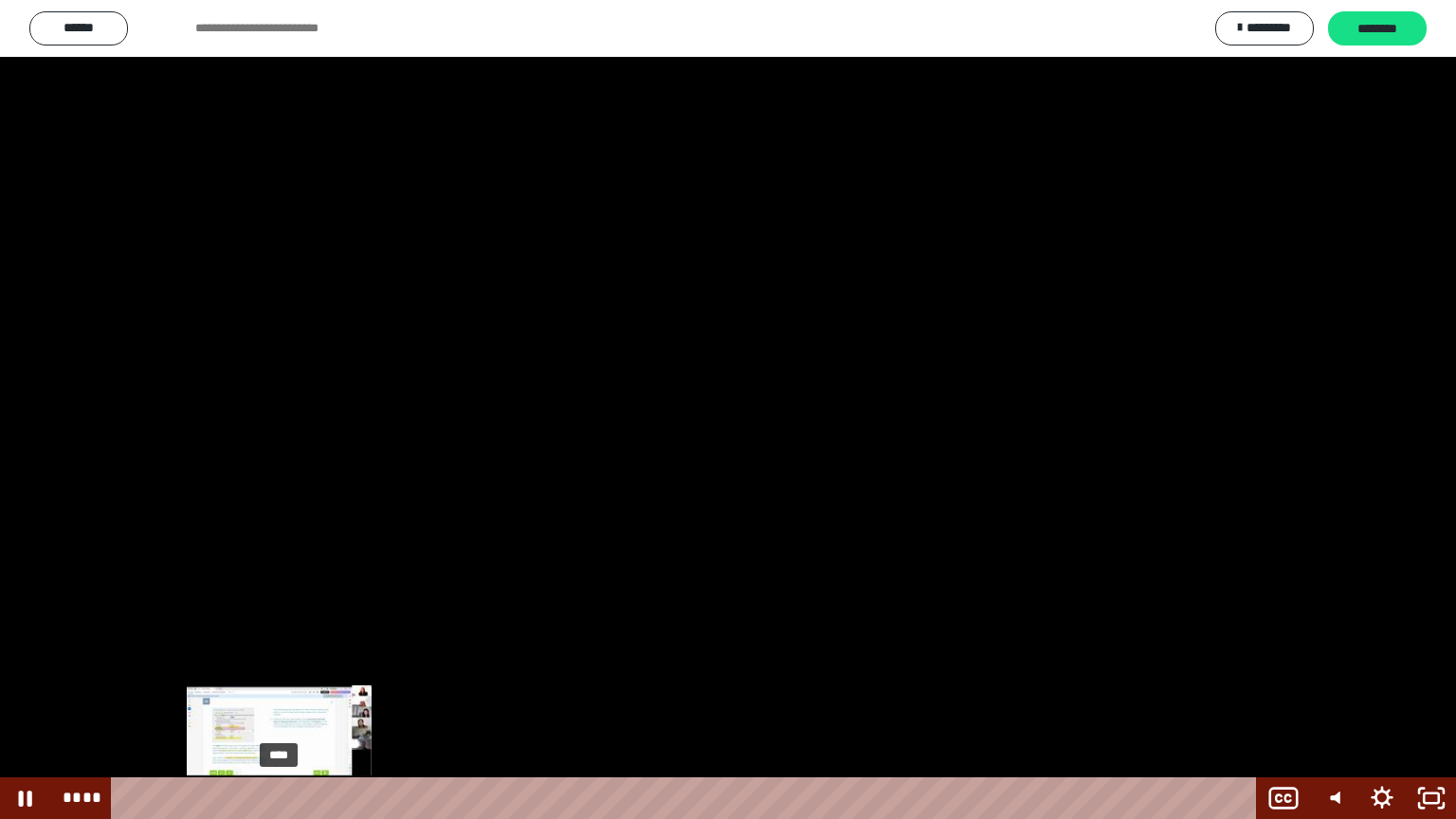 click on "****" at bounding box center [687, 798] 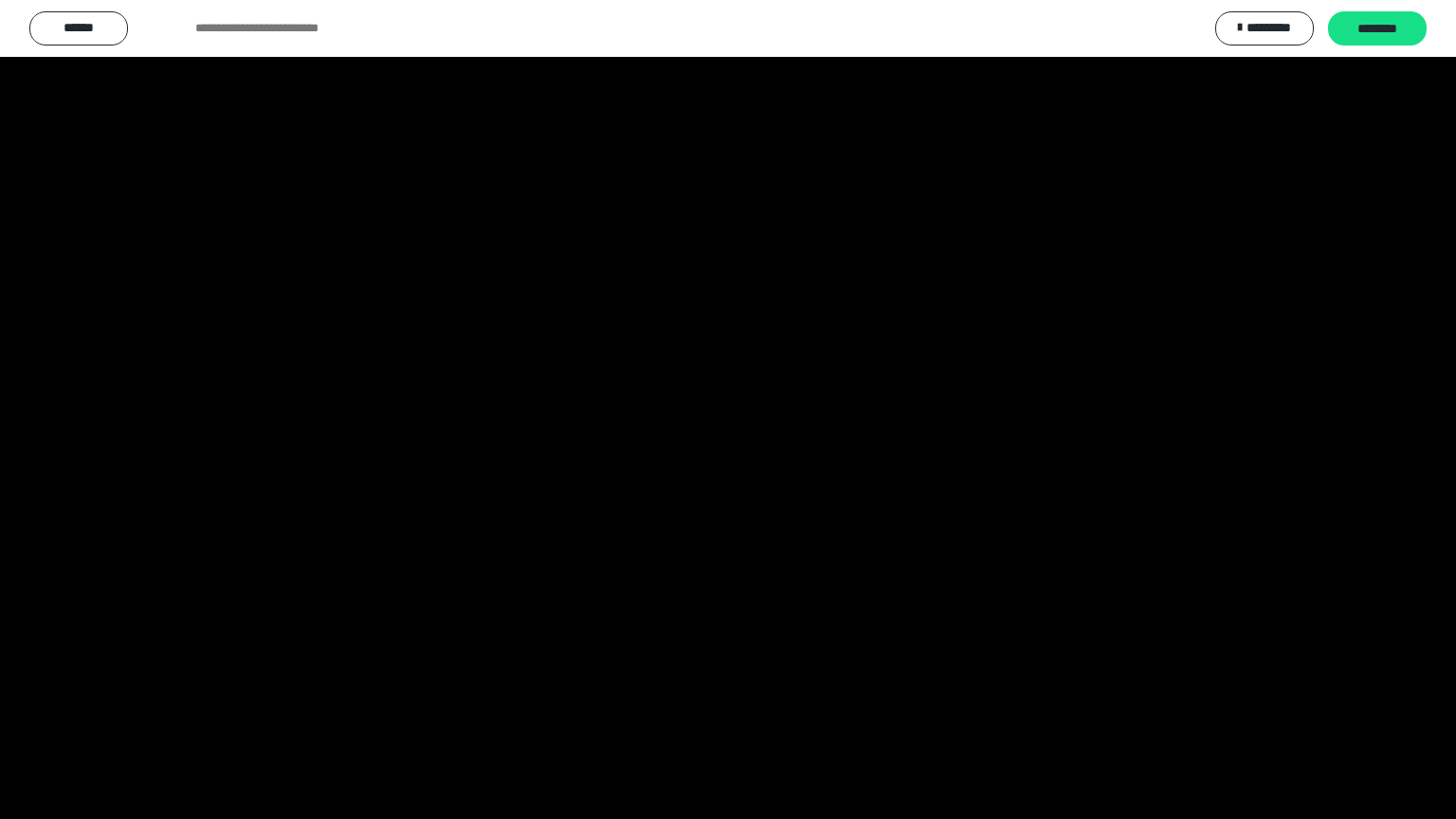 click at bounding box center [728, 410] 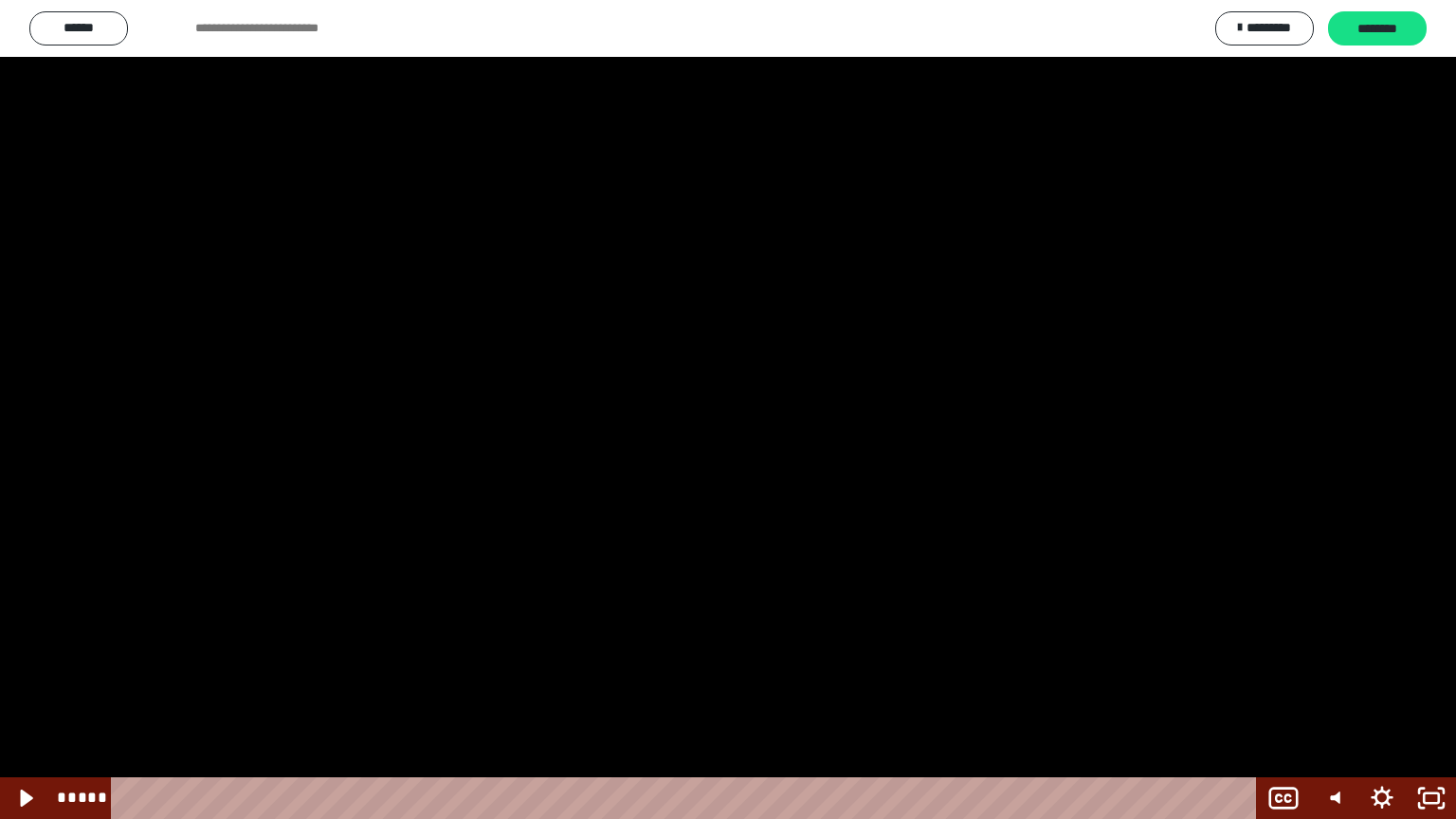click at bounding box center (728, 410) 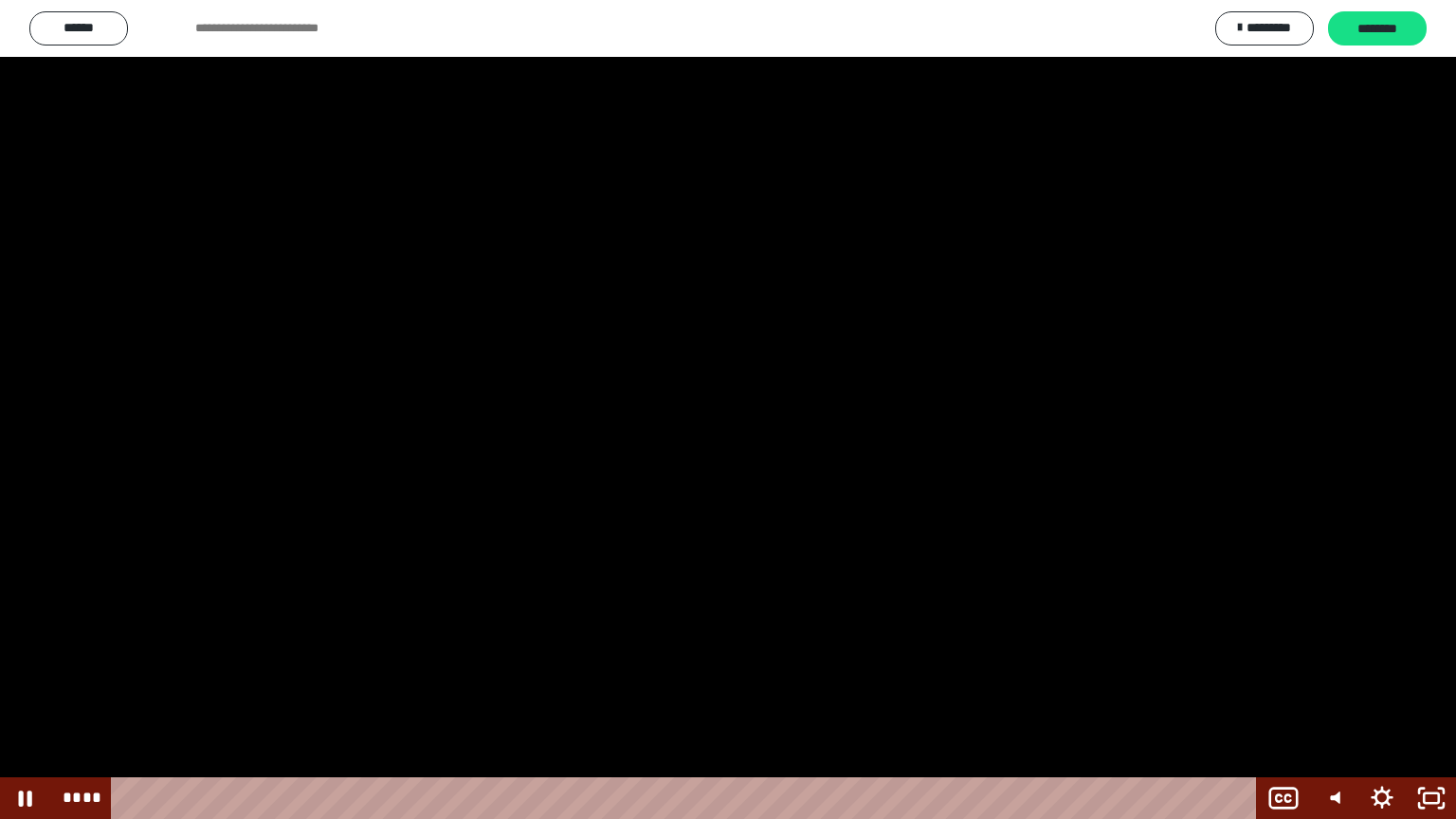 click at bounding box center [728, 410] 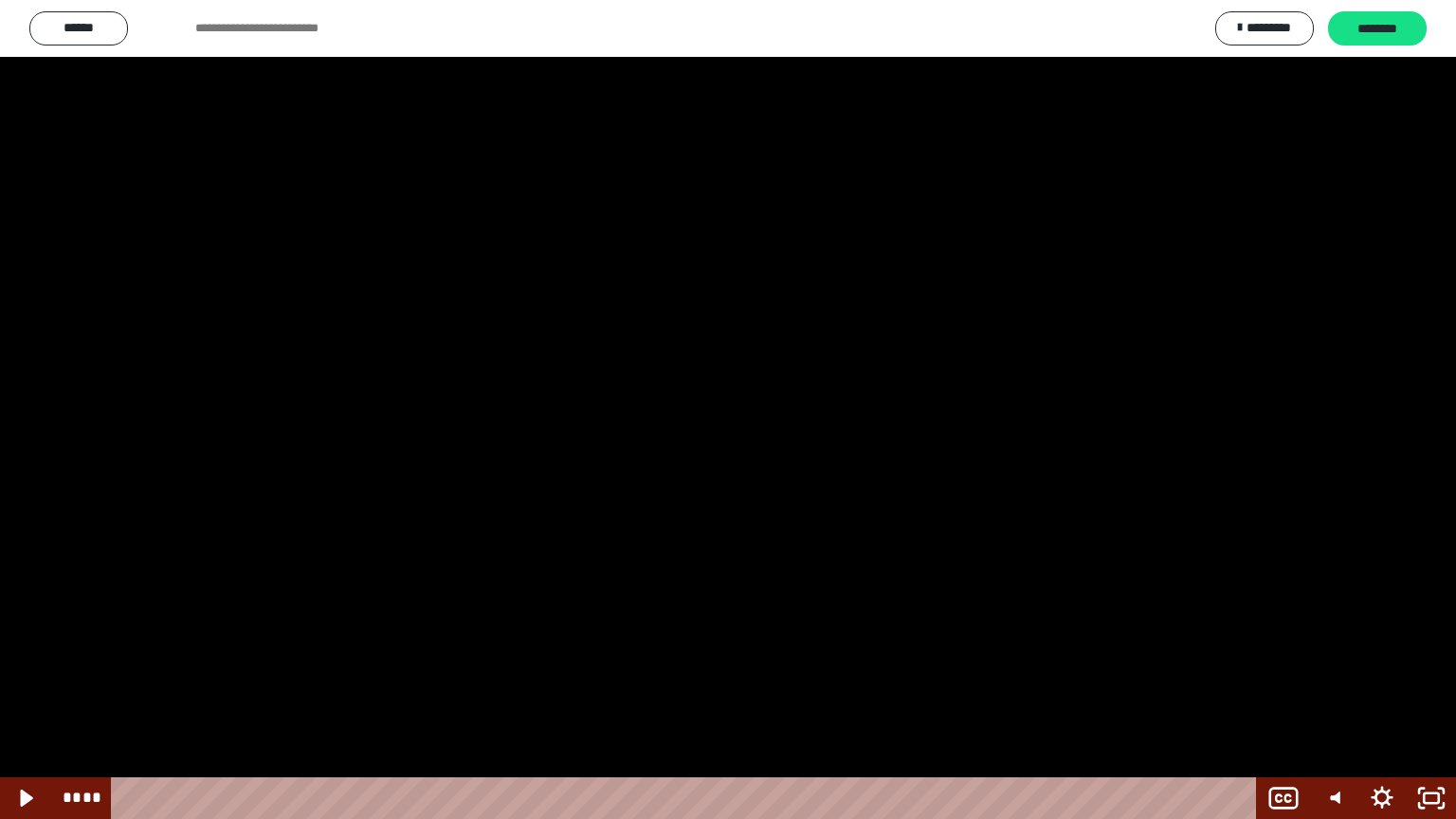 click at bounding box center [728, 410] 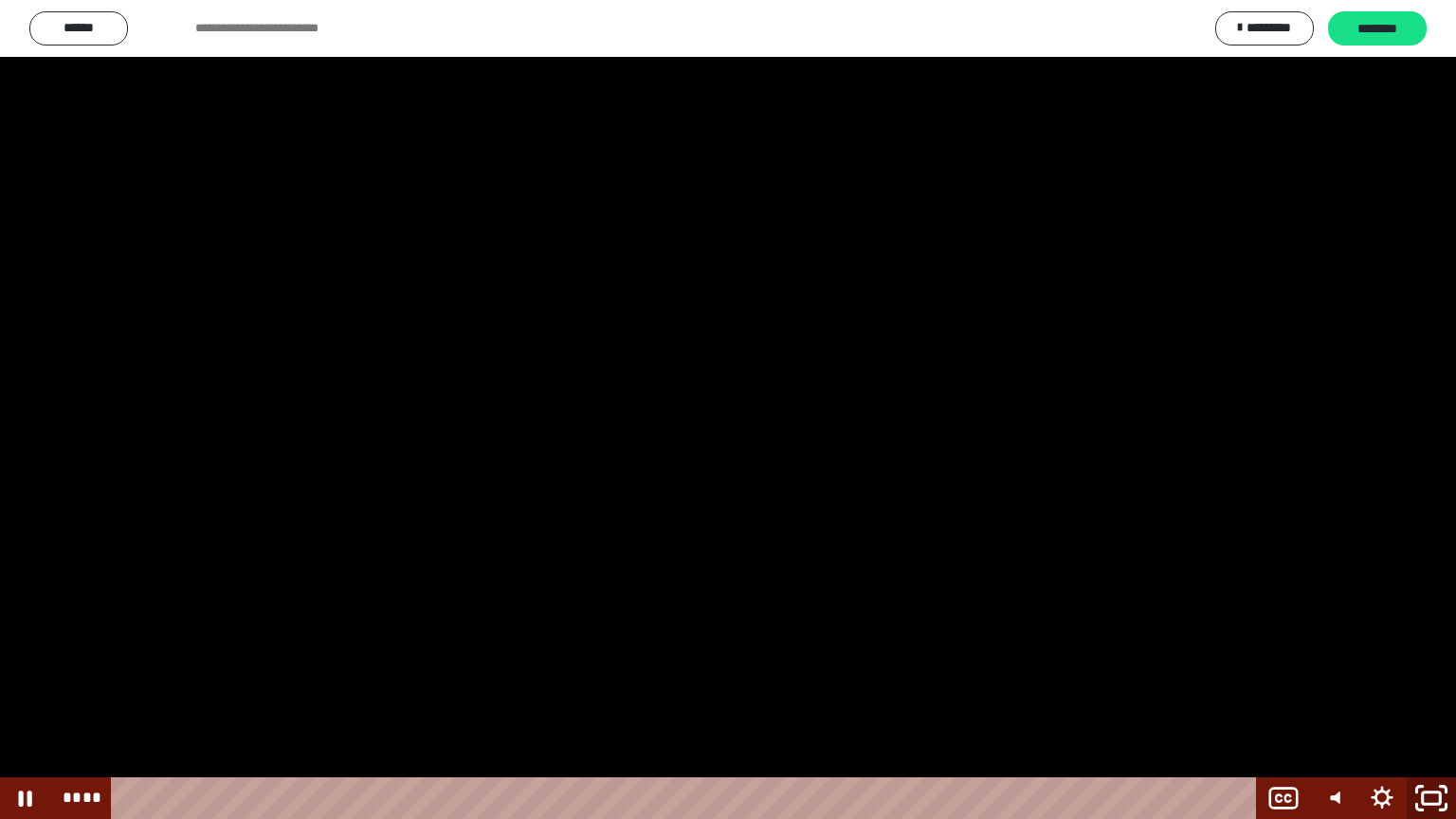 click 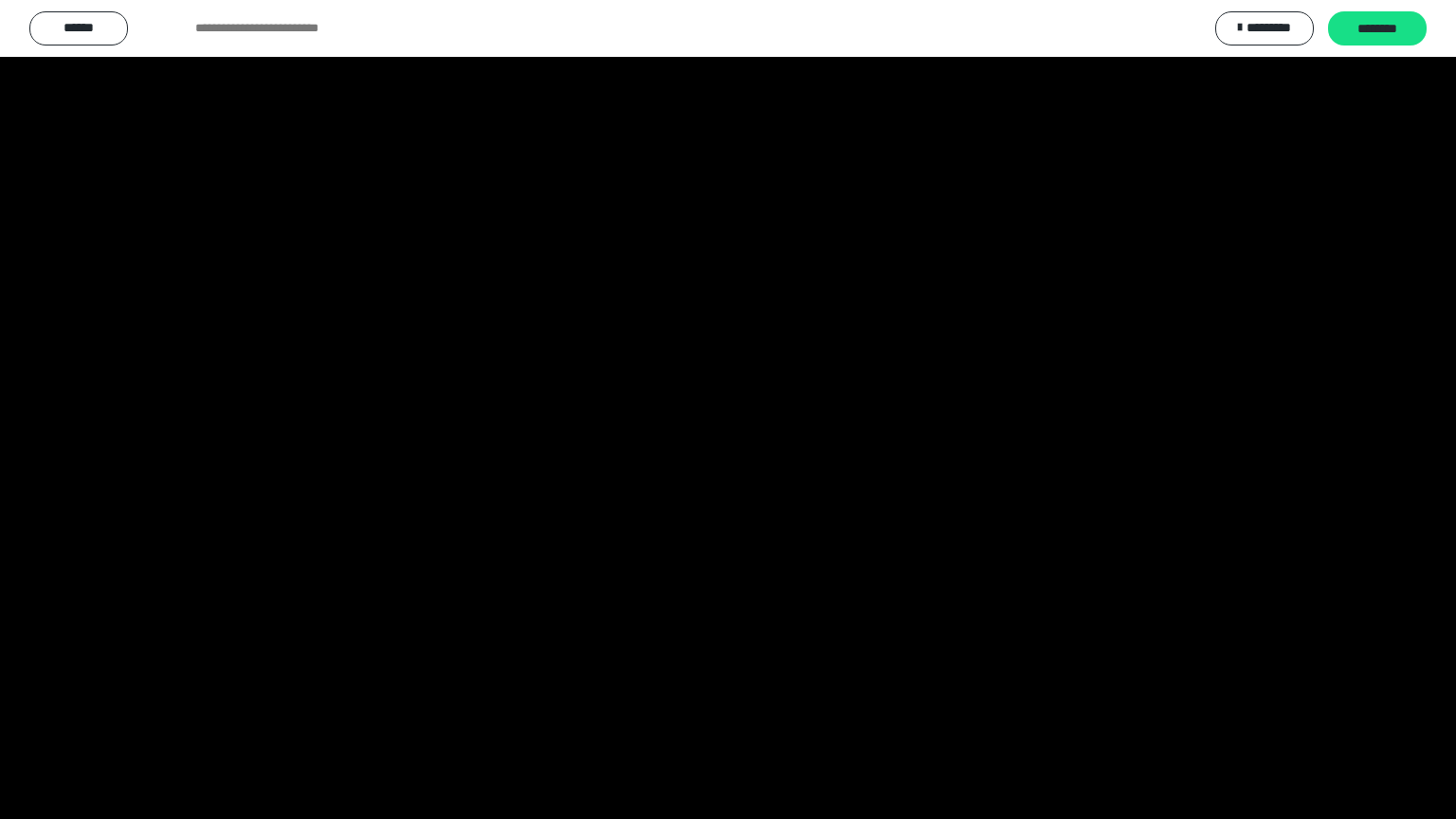 scroll, scrollTop: 2343, scrollLeft: 0, axis: vertical 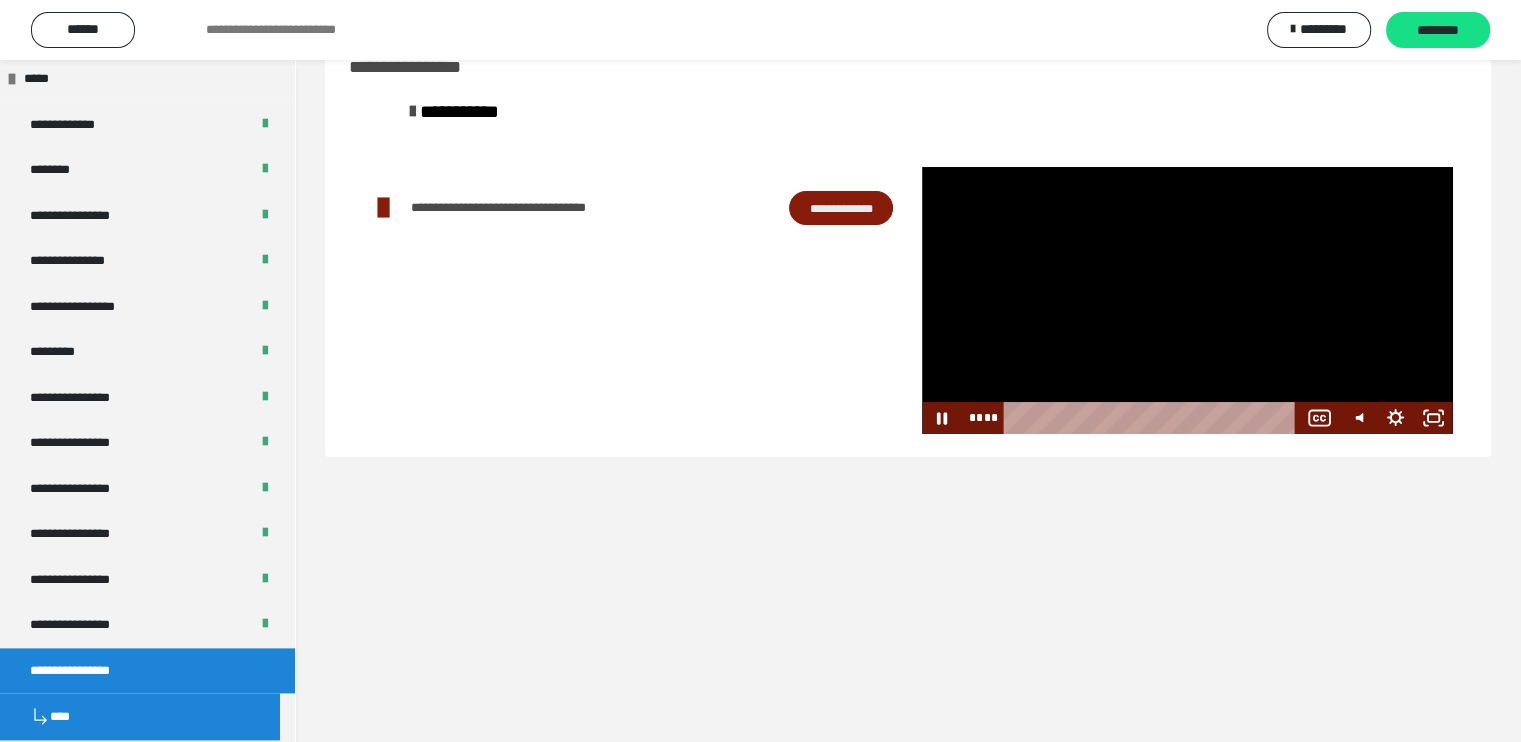 click at bounding box center (1187, 300) 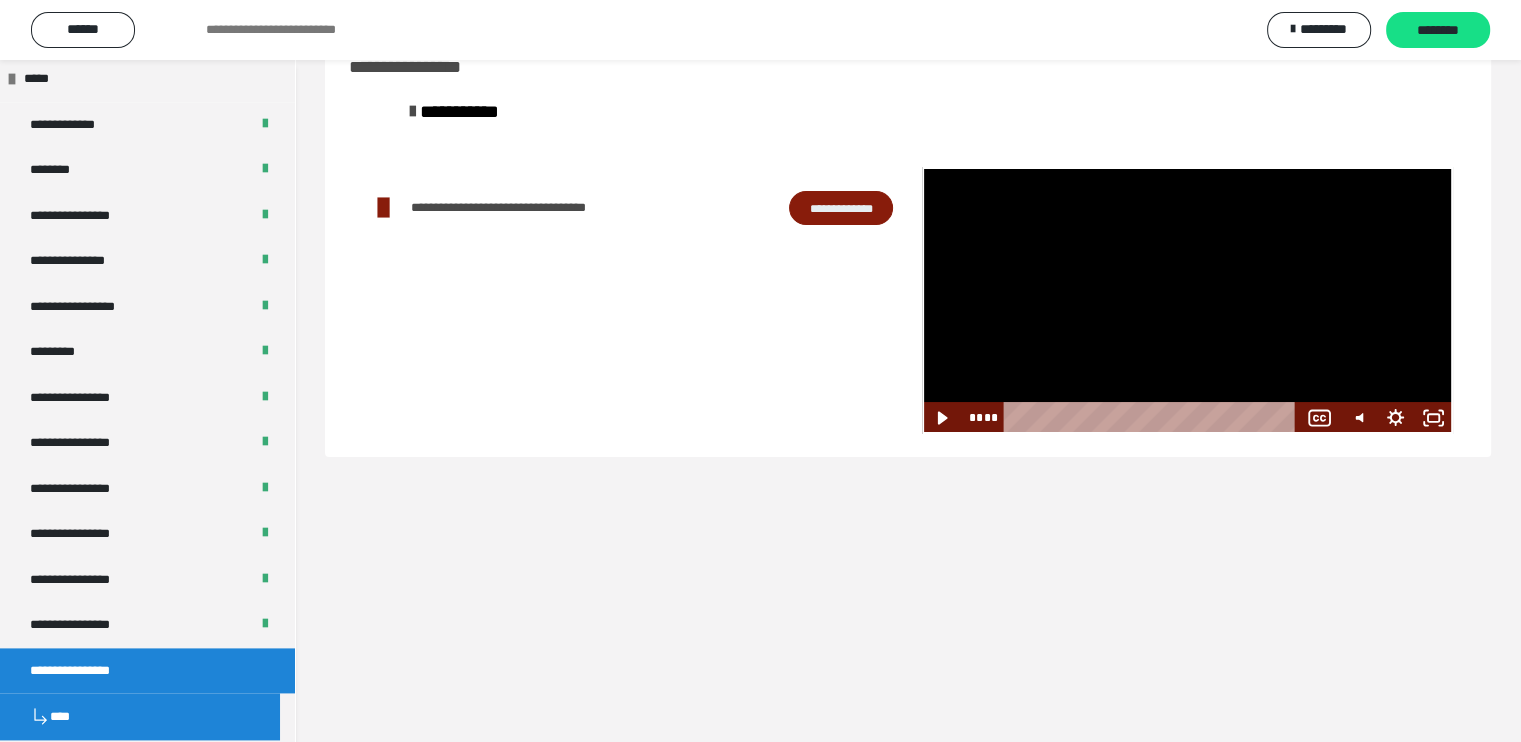 click at bounding box center (1187, 300) 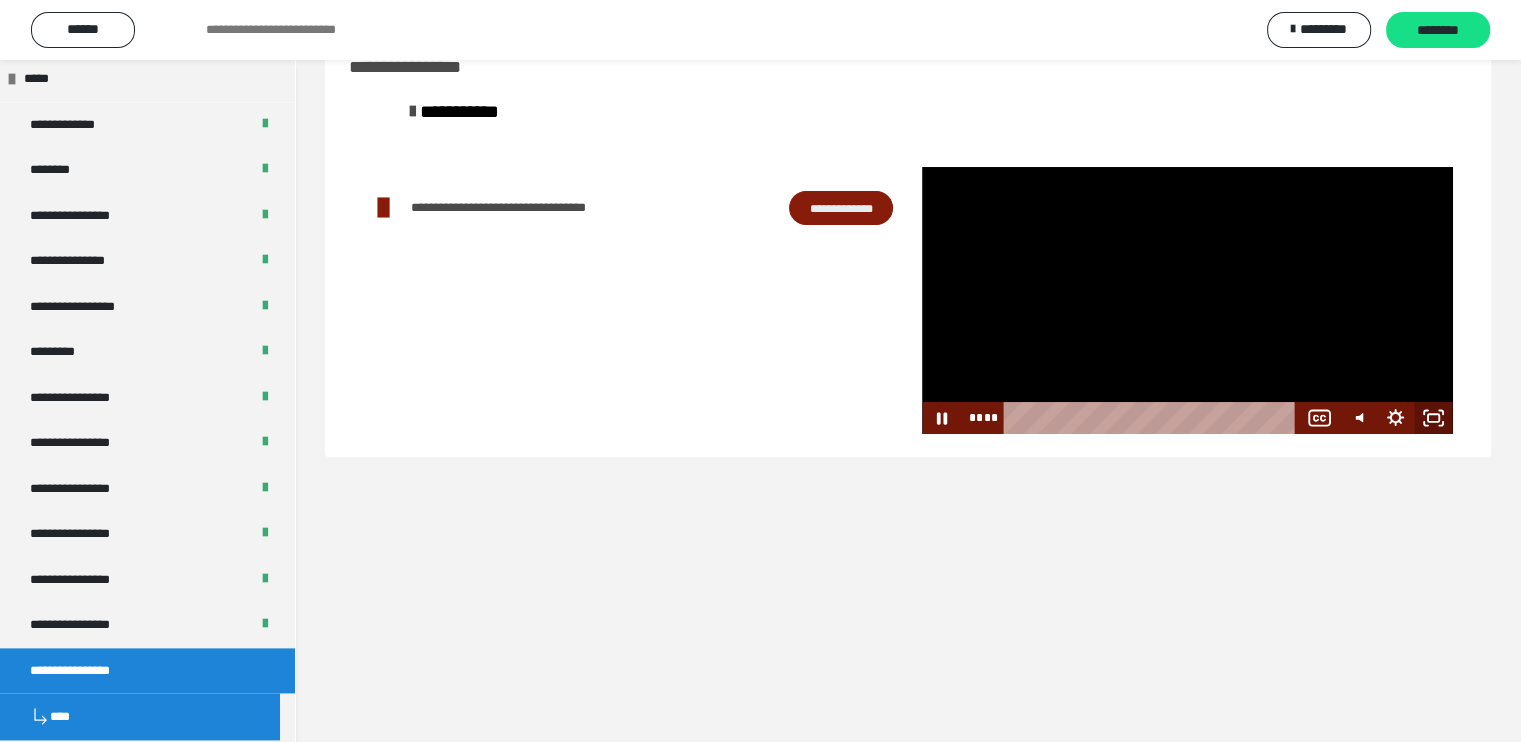 click 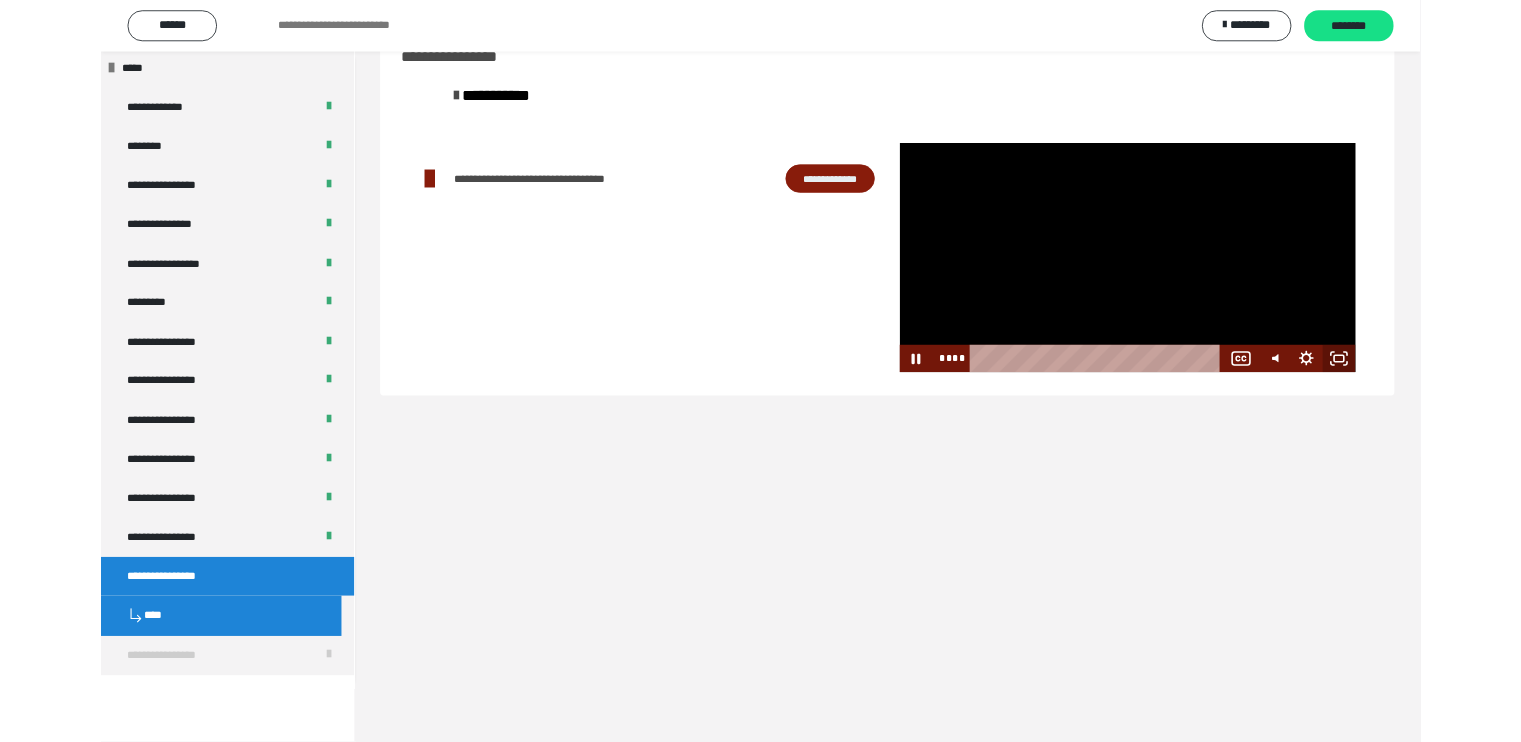 scroll, scrollTop: 2396, scrollLeft: 0, axis: vertical 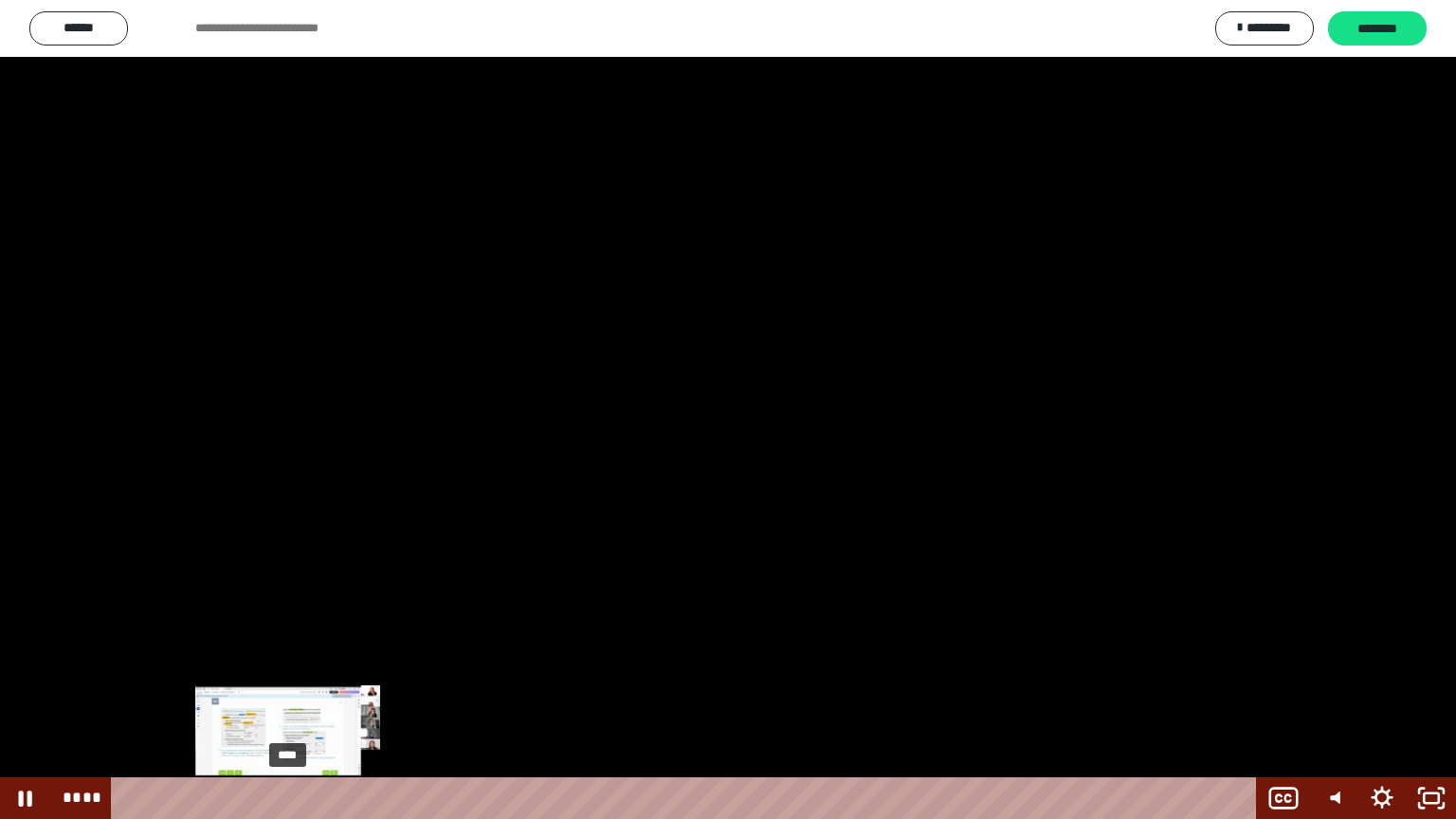 click on "****" at bounding box center [687, 798] 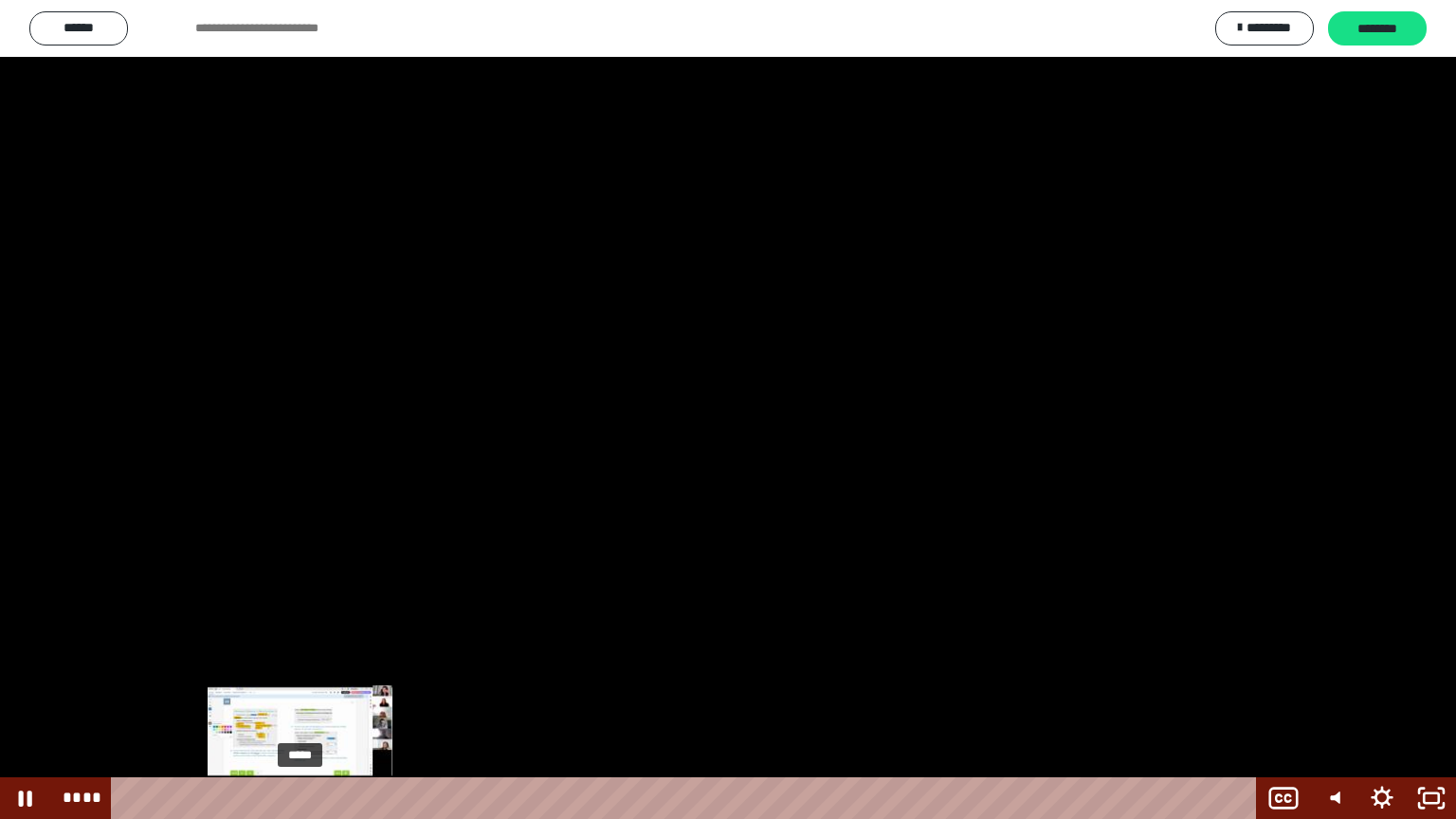 click on "*****" at bounding box center [687, 798] 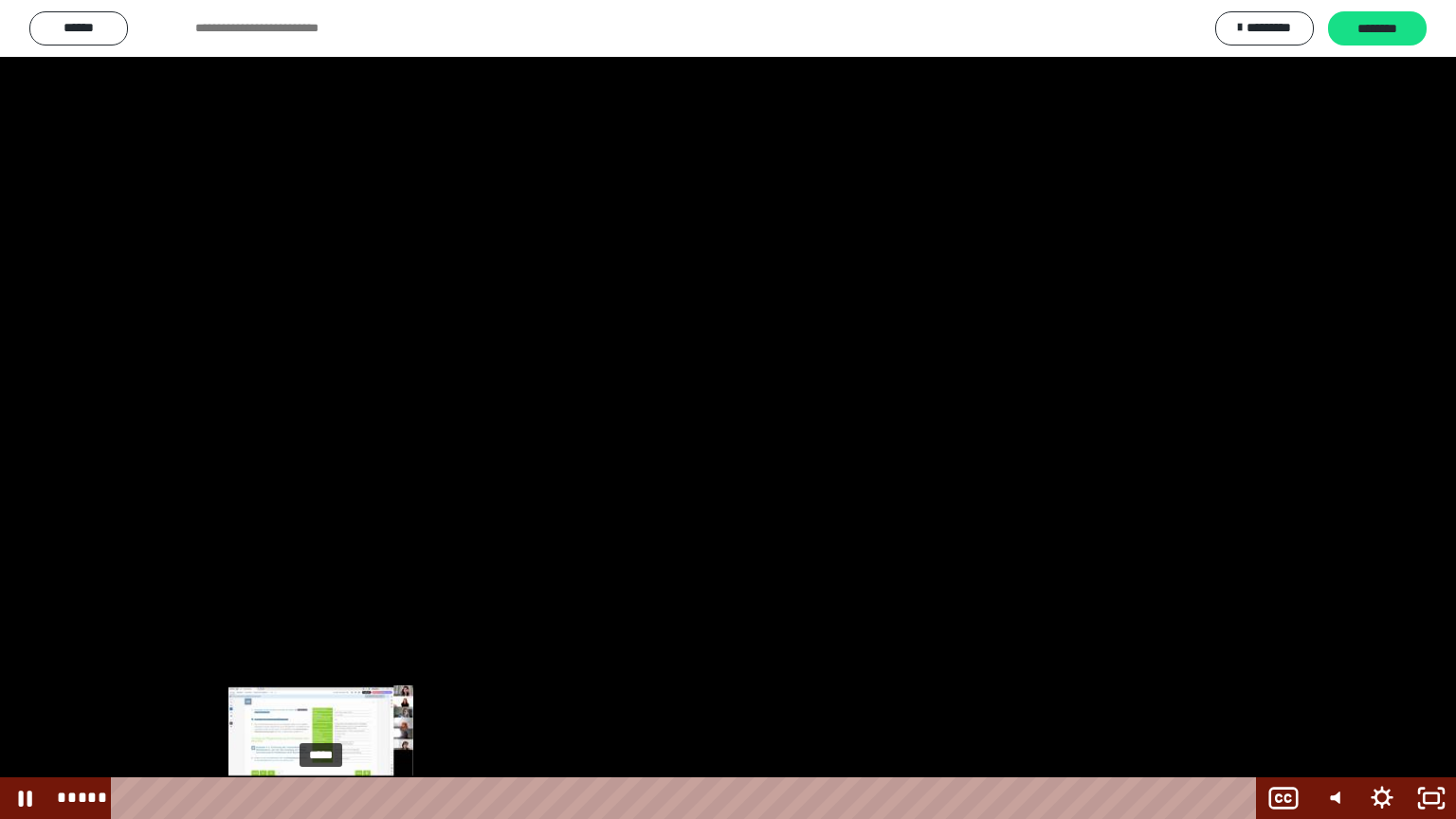 click on "*****" at bounding box center [687, 798] 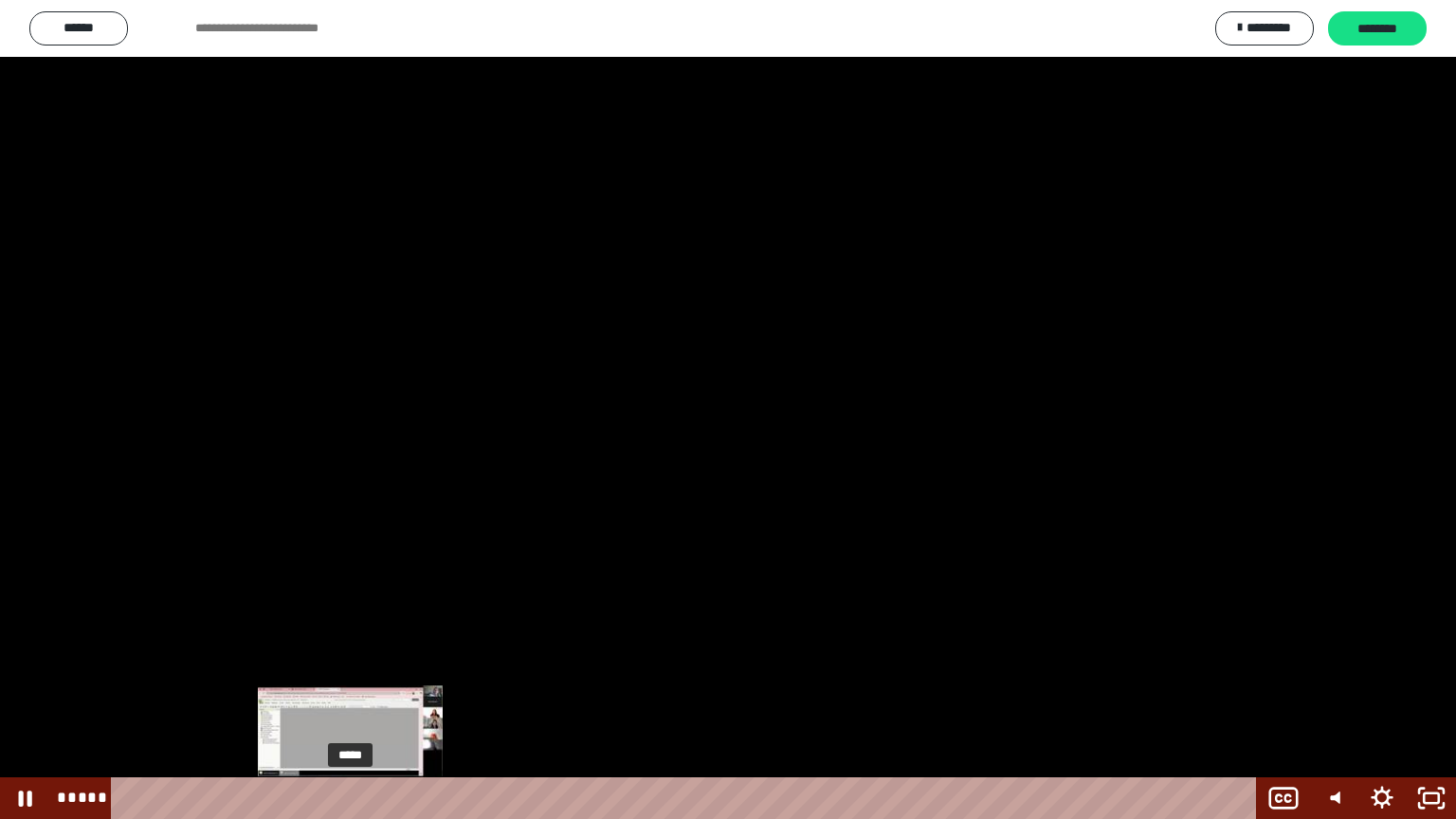 click on "*****" at bounding box center [687, 798] 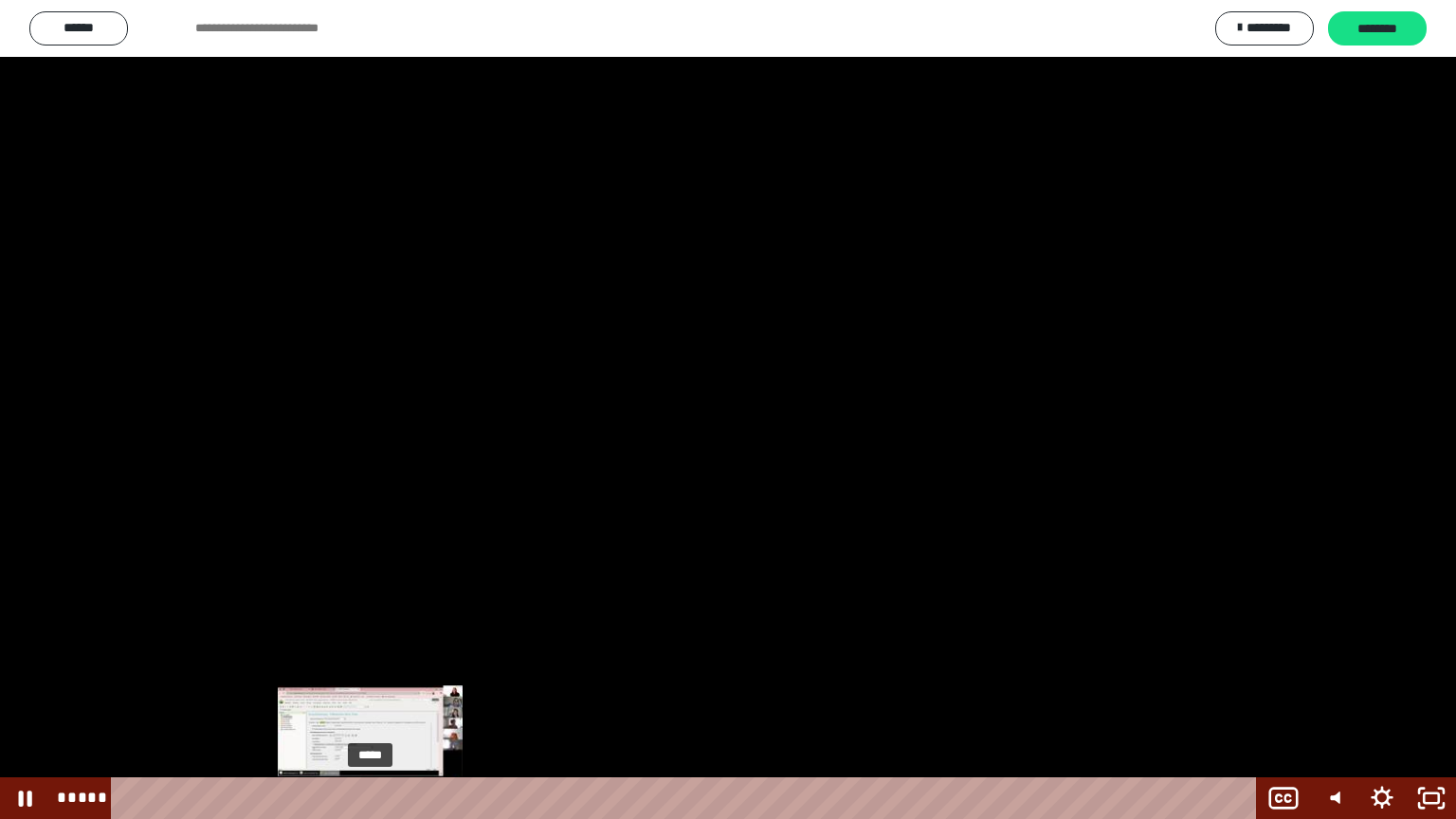 click on "*****" at bounding box center (687, 798) 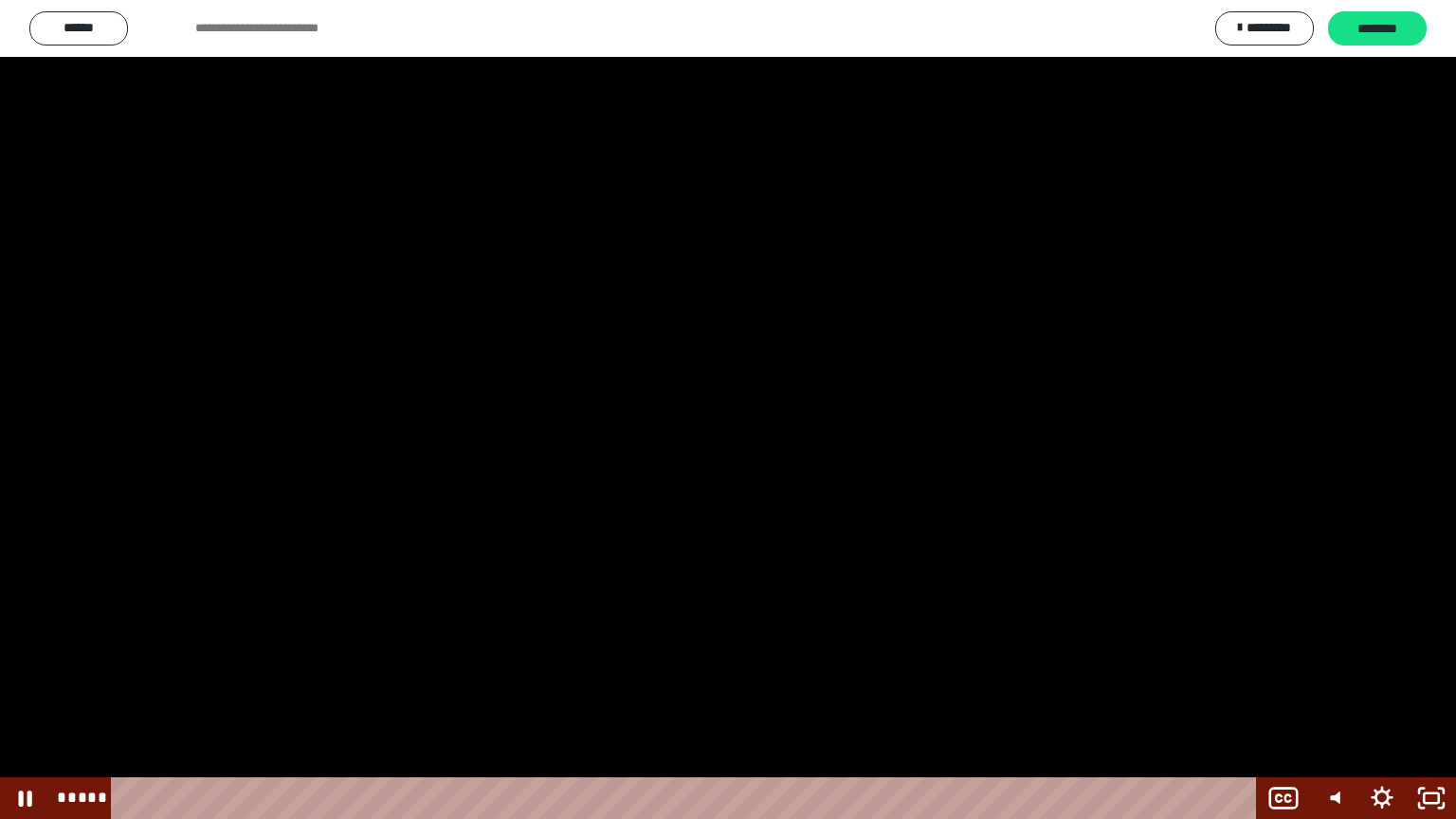 click at bounding box center (728, 410) 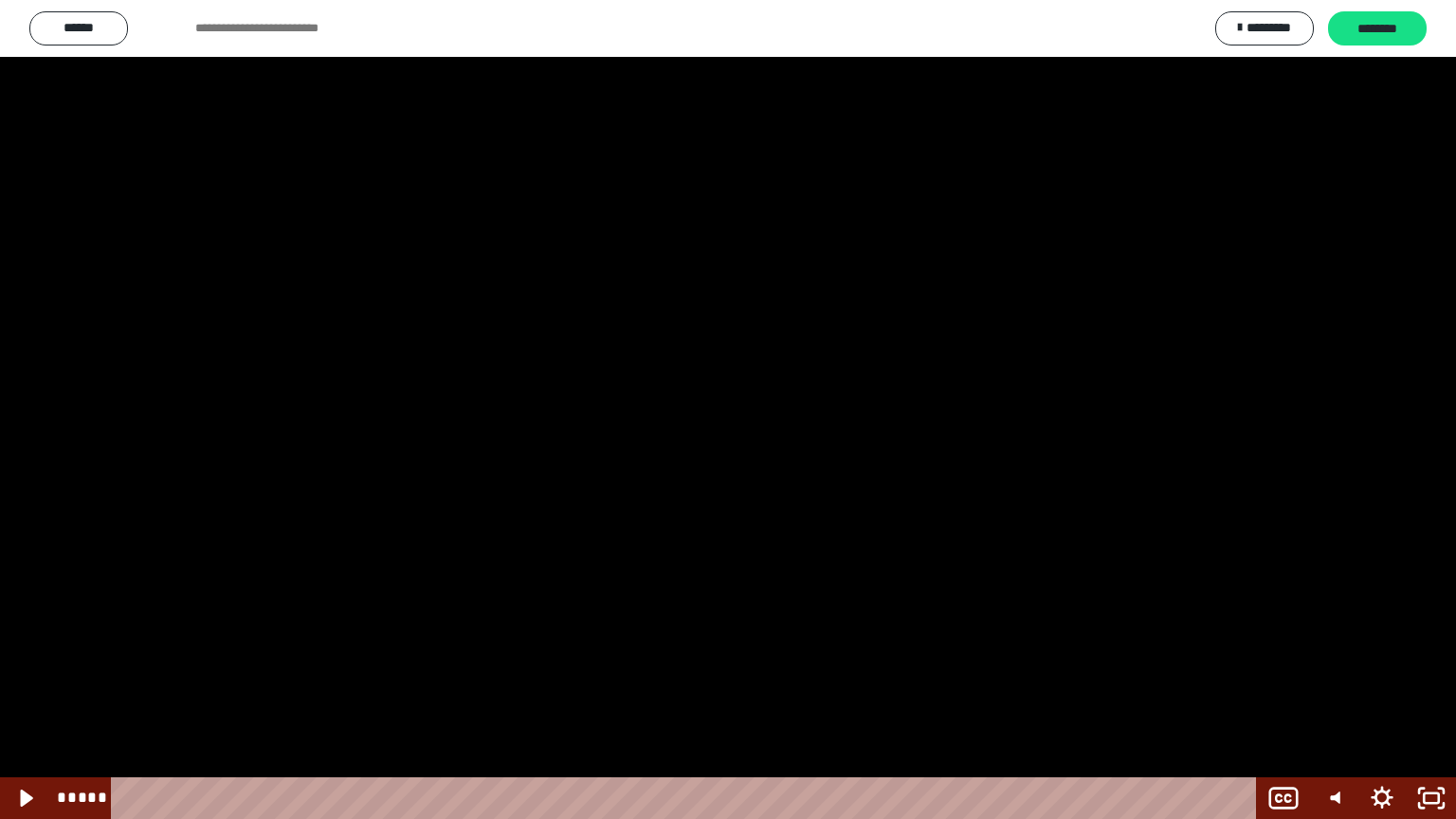 click at bounding box center [728, 410] 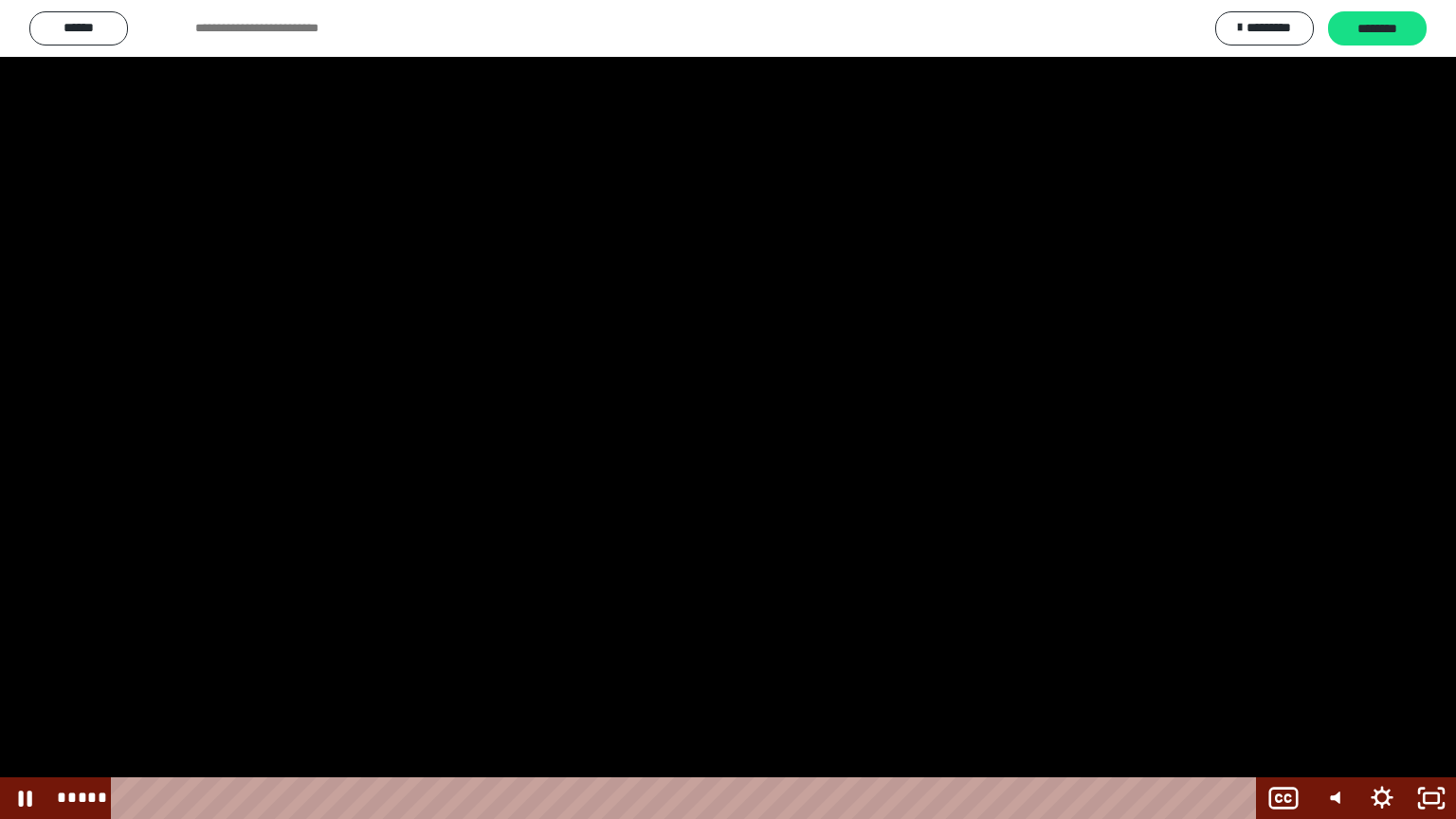 click at bounding box center (728, 410) 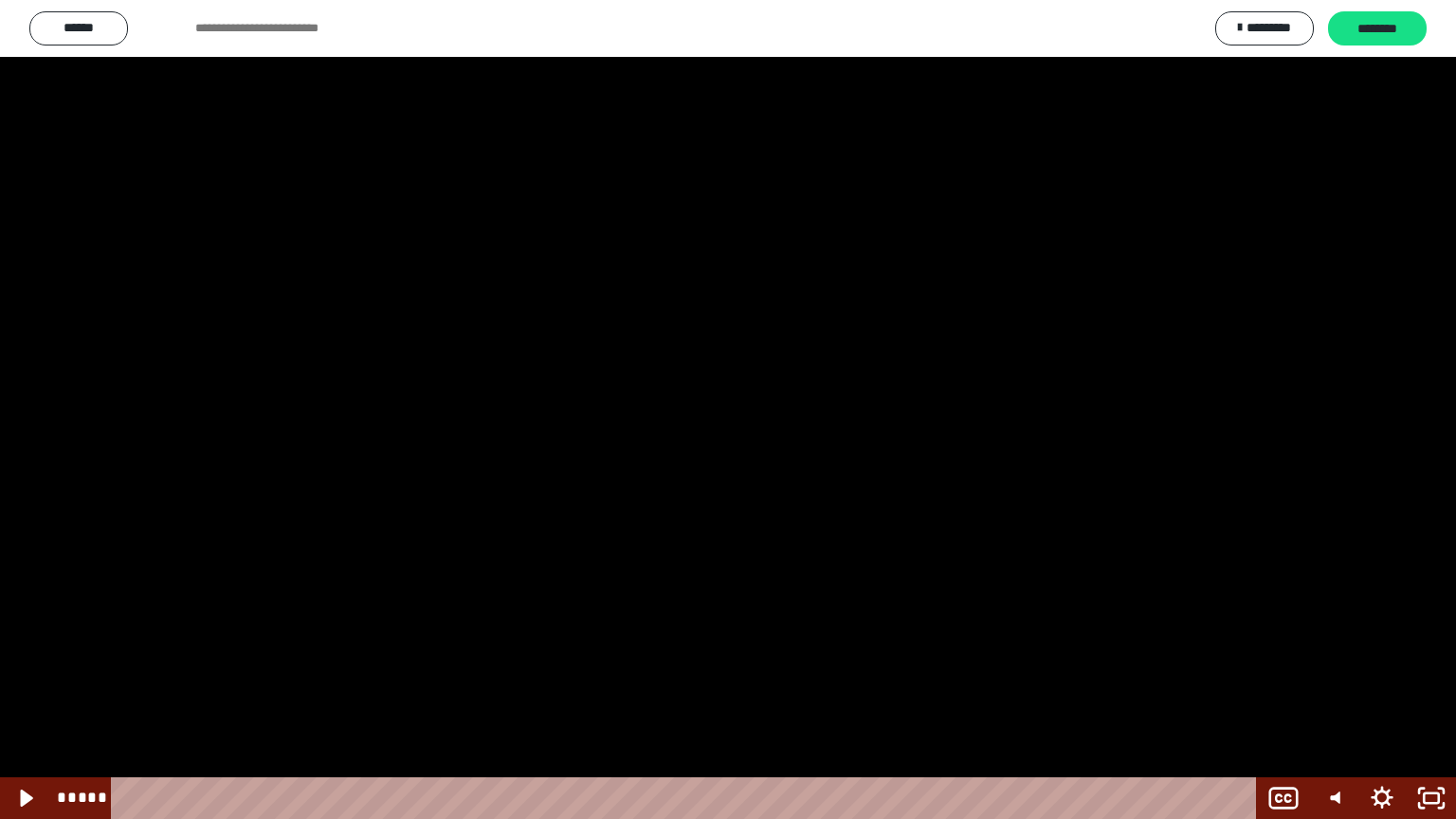 click at bounding box center (728, 410) 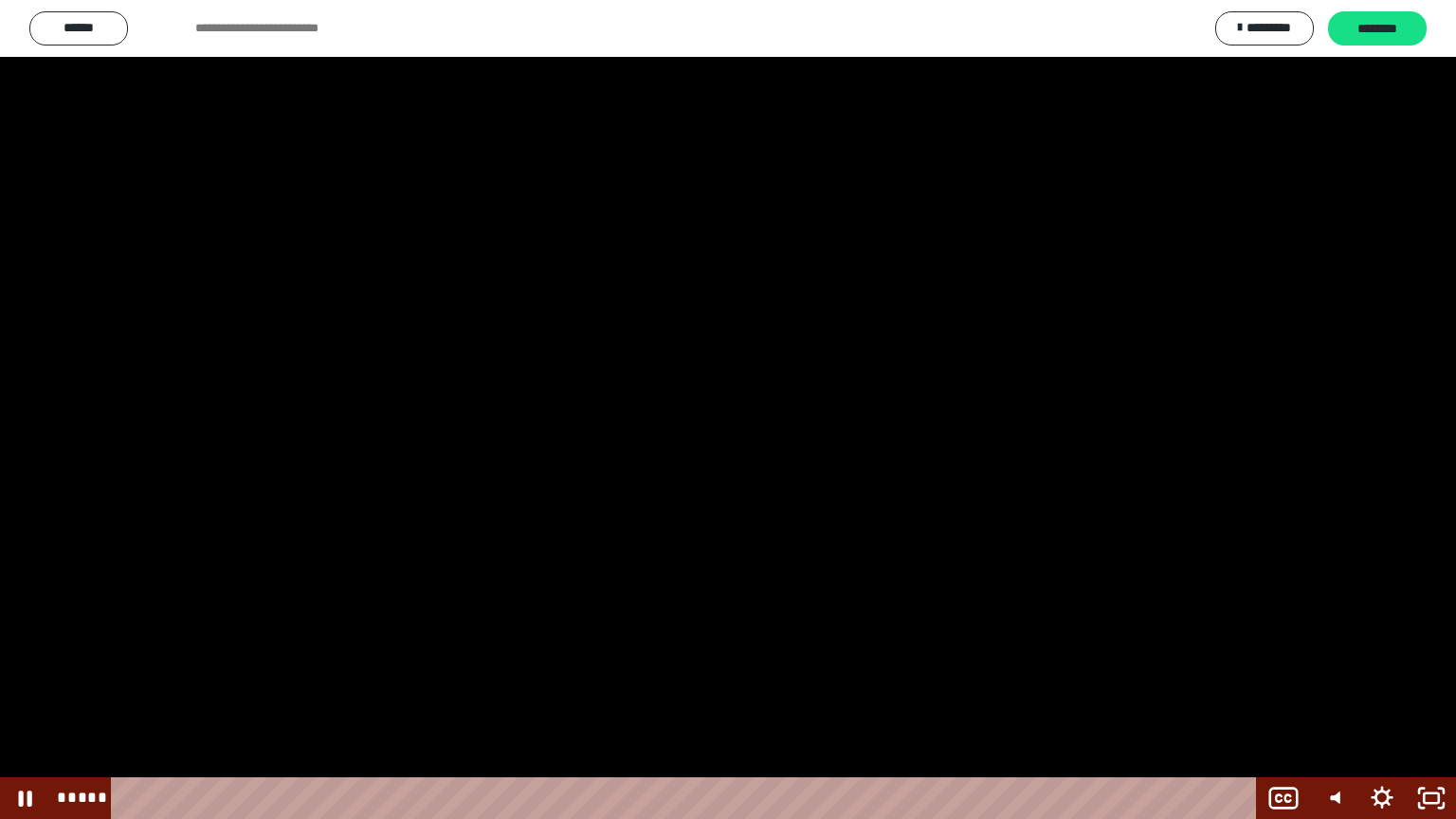 click at bounding box center [728, 410] 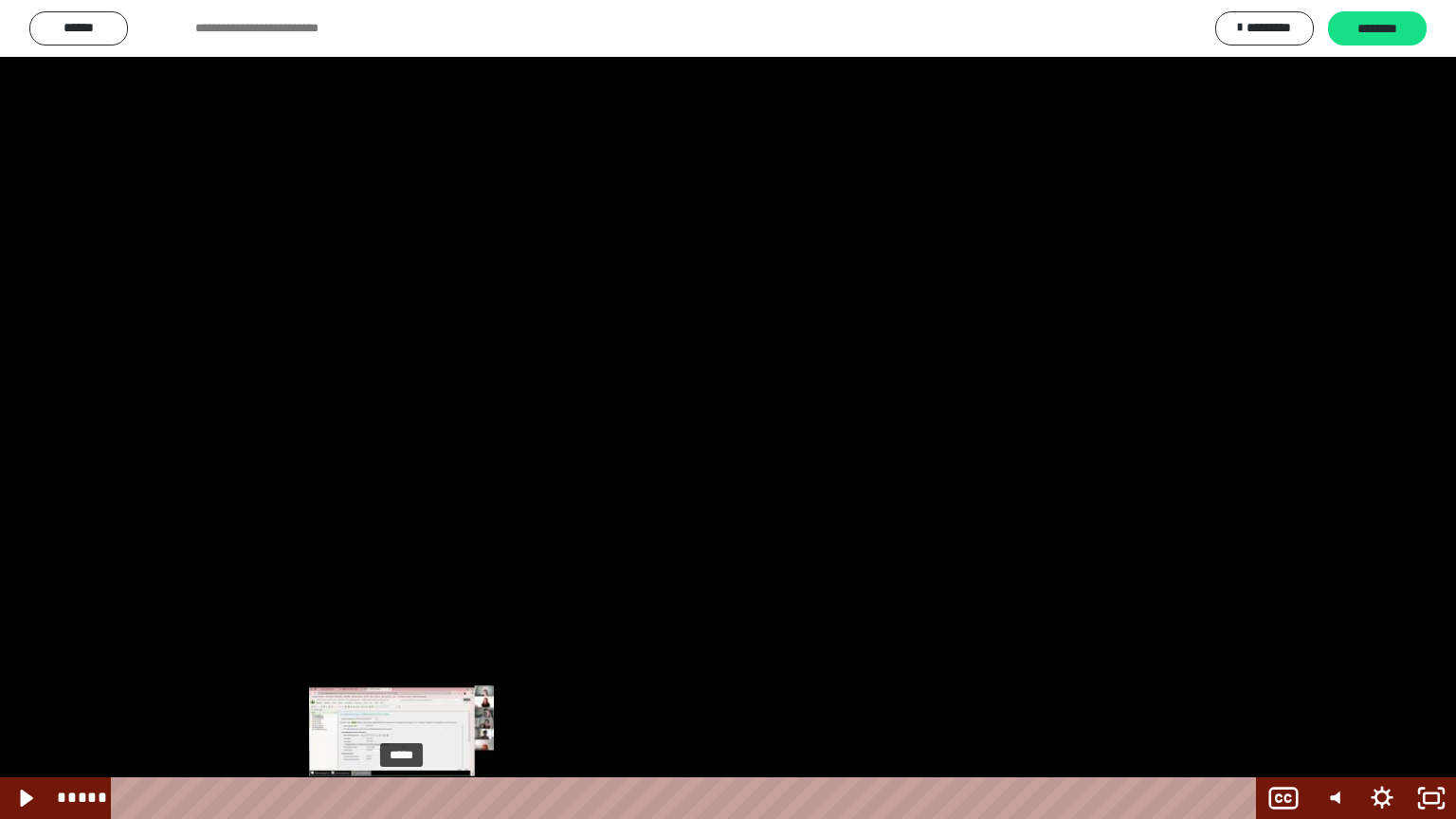 click on "*****" at bounding box center (687, 798) 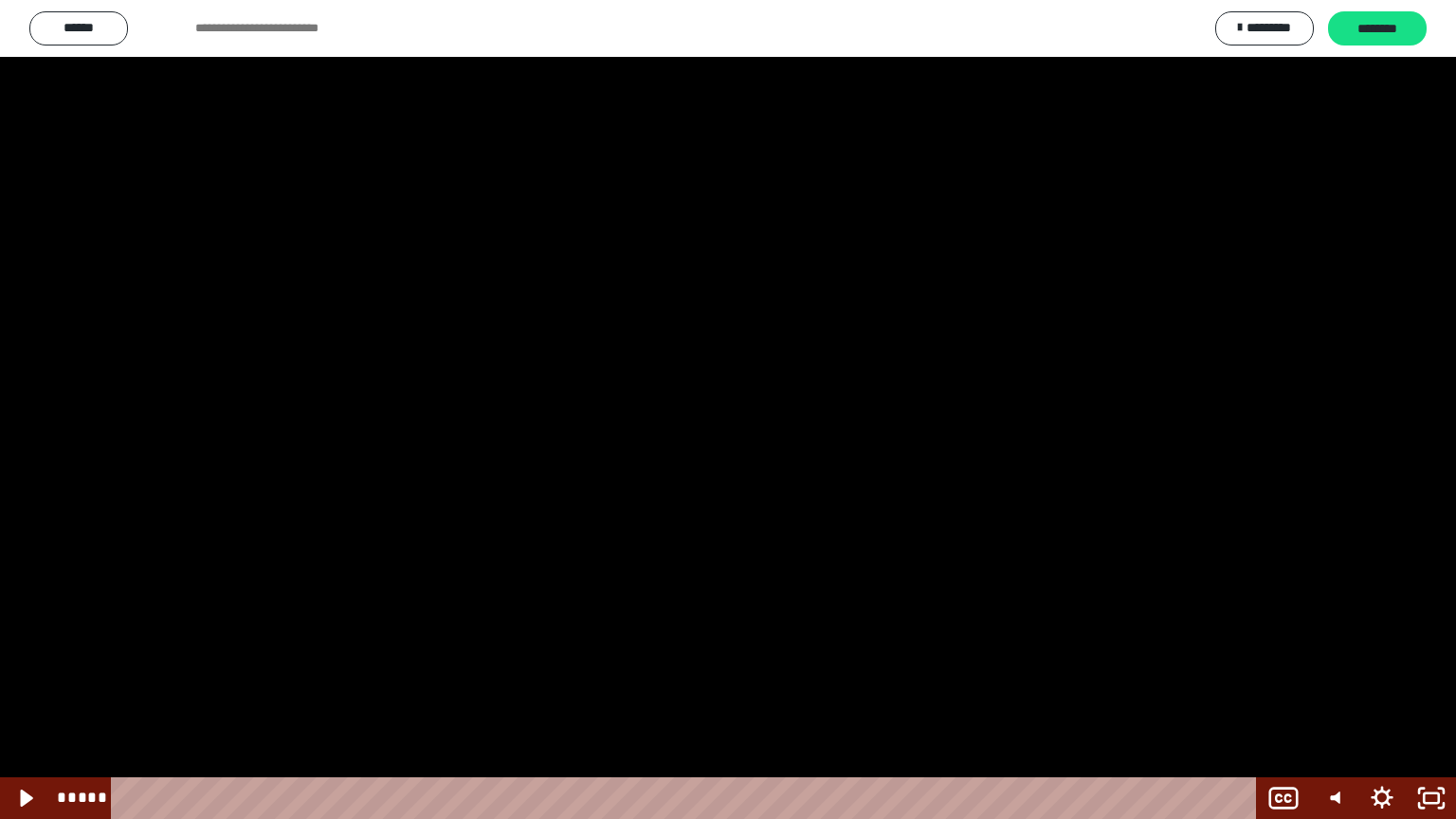 click at bounding box center [728, 410] 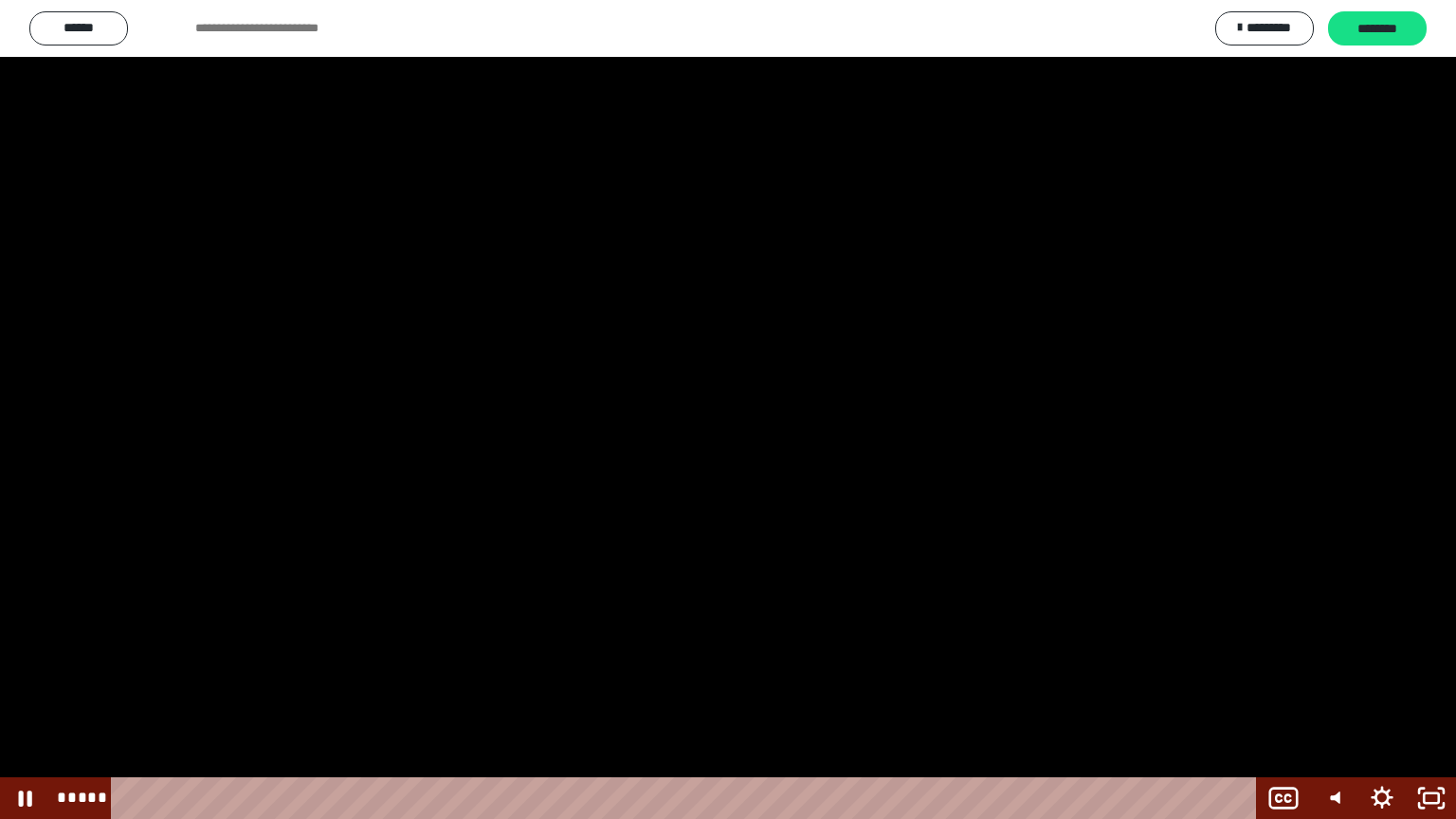 click at bounding box center (728, 410) 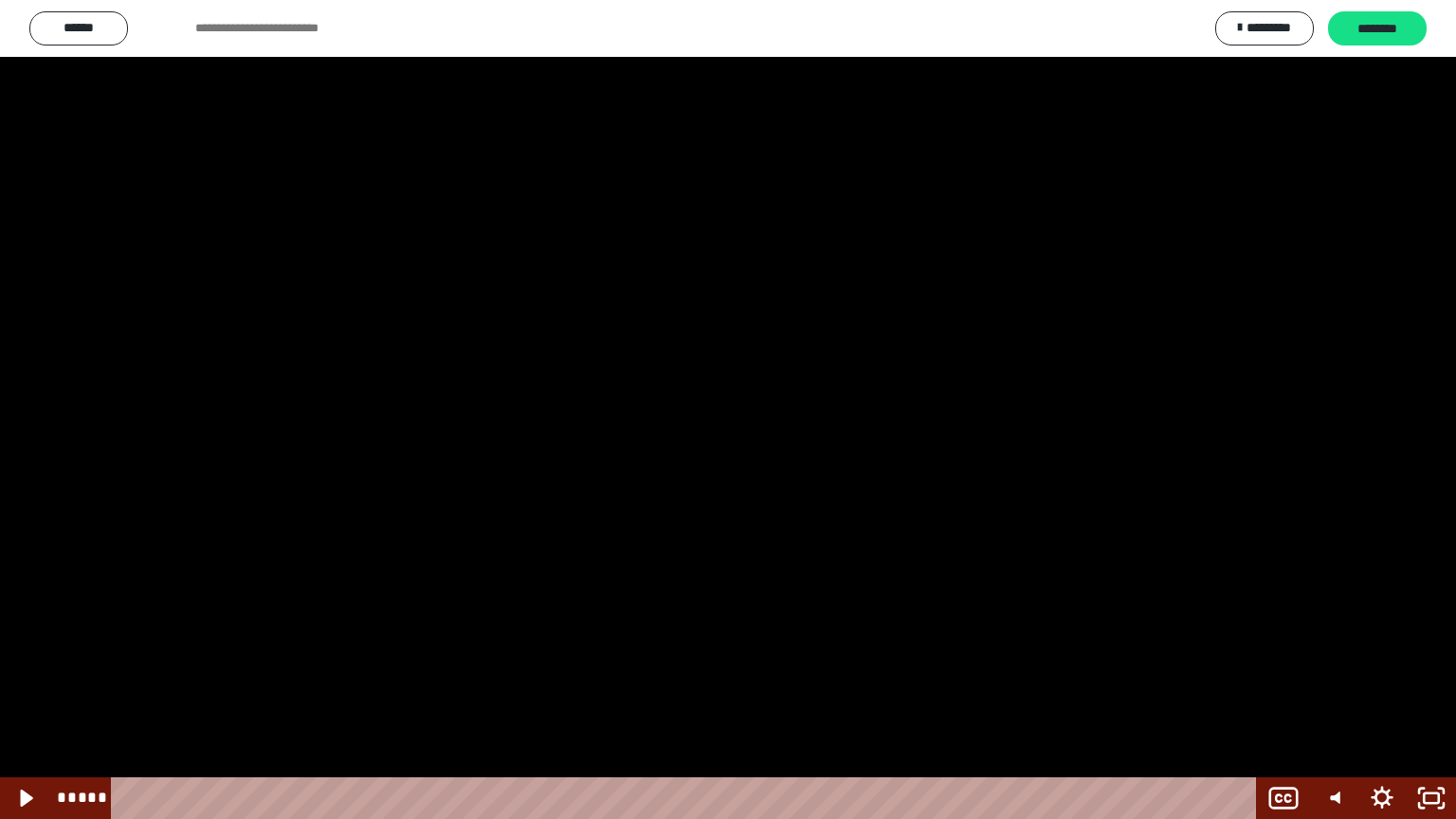 click at bounding box center [728, 410] 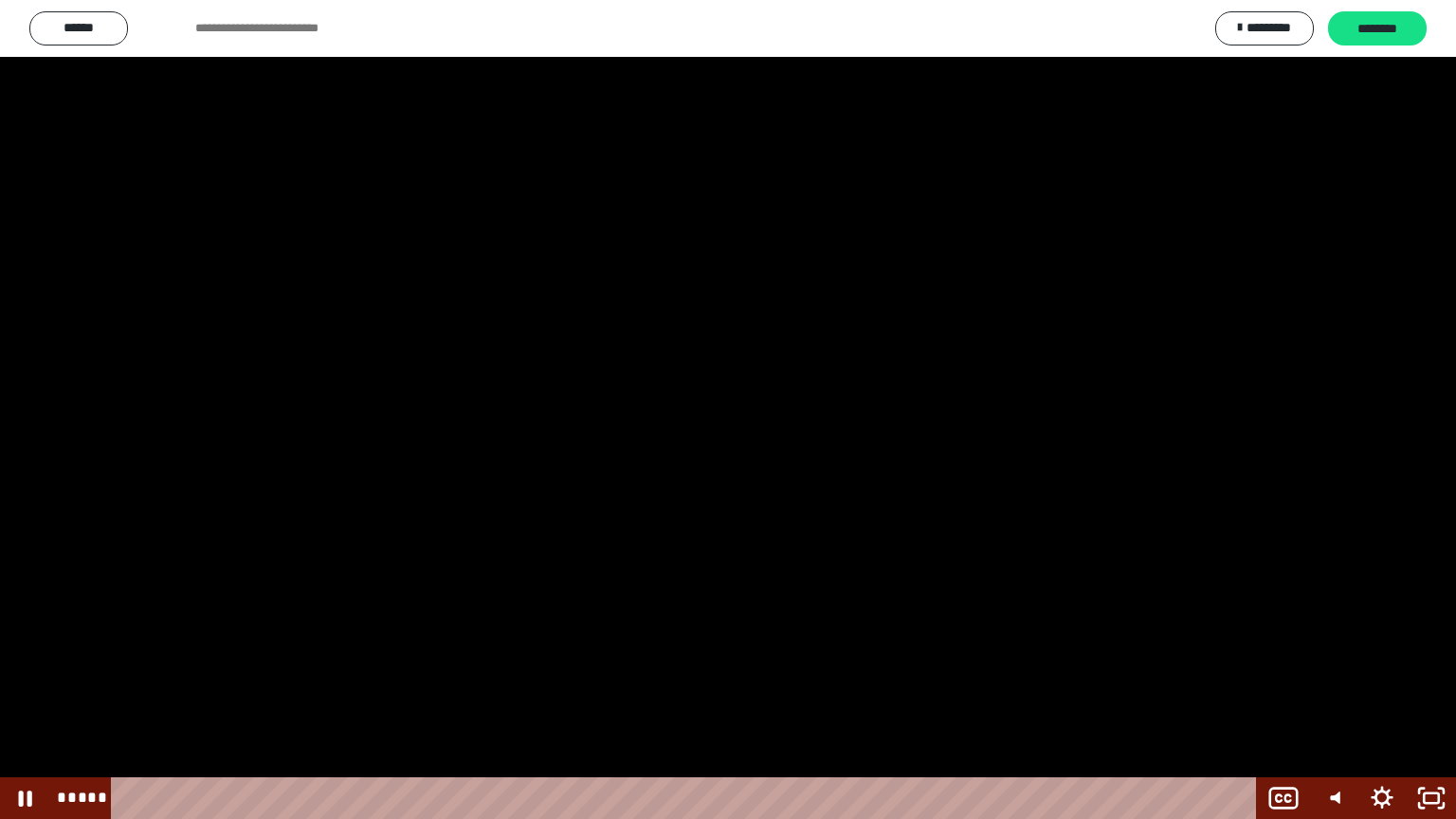 click at bounding box center [728, 410] 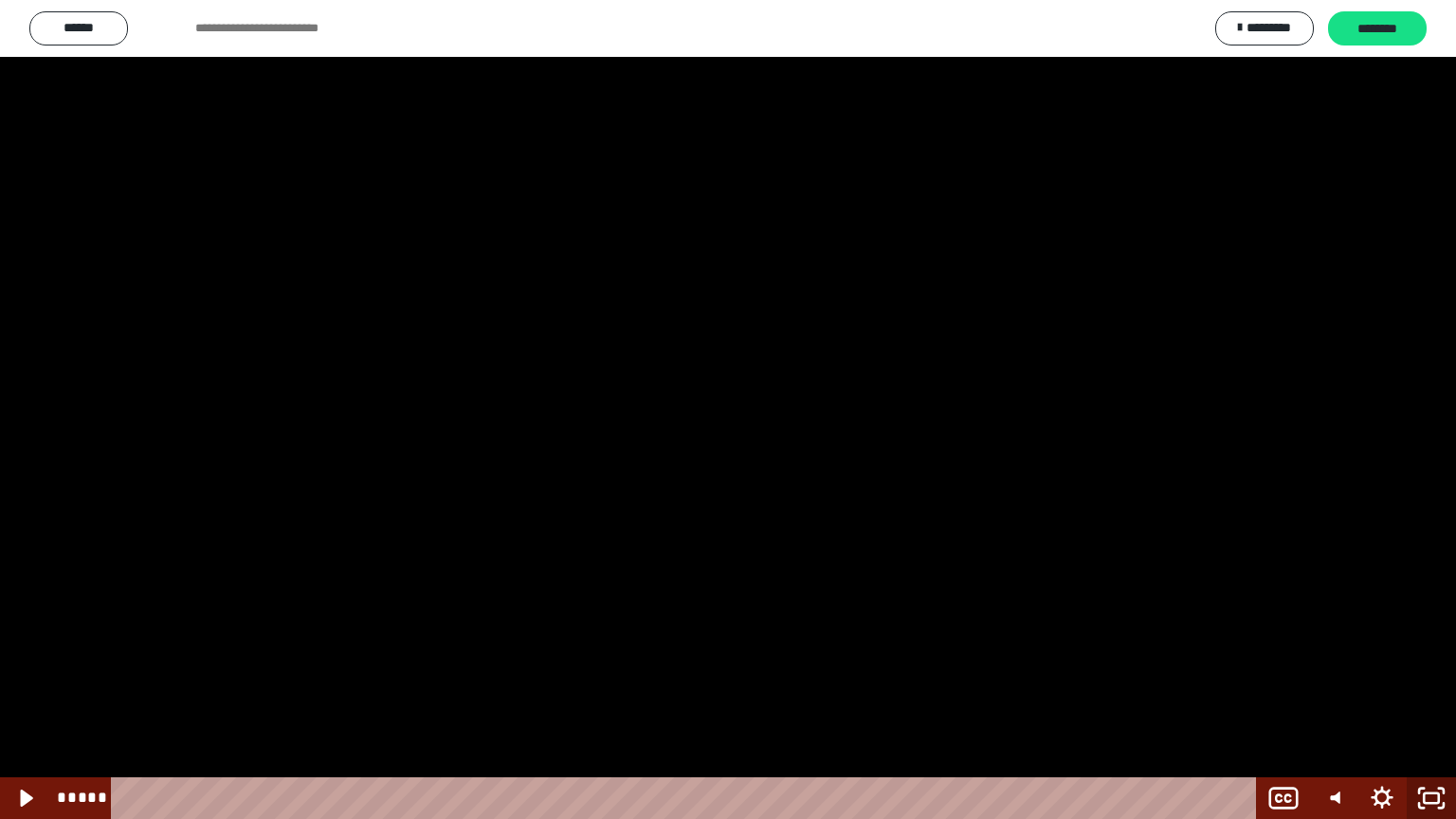 click 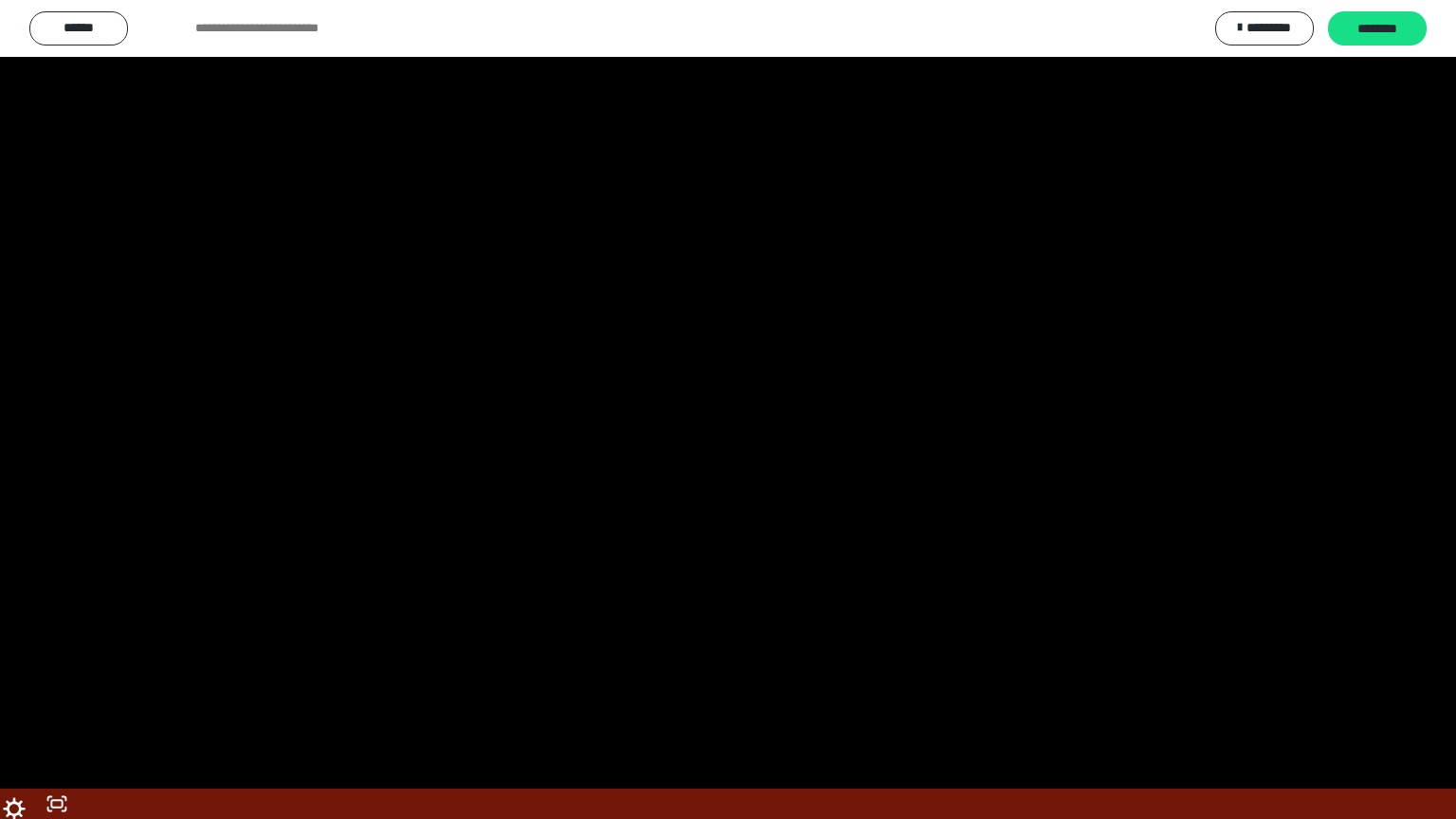 scroll, scrollTop: 2343, scrollLeft: 0, axis: vertical 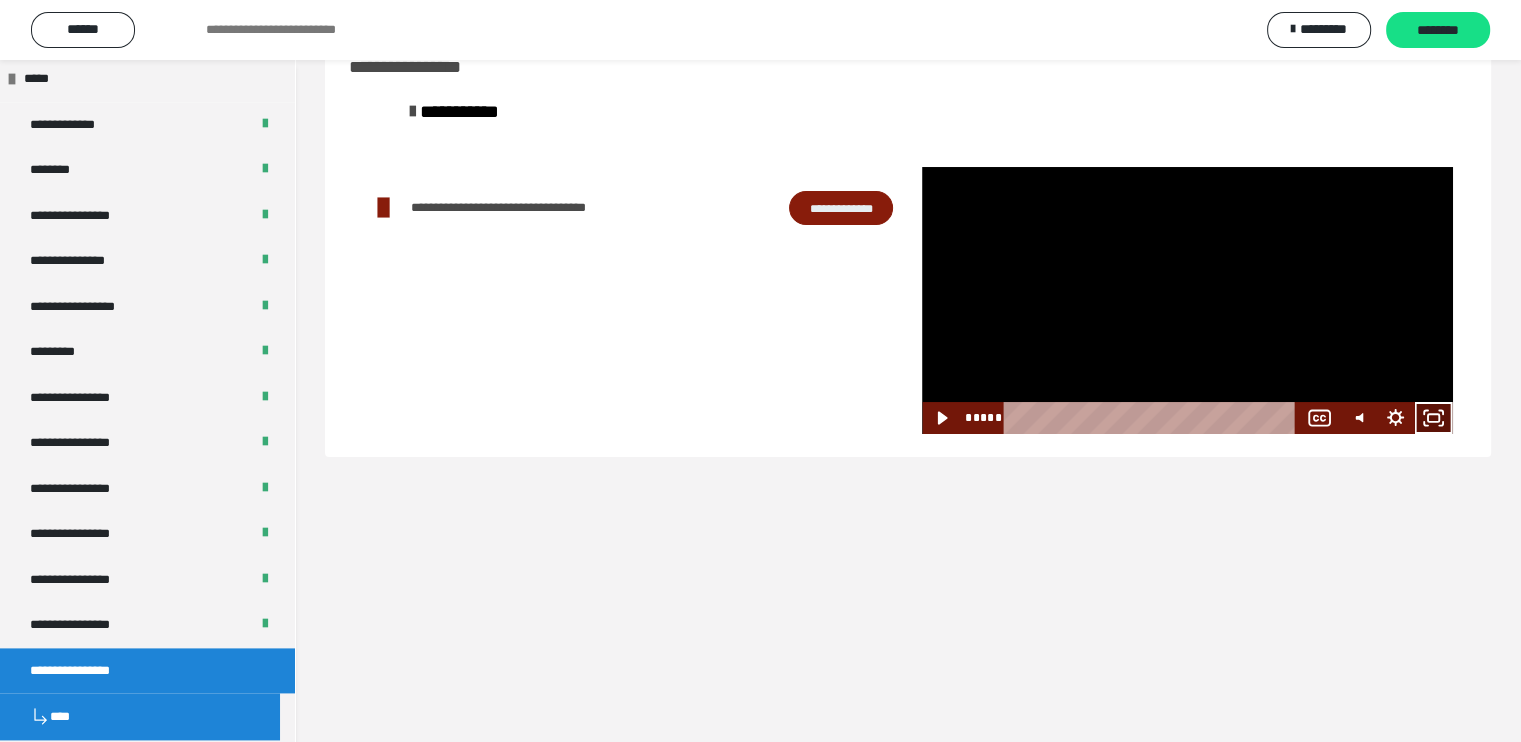 click 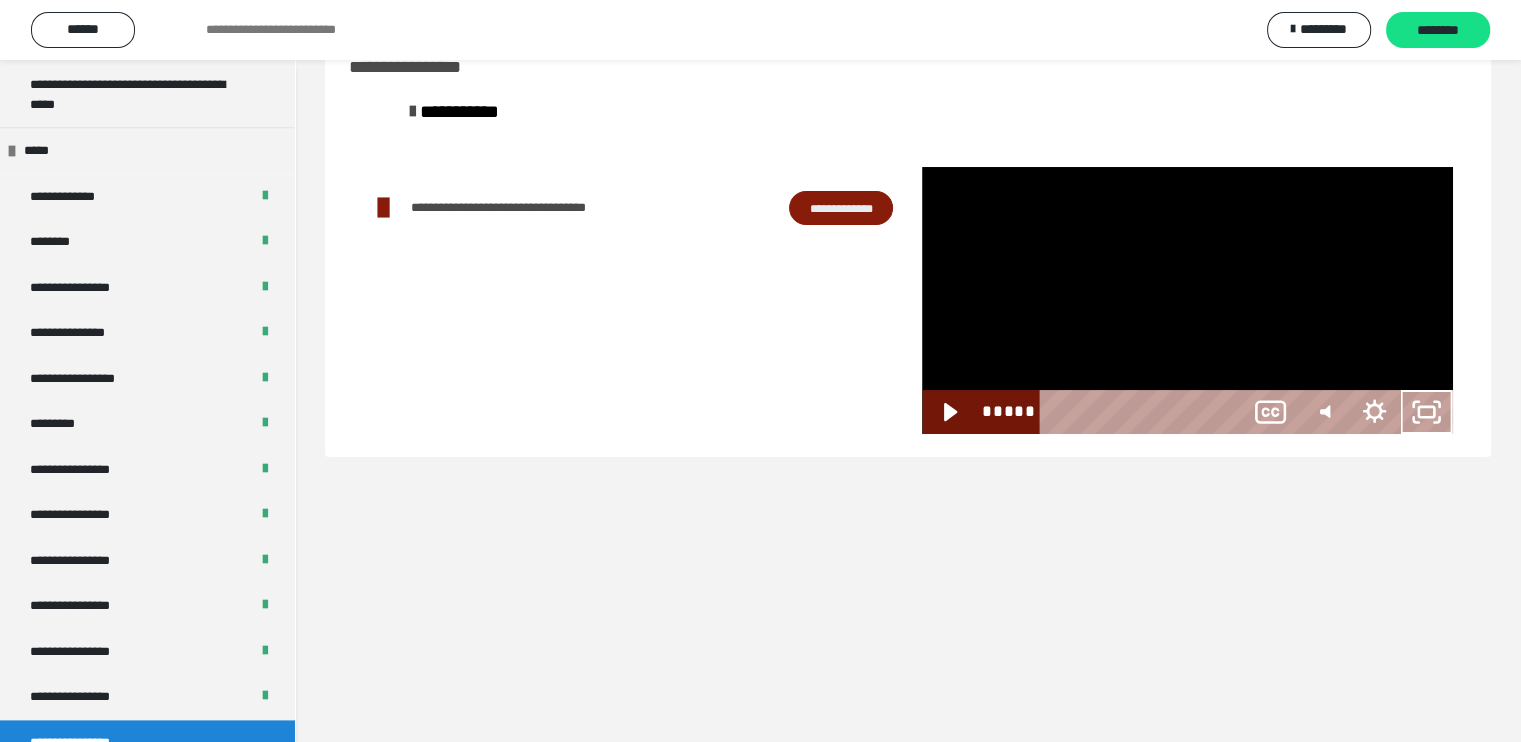 scroll, scrollTop: 2396, scrollLeft: 0, axis: vertical 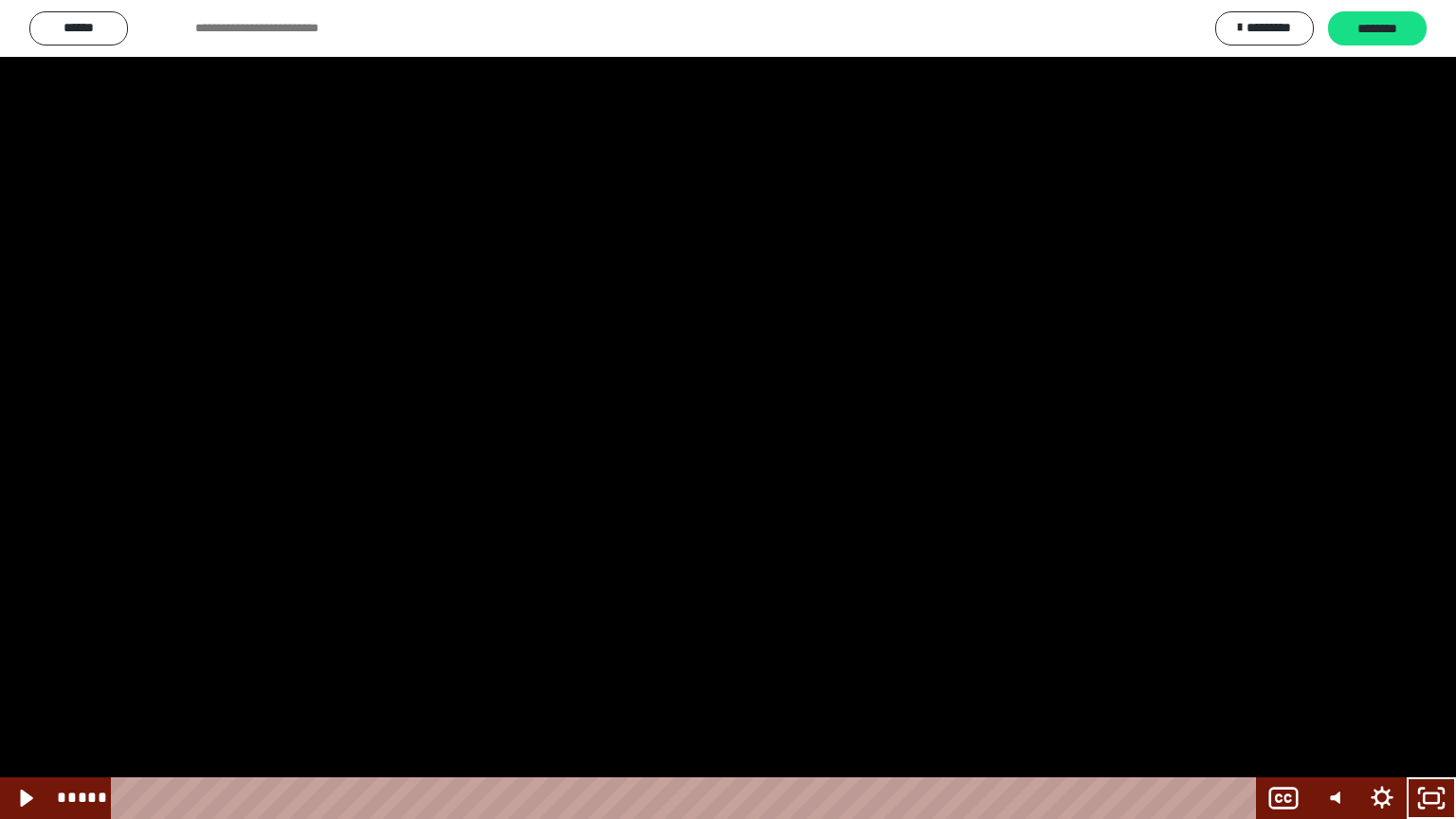 click at bounding box center [728, 410] 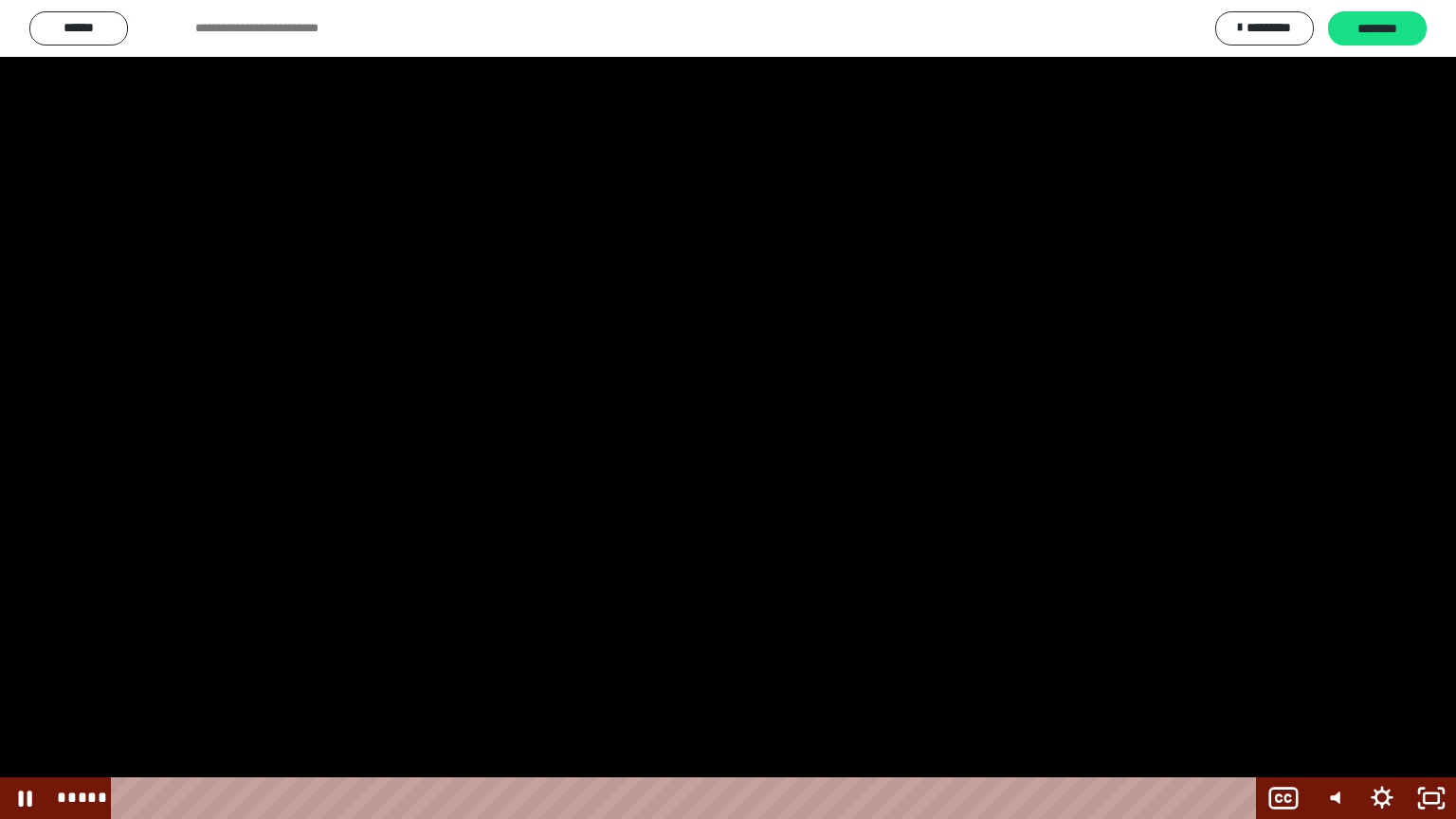 click at bounding box center (728, 410) 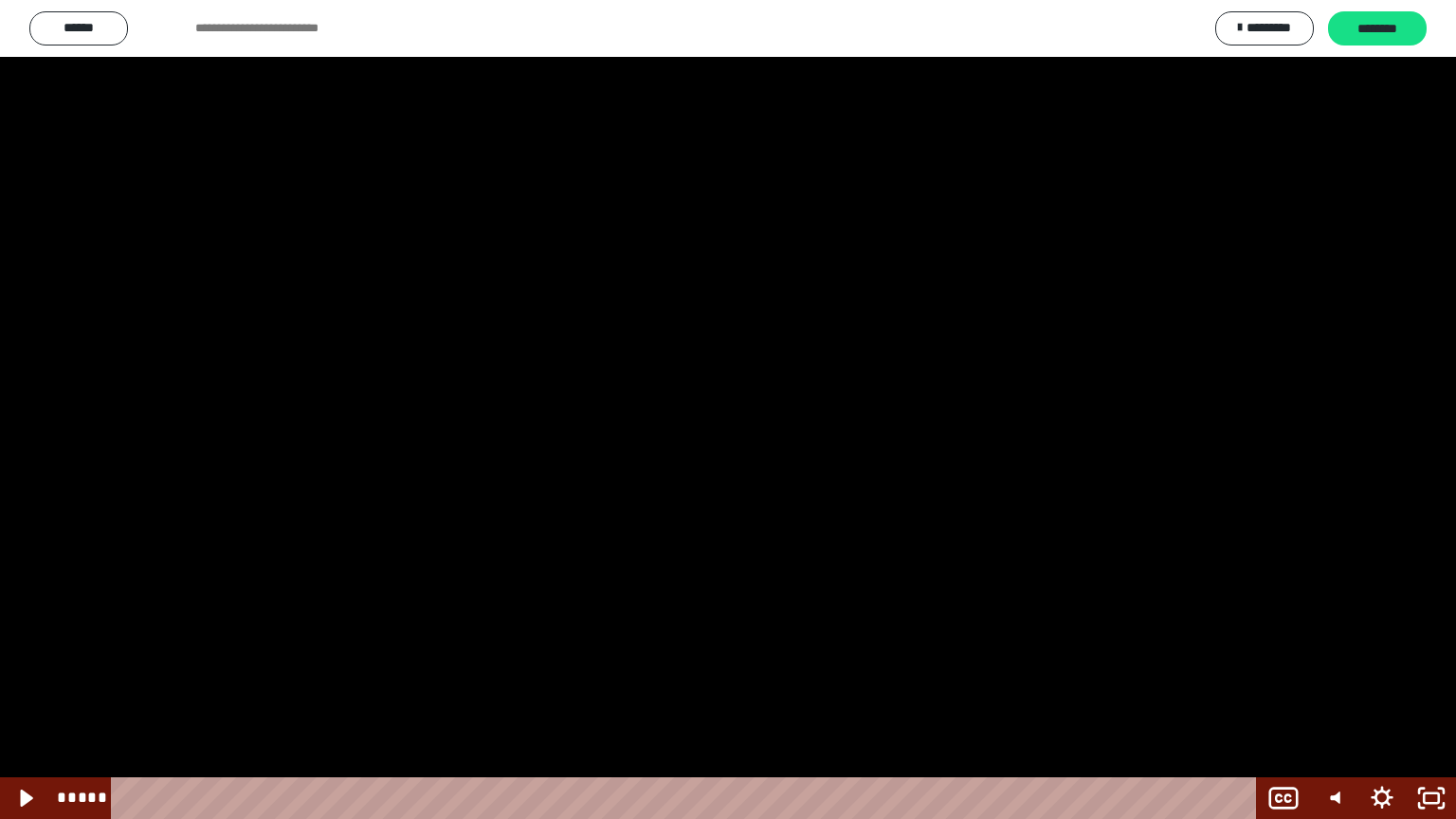 click at bounding box center (728, 410) 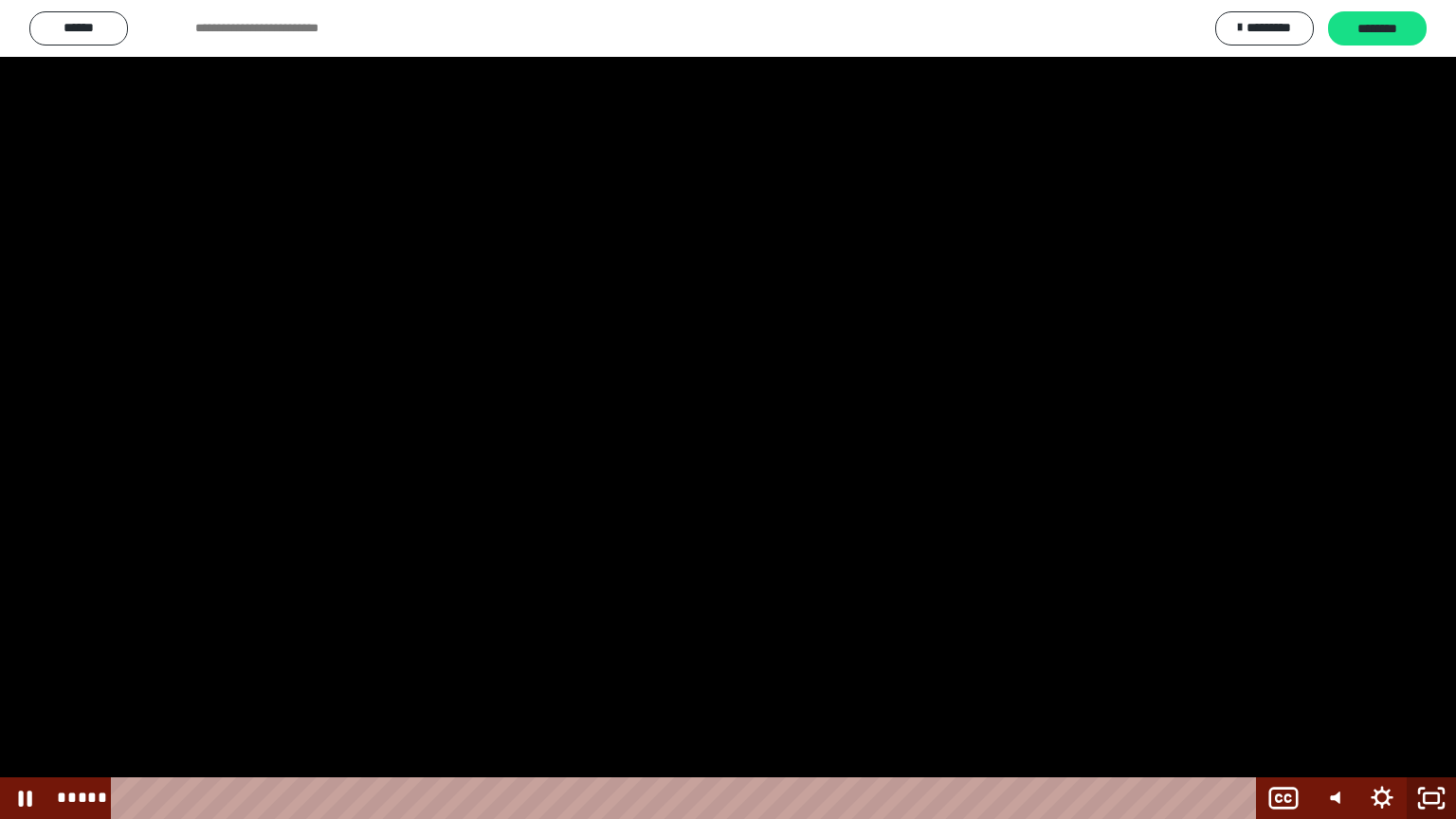 click 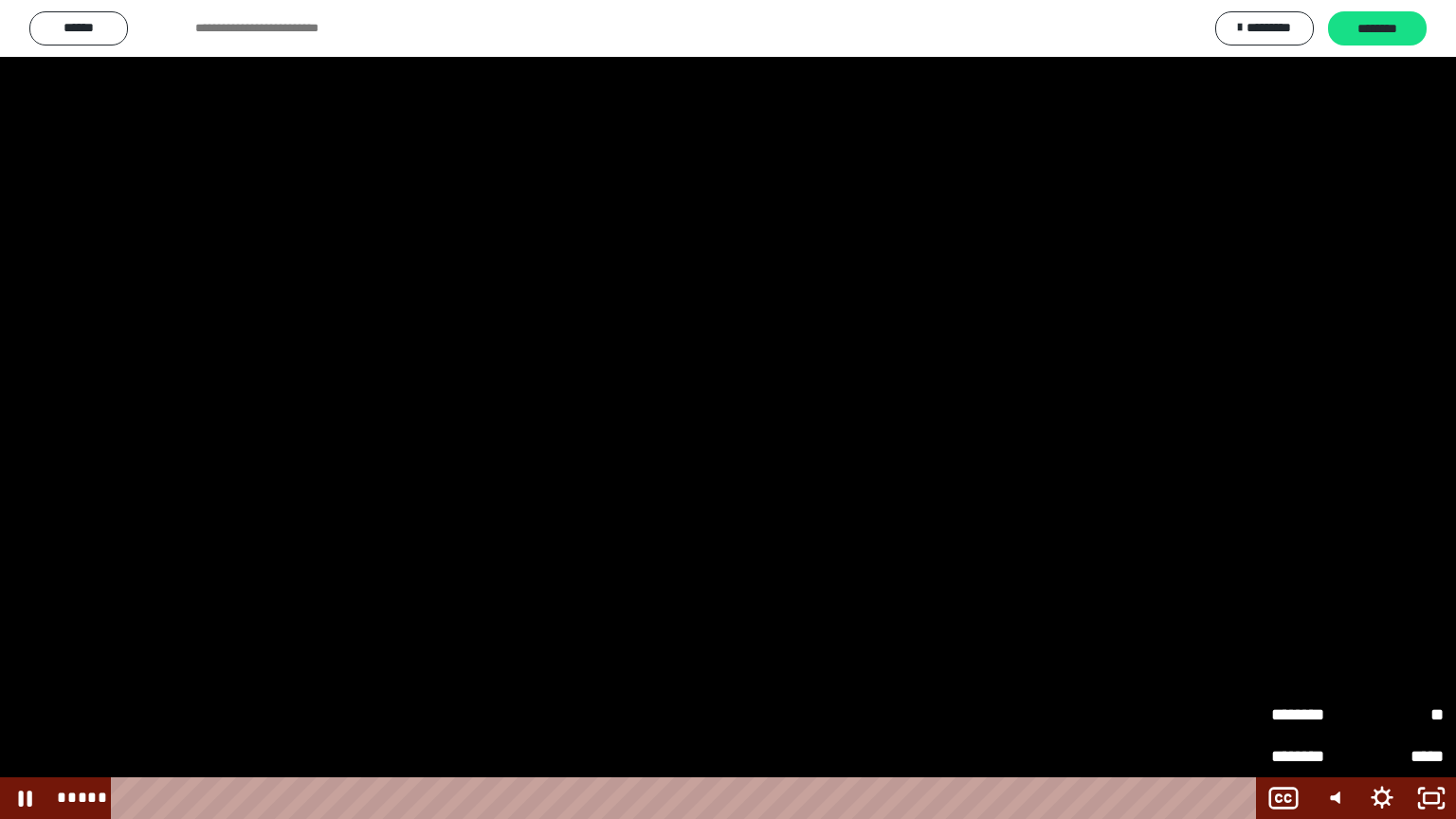 click at bounding box center (728, 410) 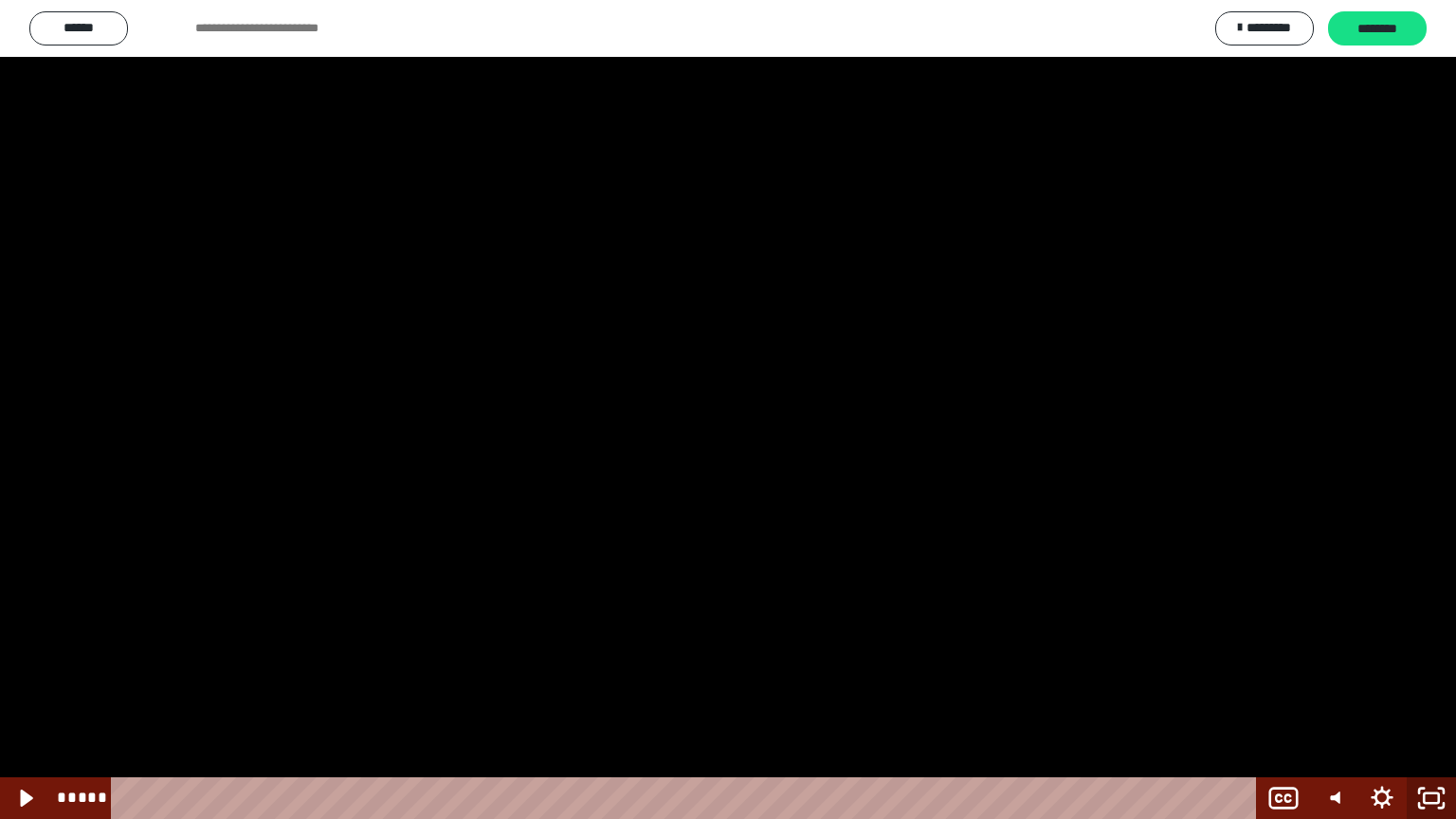 click 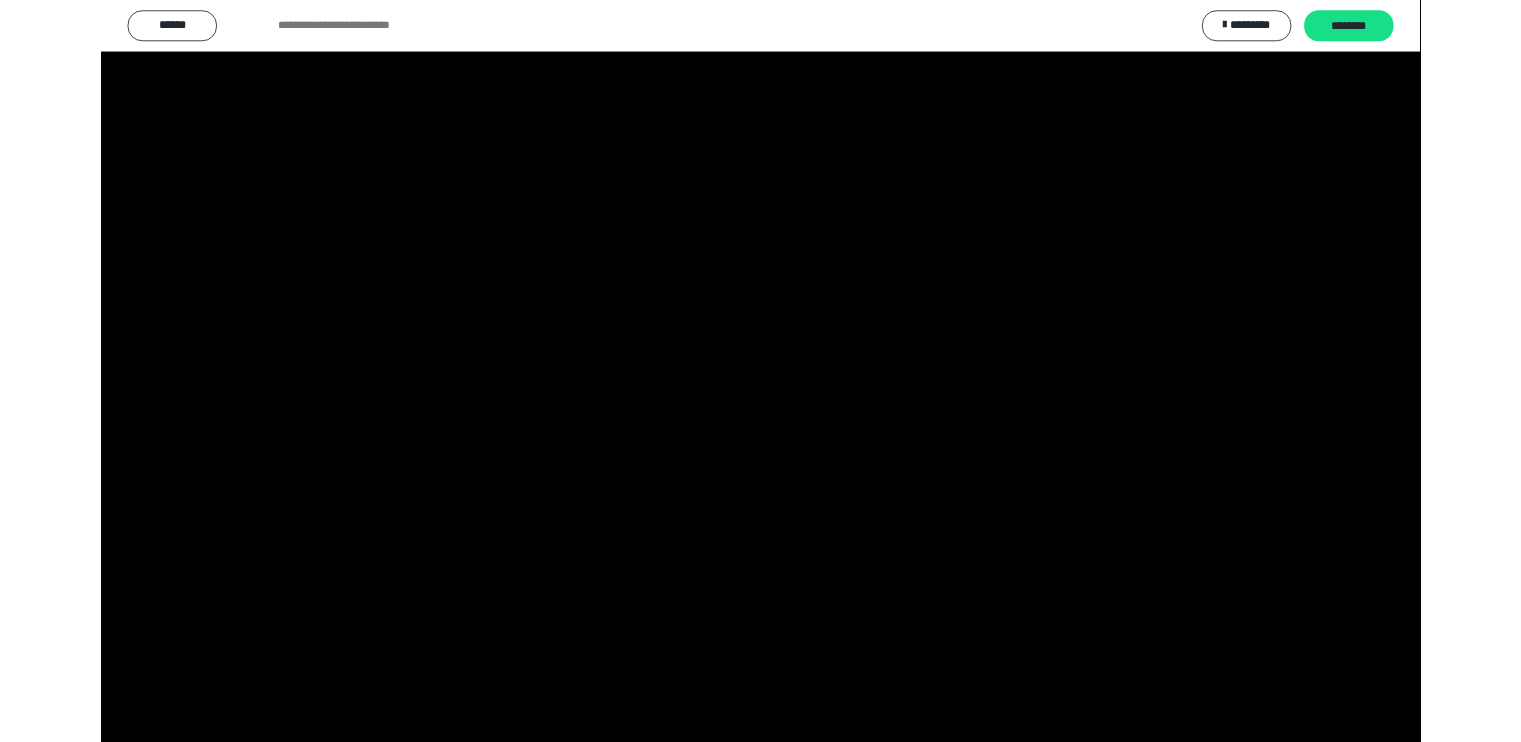 scroll, scrollTop: 2472, scrollLeft: 0, axis: vertical 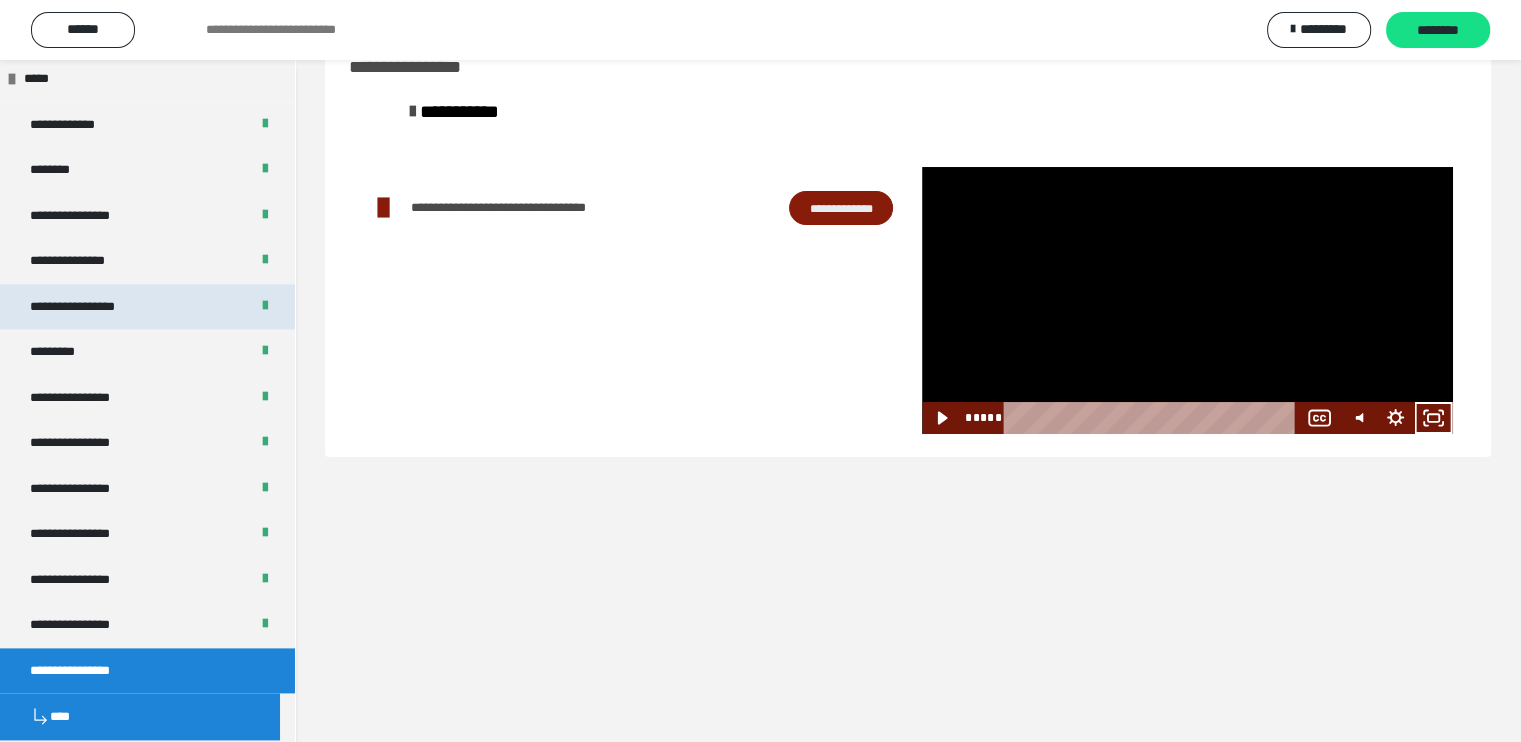click on "**********" at bounding box center [93, 307] 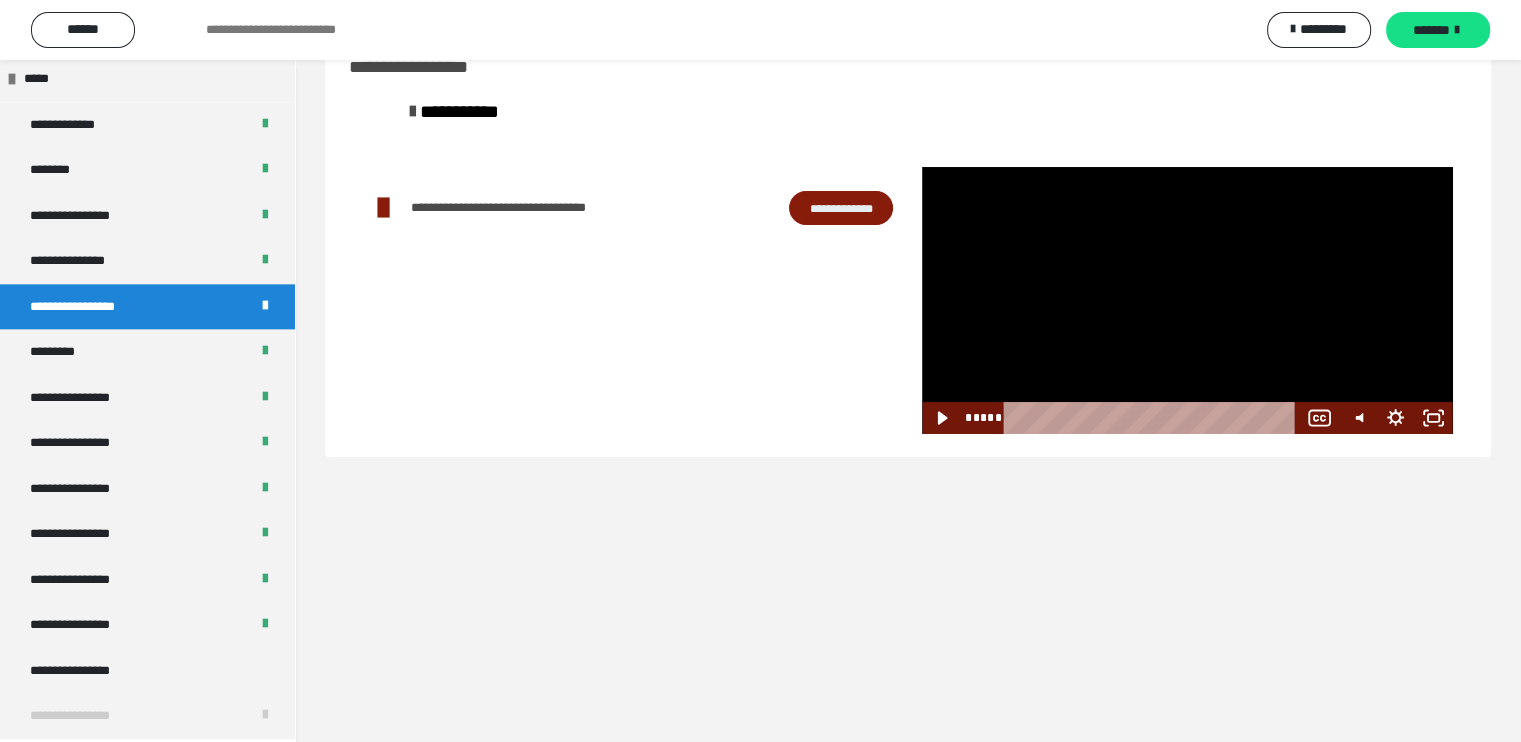 scroll, scrollTop: 2472, scrollLeft: 0, axis: vertical 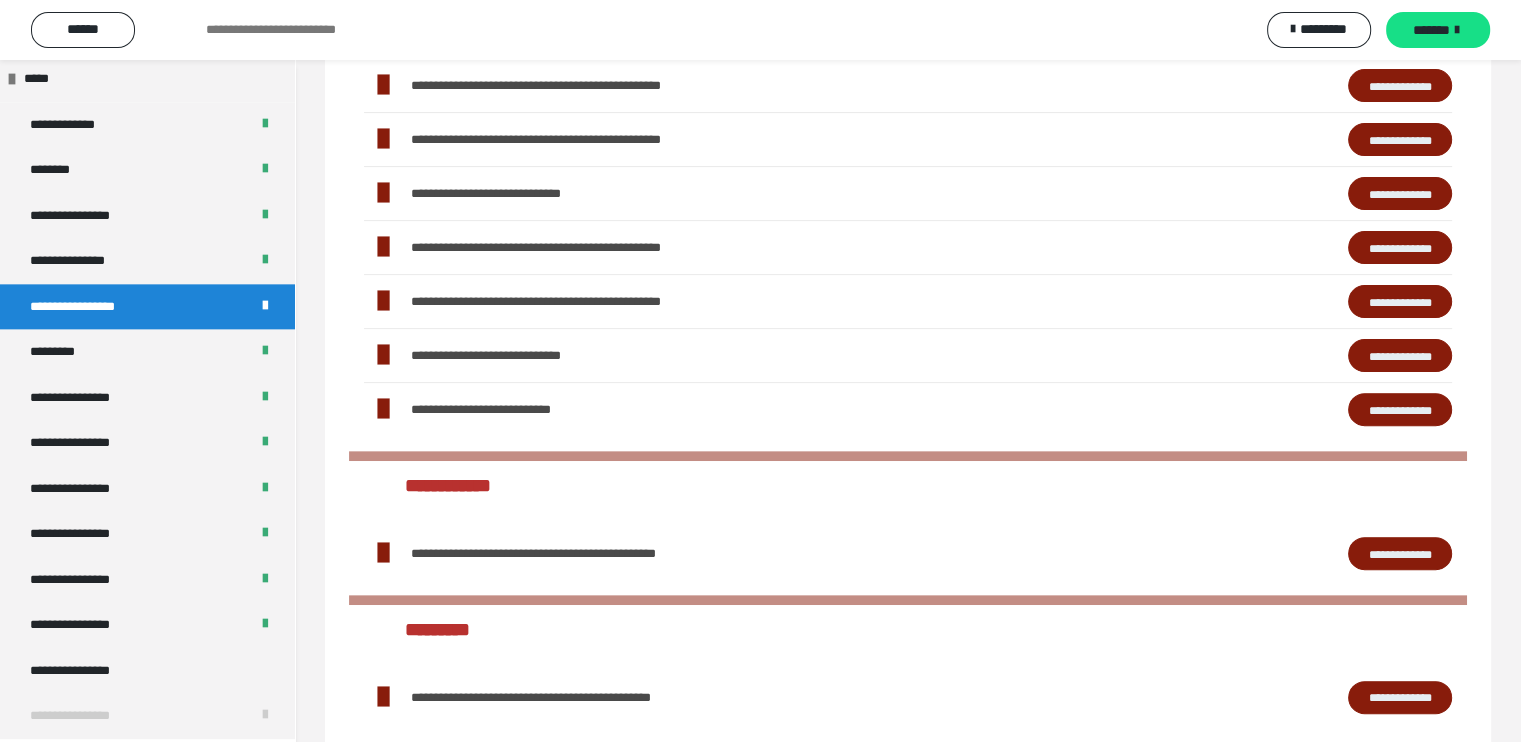 click on "**********" at bounding box center (1400, 410) 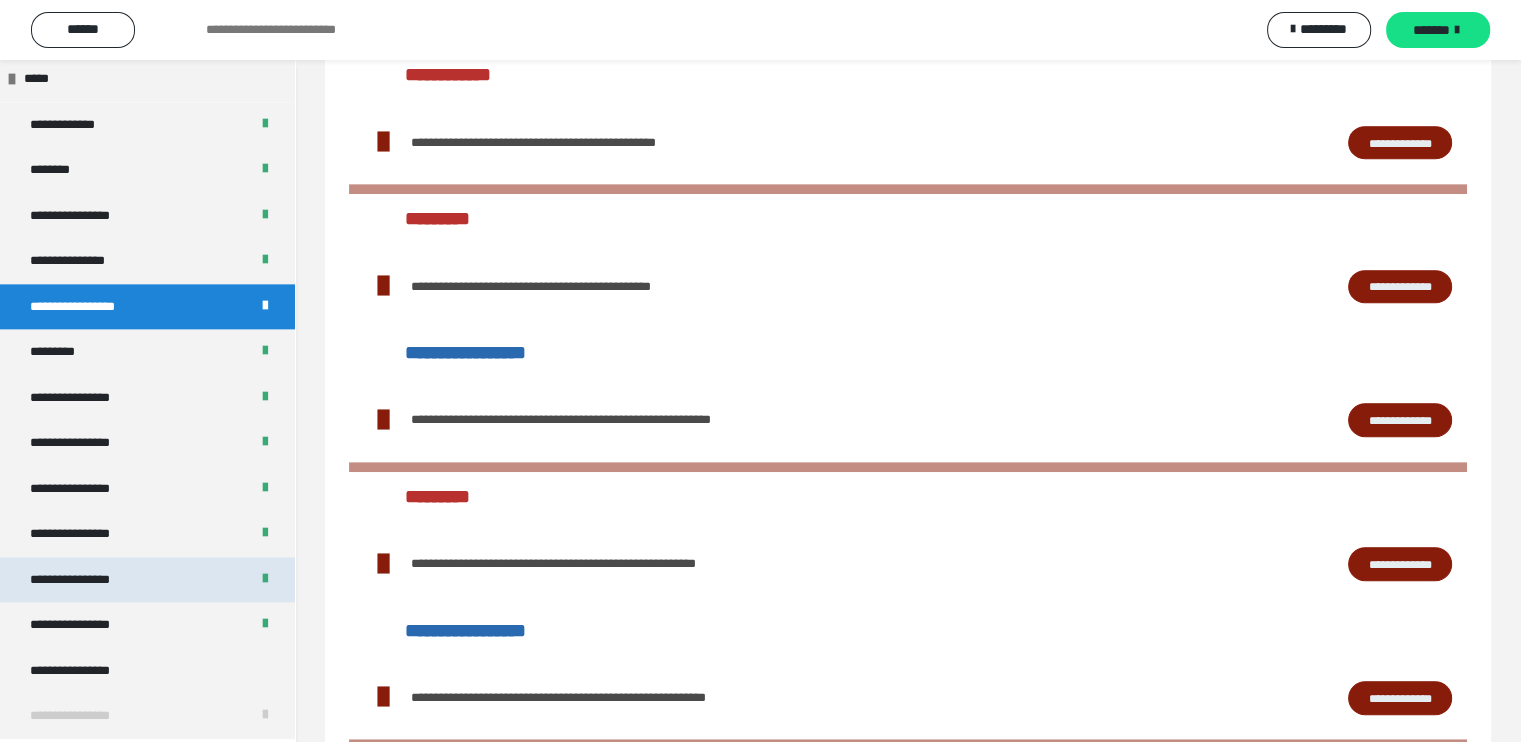 scroll, scrollTop: 1060, scrollLeft: 0, axis: vertical 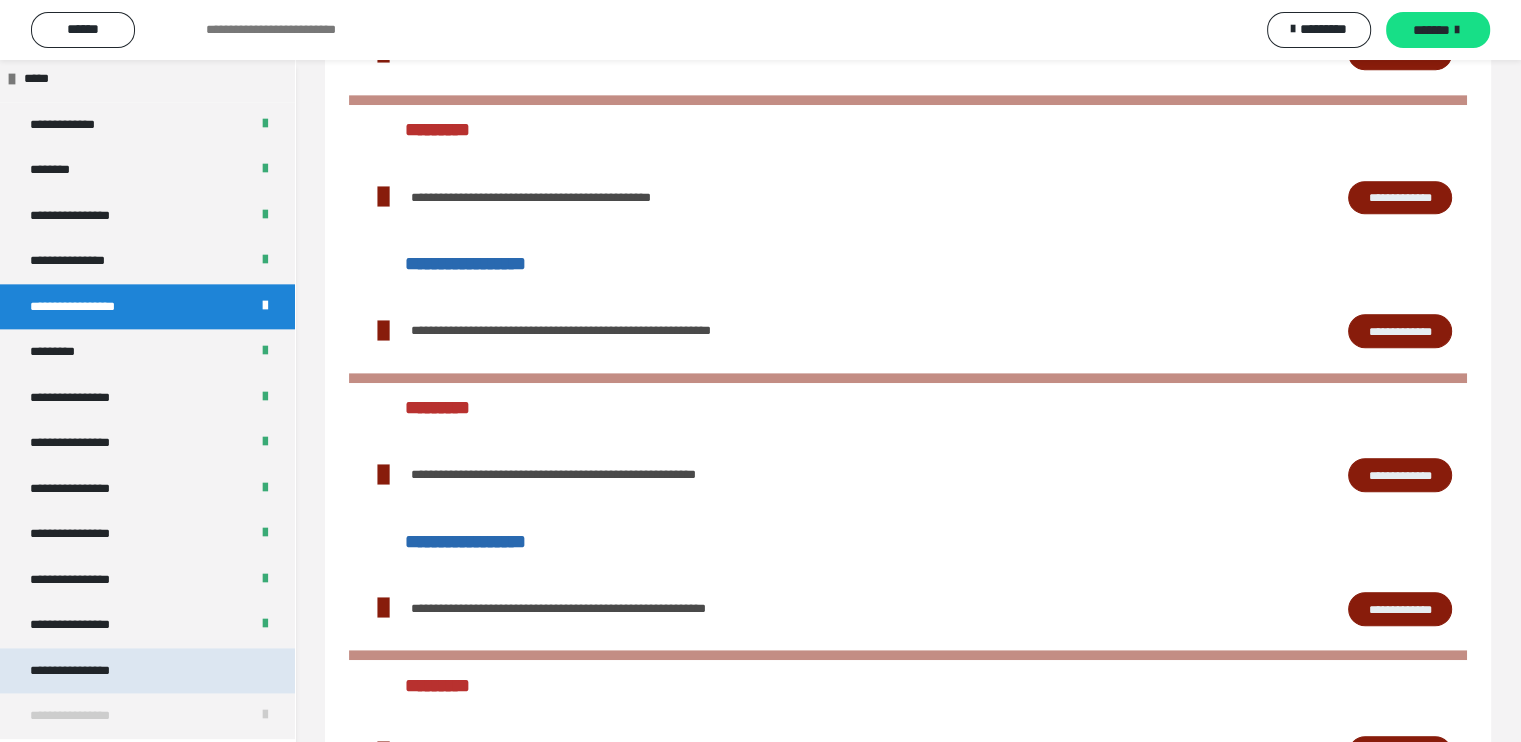 click on "**********" at bounding box center (87, 671) 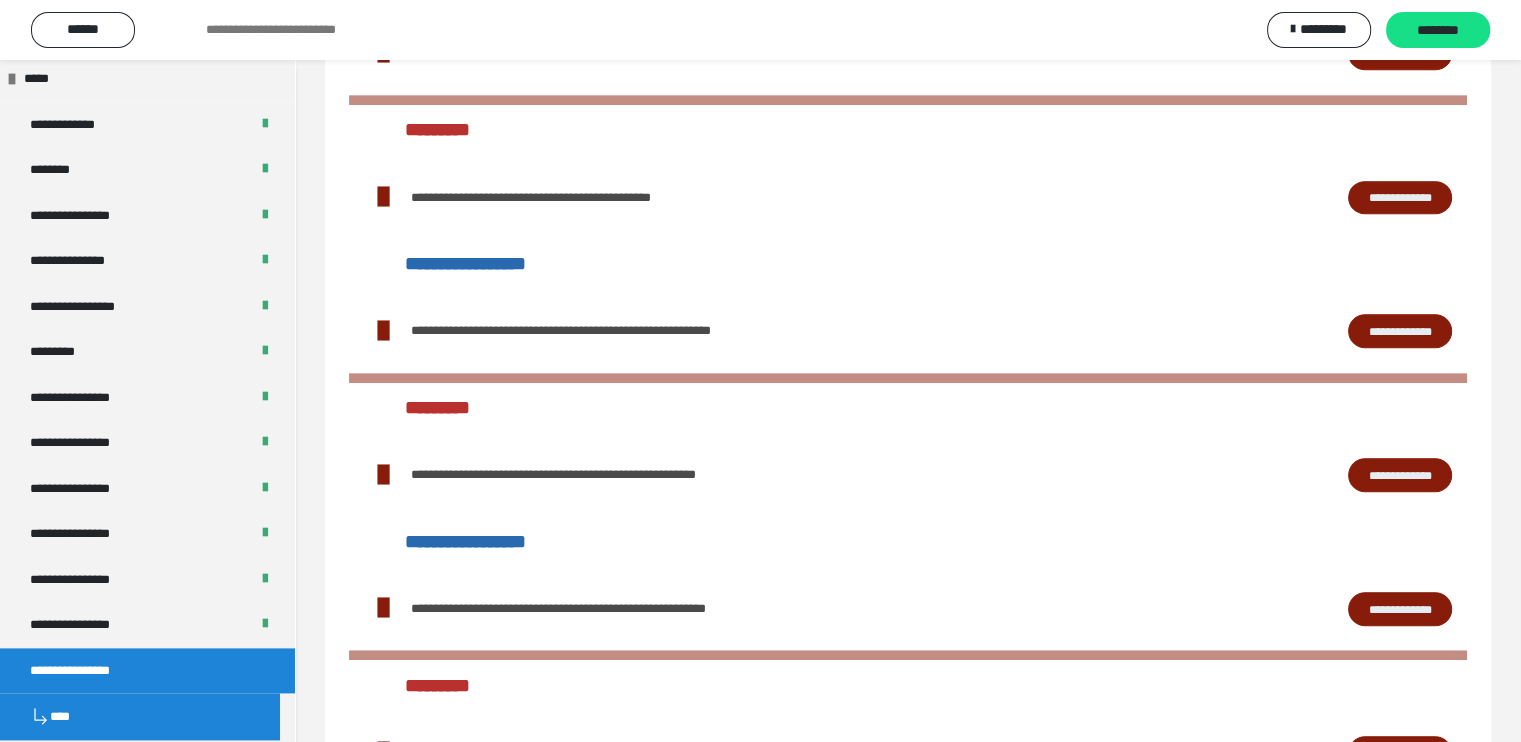 scroll, scrollTop: 60, scrollLeft: 0, axis: vertical 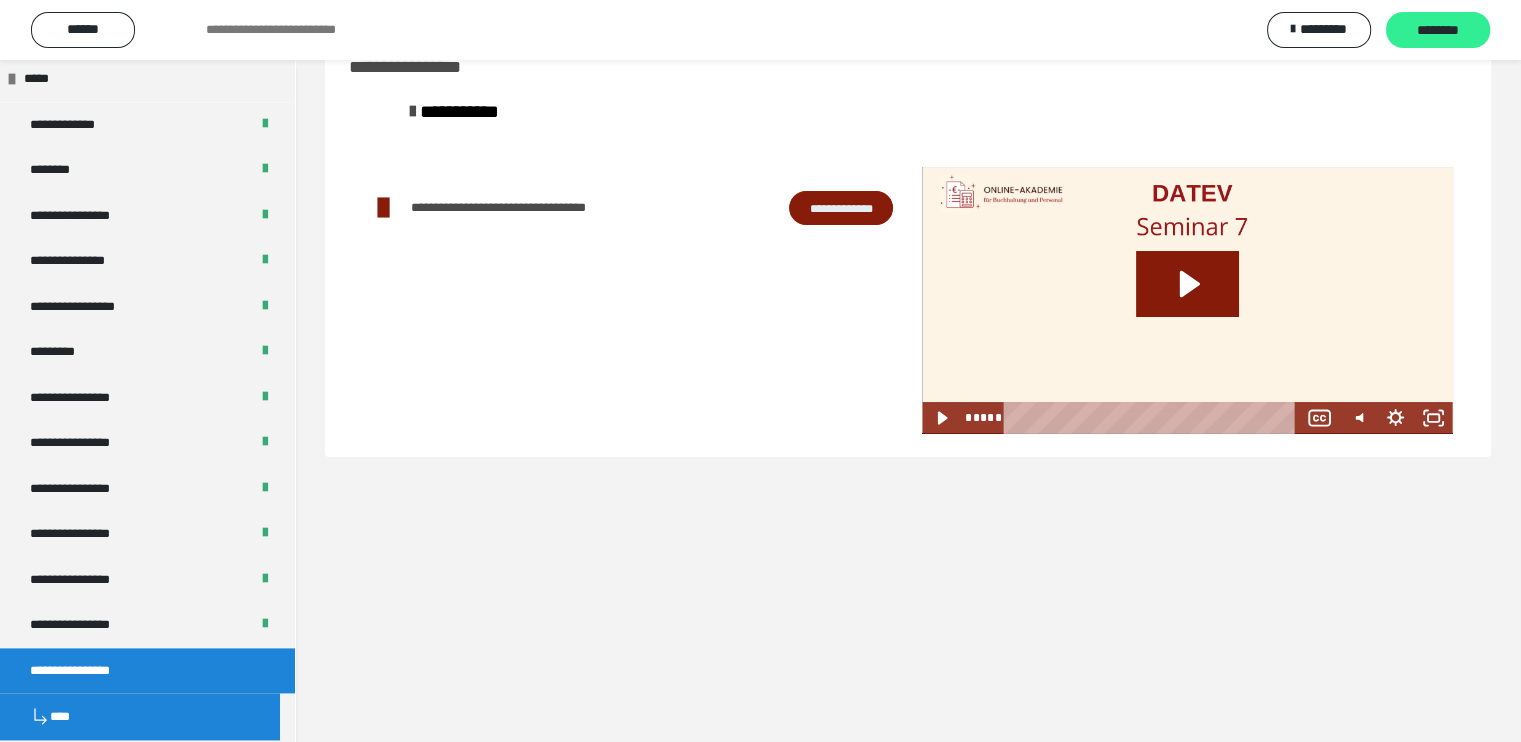 click on "********" at bounding box center (1438, 31) 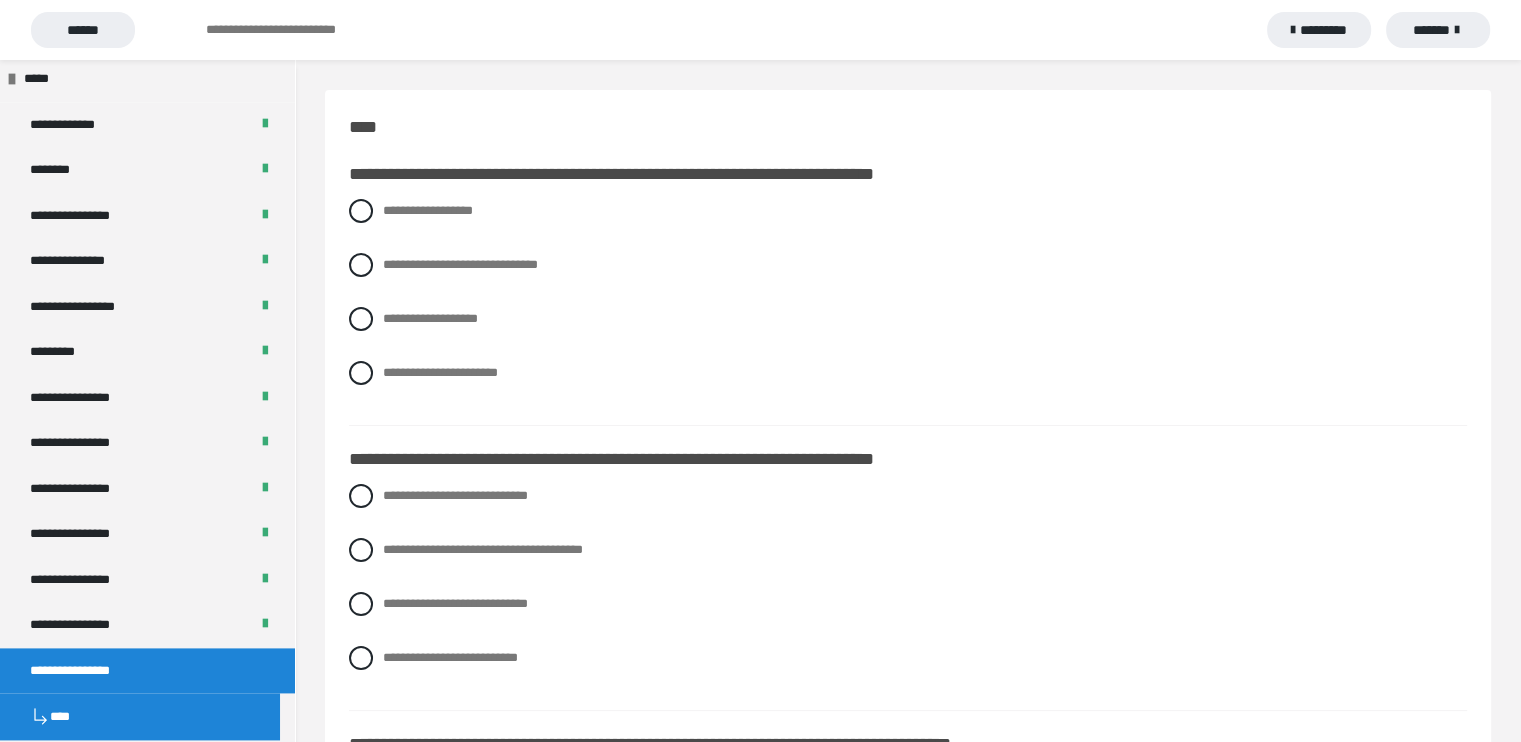 drag, startPoint x: 359, startPoint y: 268, endPoint x: 380, endPoint y: 281, distance: 24.698177 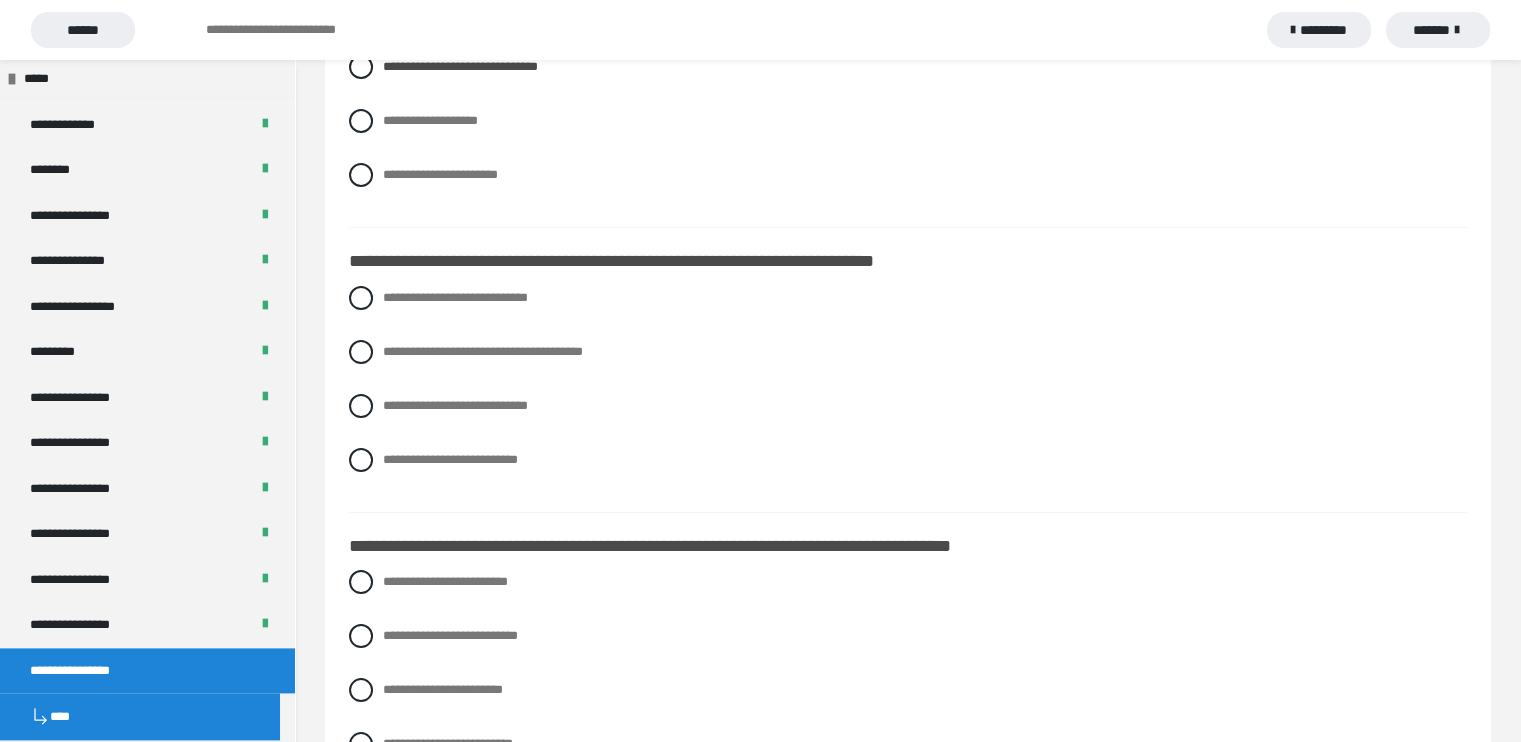 scroll, scrollTop: 200, scrollLeft: 0, axis: vertical 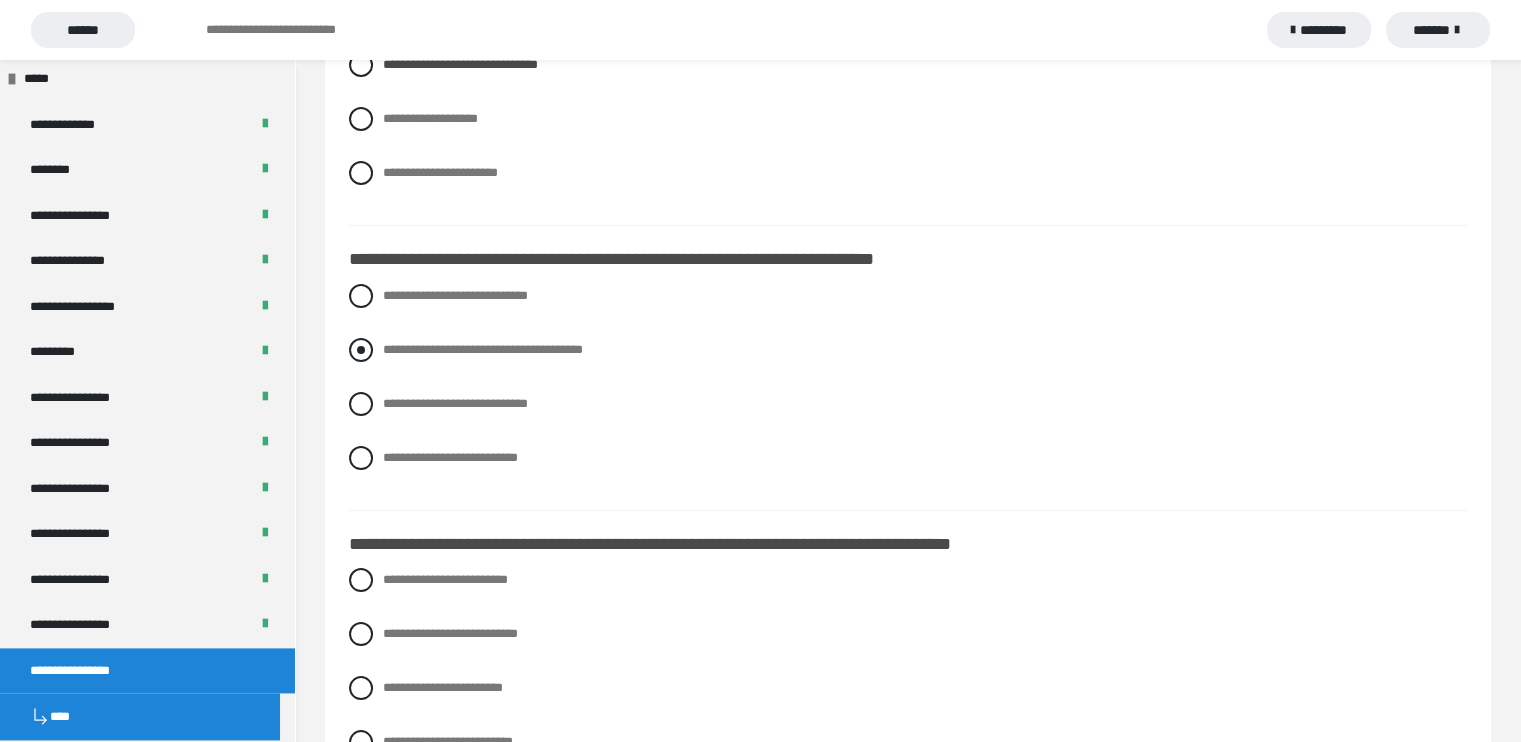 click at bounding box center [361, 350] 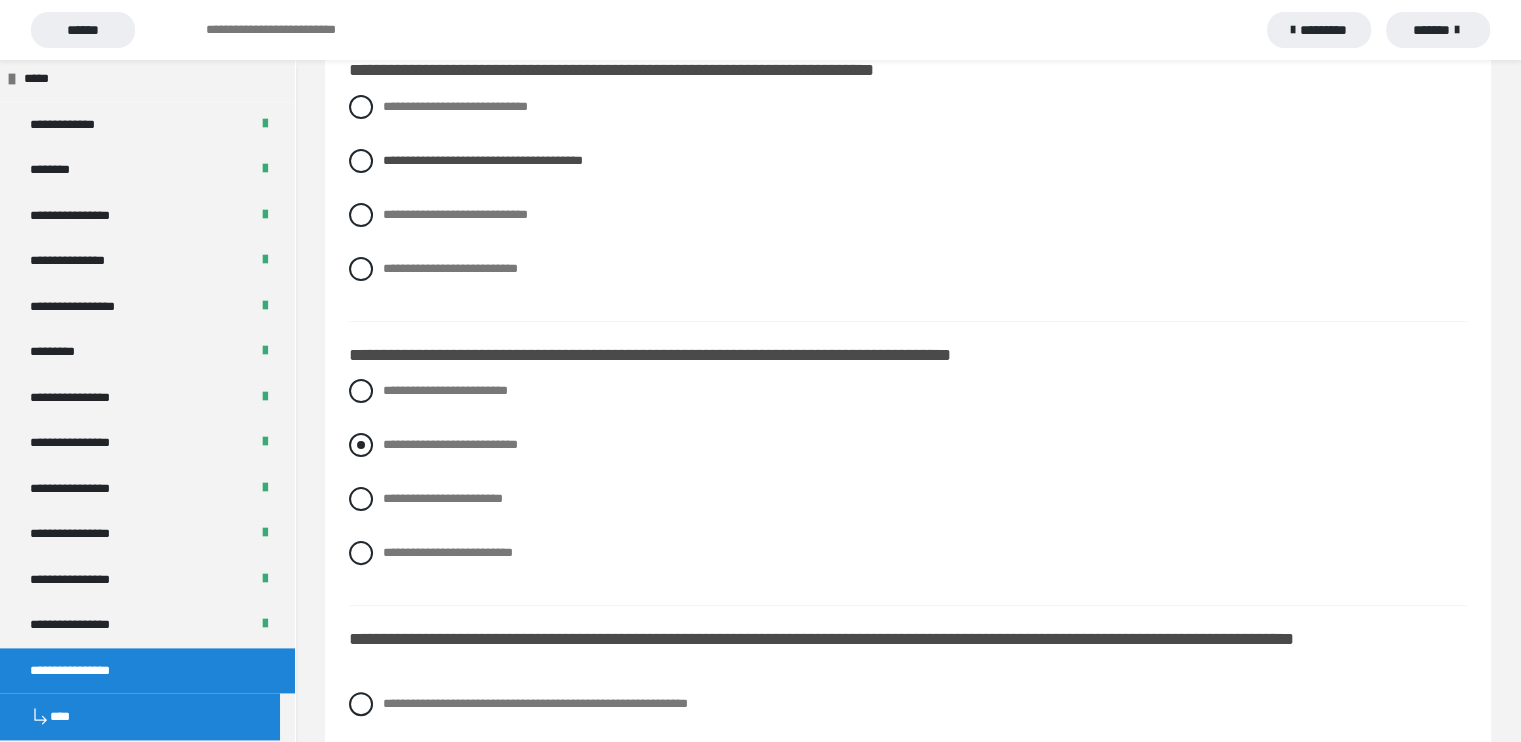 scroll, scrollTop: 400, scrollLeft: 0, axis: vertical 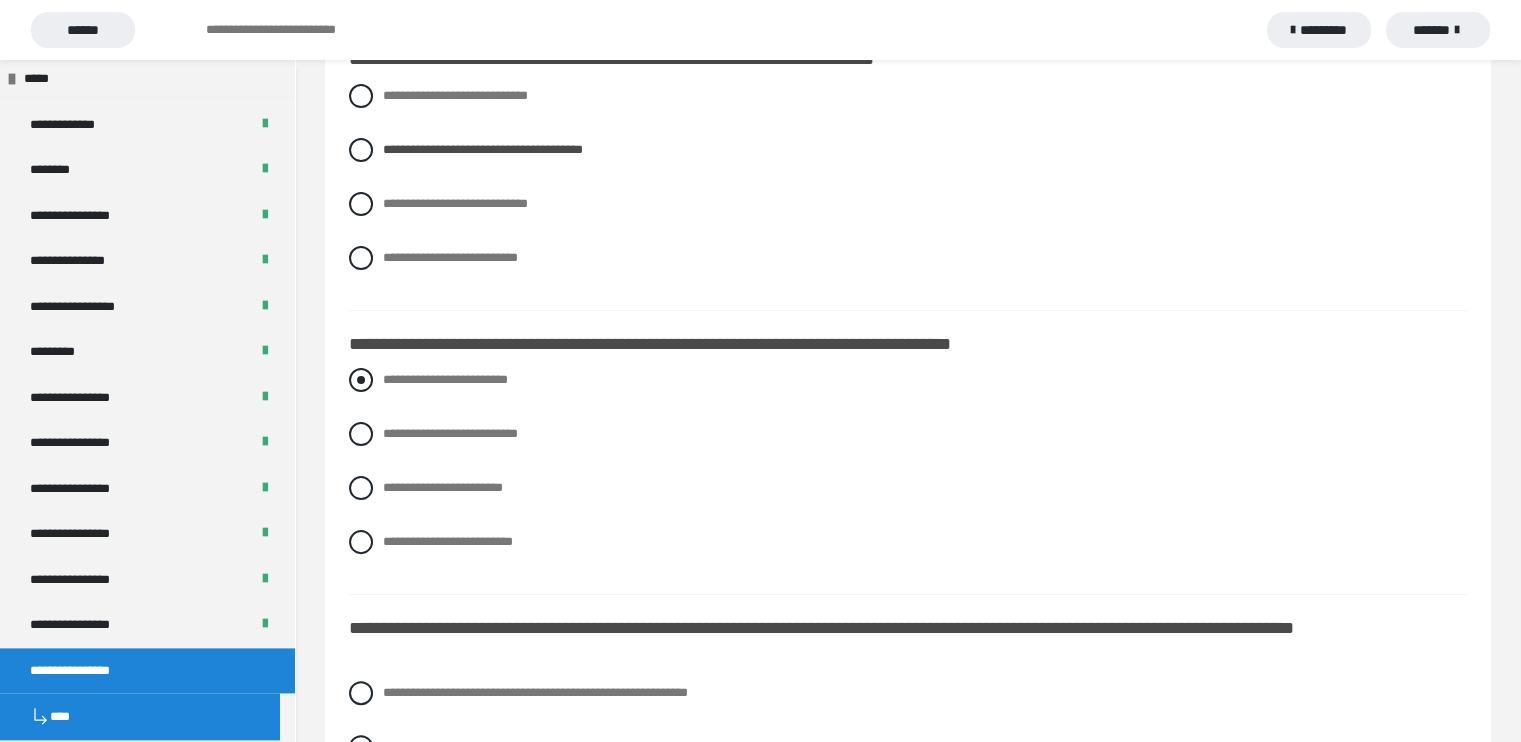 click at bounding box center [361, 380] 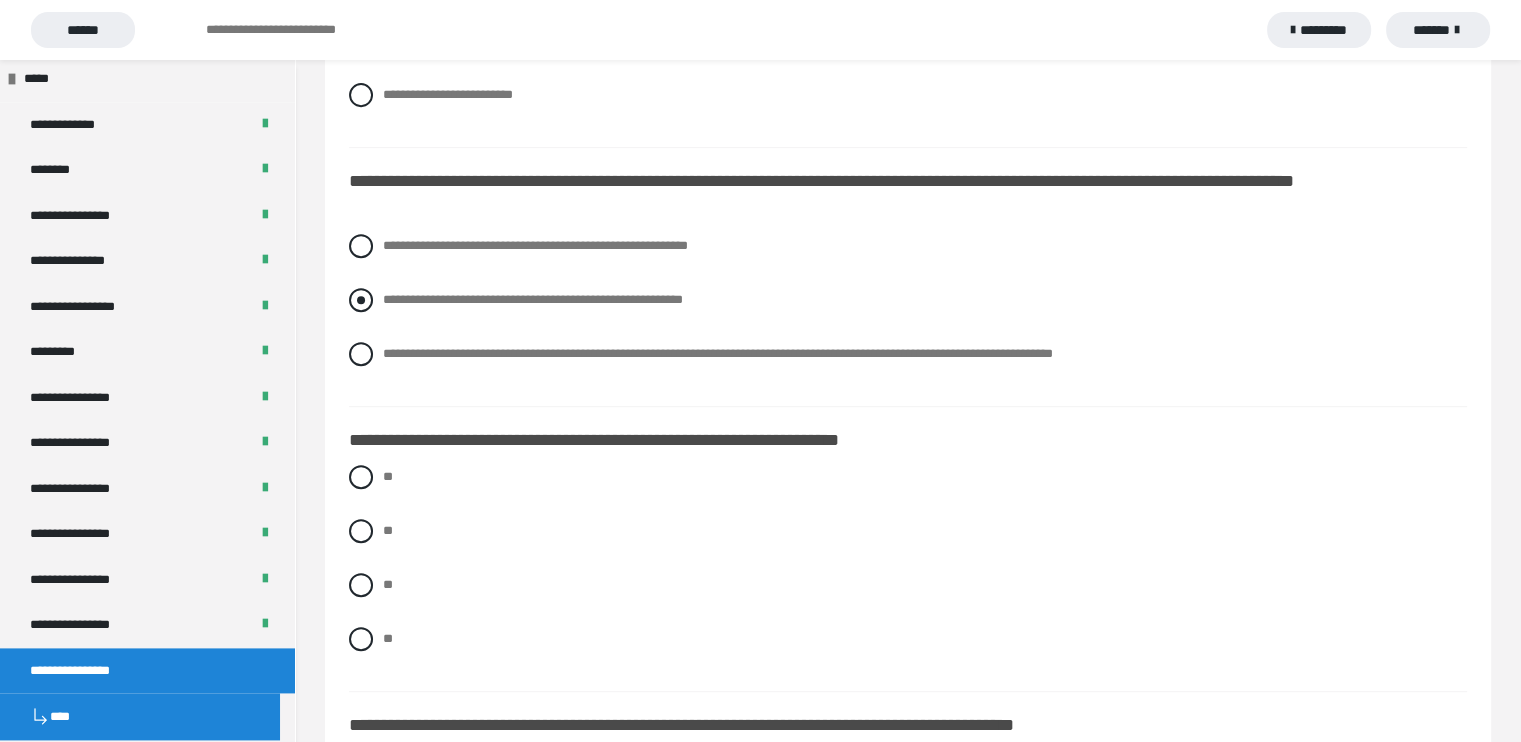 scroll, scrollTop: 900, scrollLeft: 0, axis: vertical 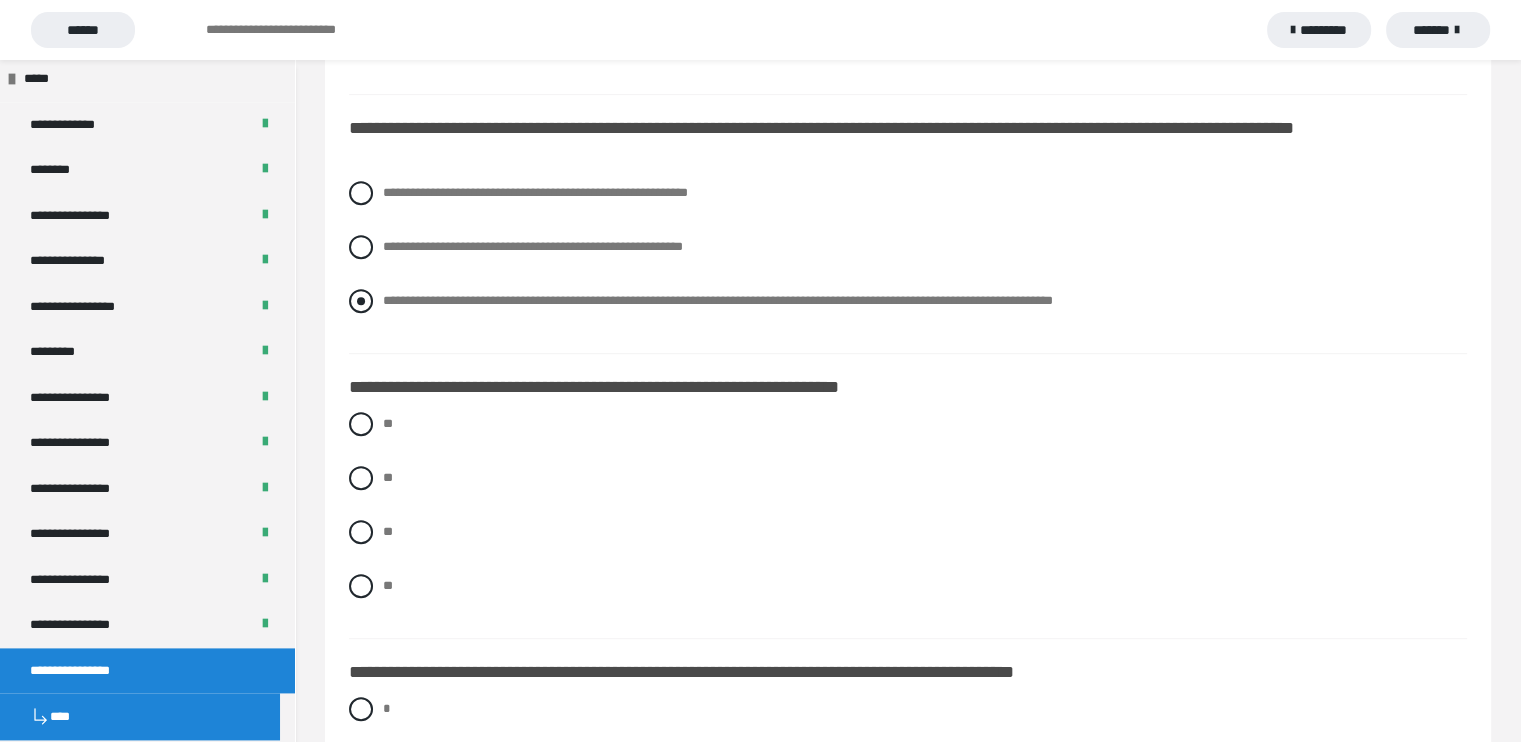 click at bounding box center (361, 301) 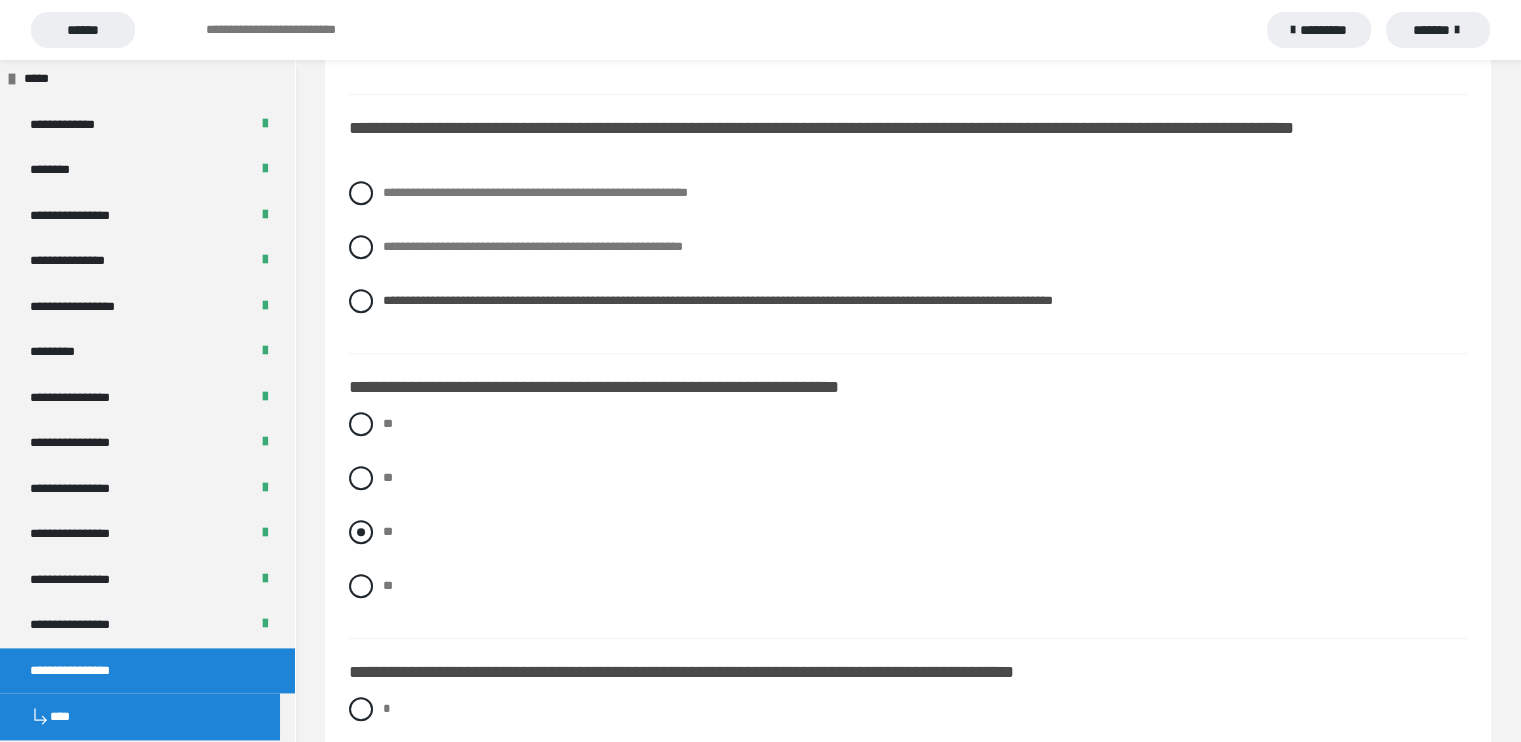 click on "**" at bounding box center [908, 532] 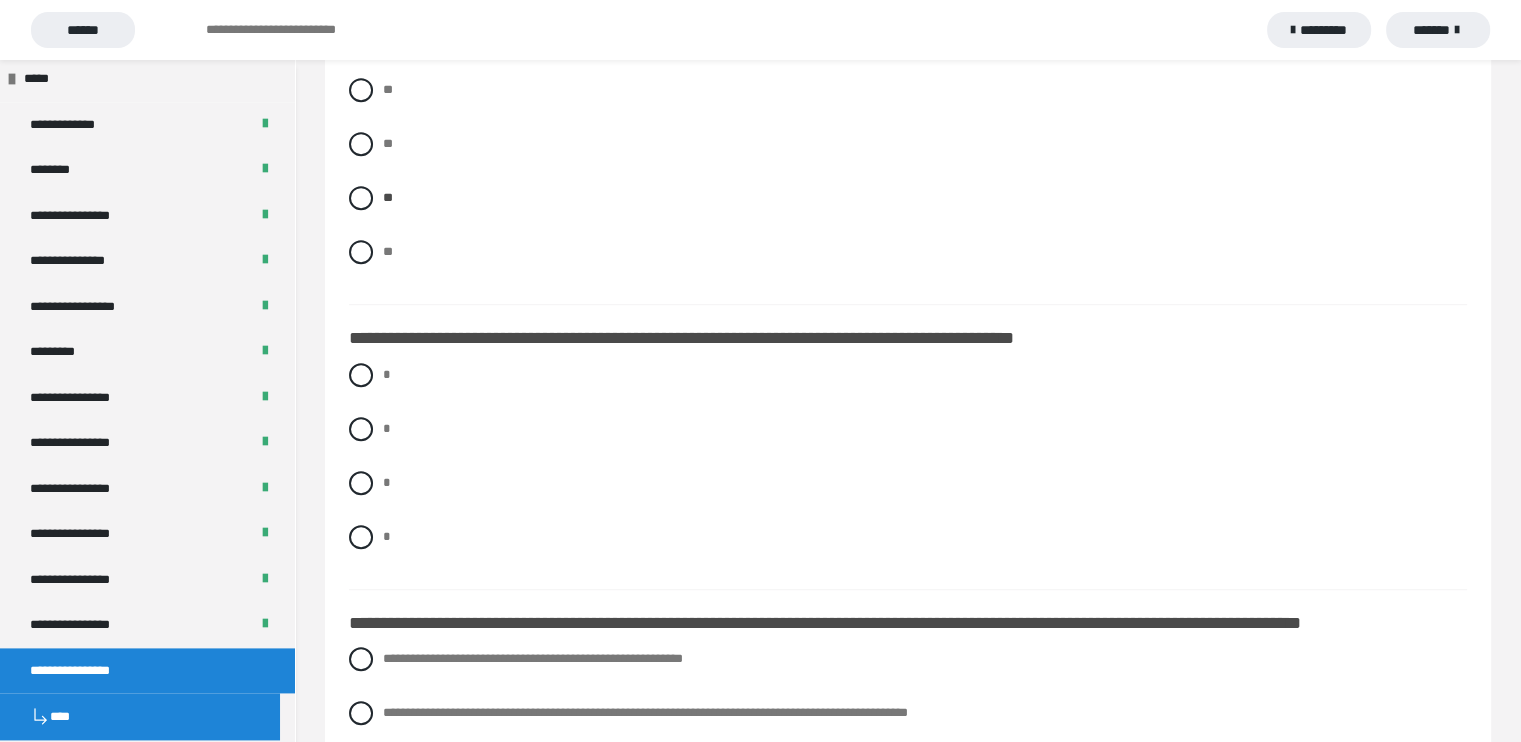 scroll, scrollTop: 1300, scrollLeft: 0, axis: vertical 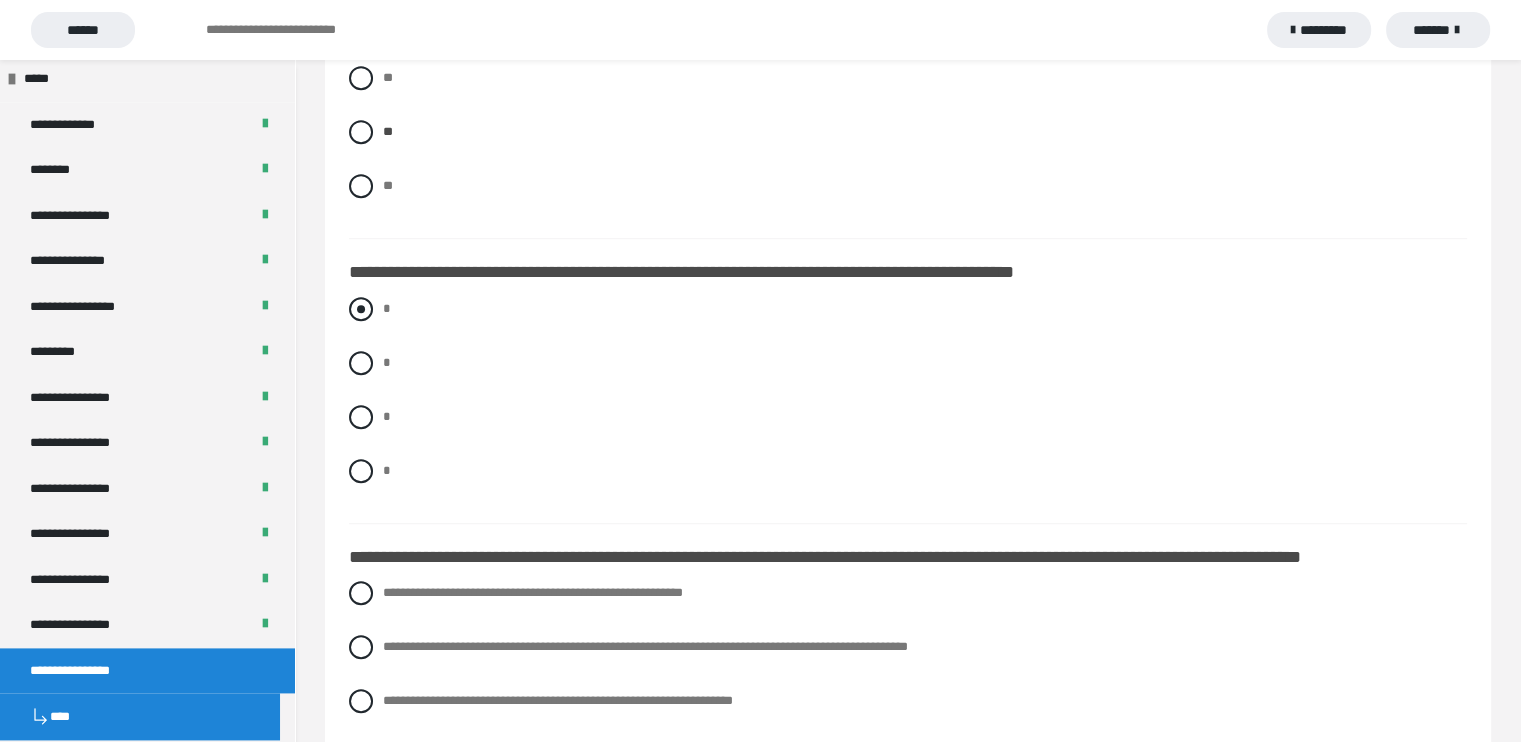 click at bounding box center [361, 309] 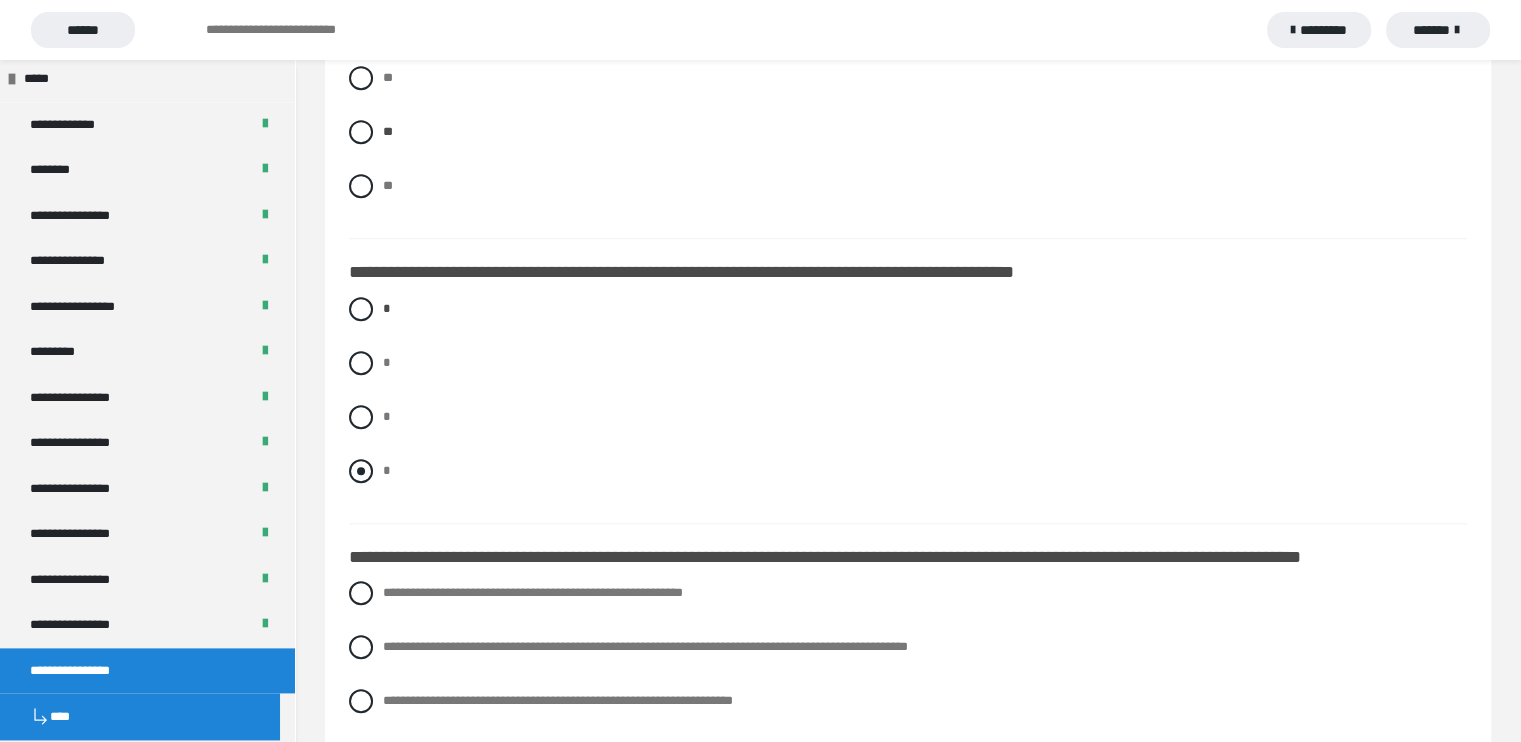 click at bounding box center (361, 471) 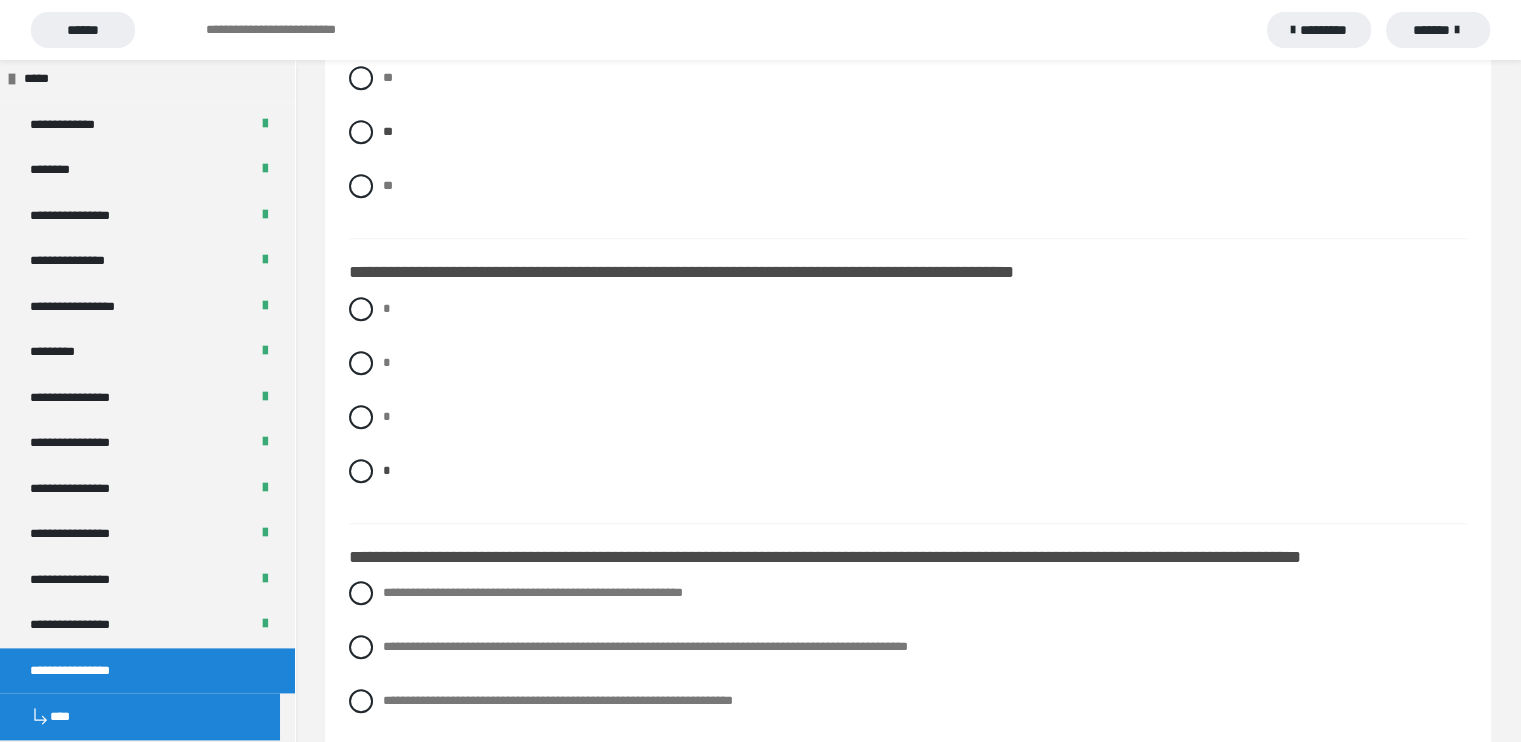 click on "* * * *" at bounding box center [908, 405] 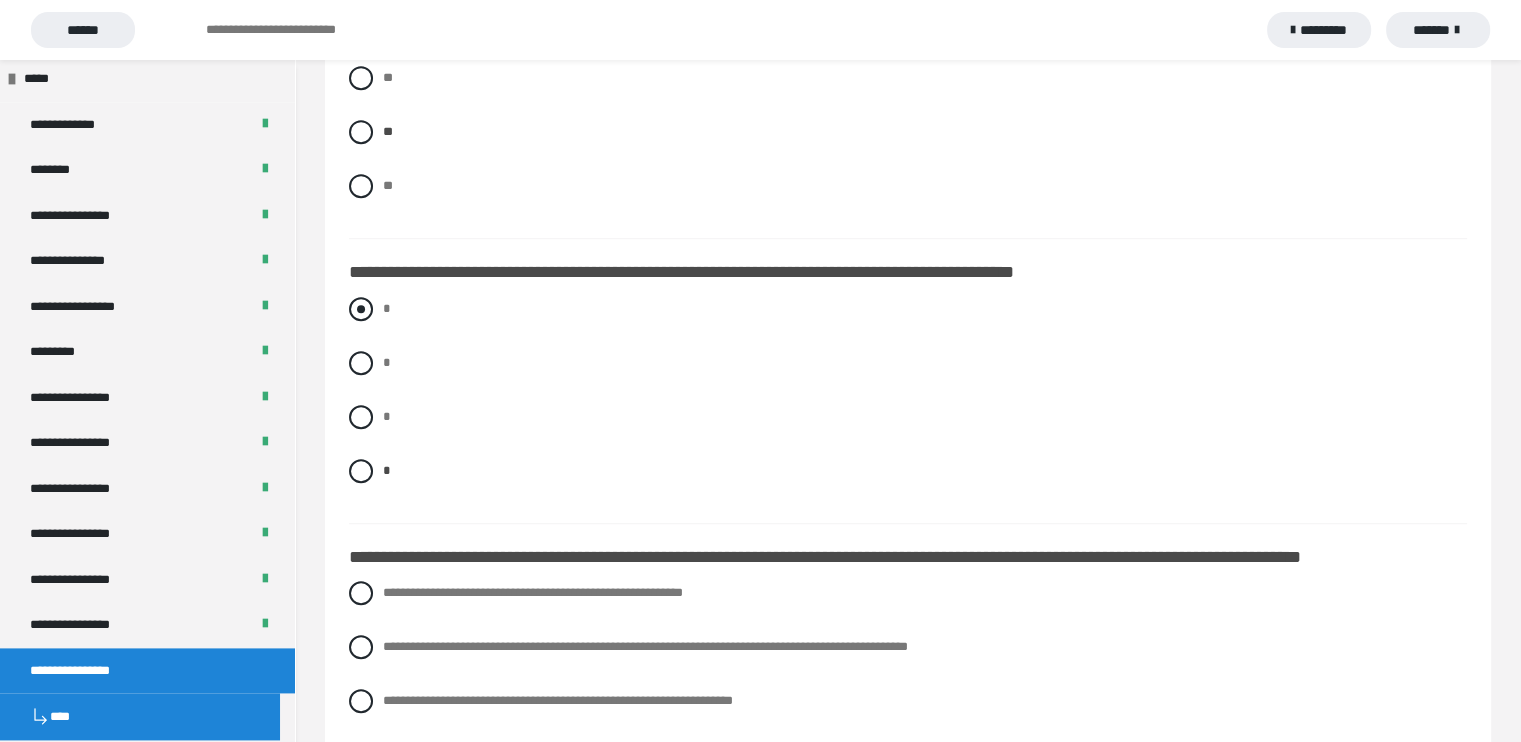 click at bounding box center [361, 309] 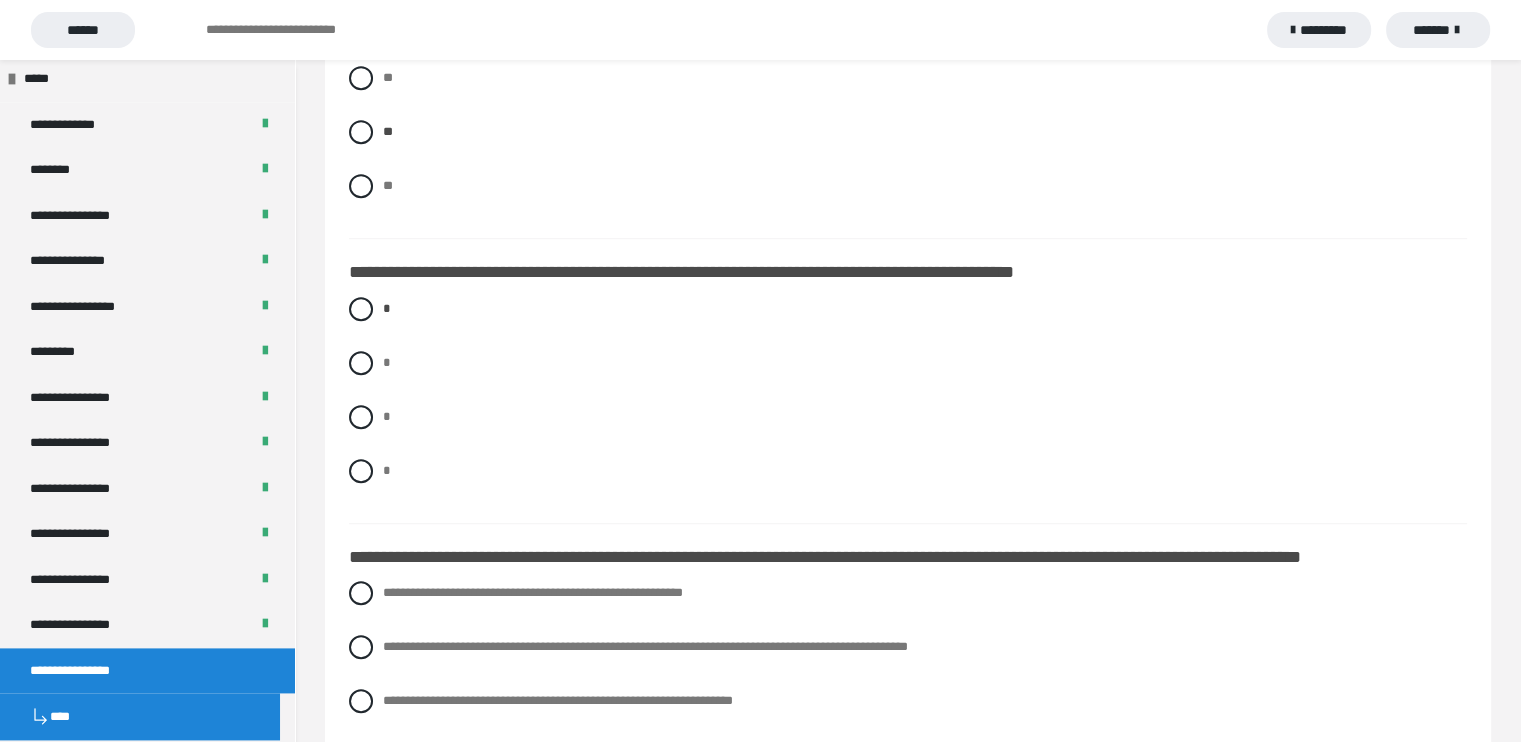 click on "* * * *" at bounding box center [908, 405] 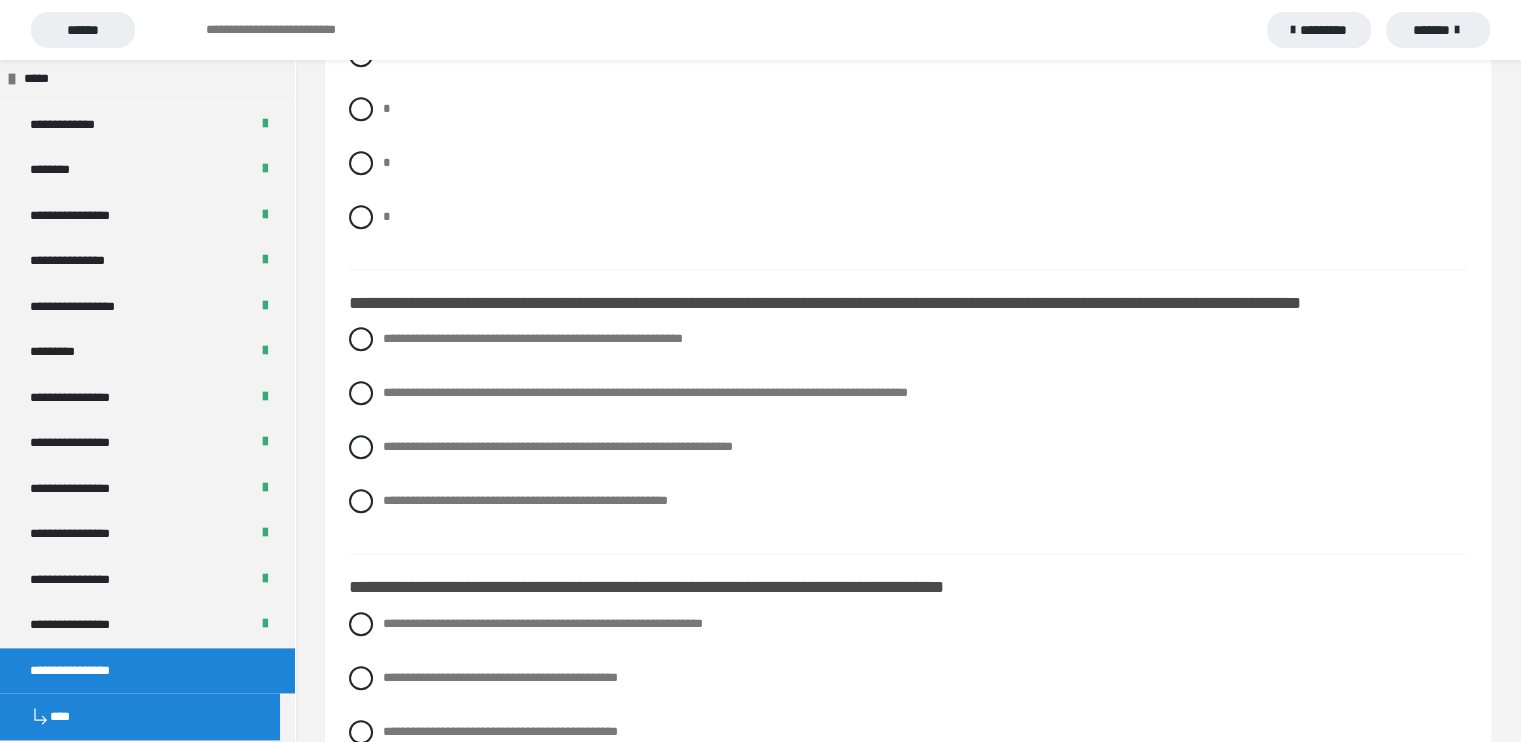 scroll, scrollTop: 1700, scrollLeft: 0, axis: vertical 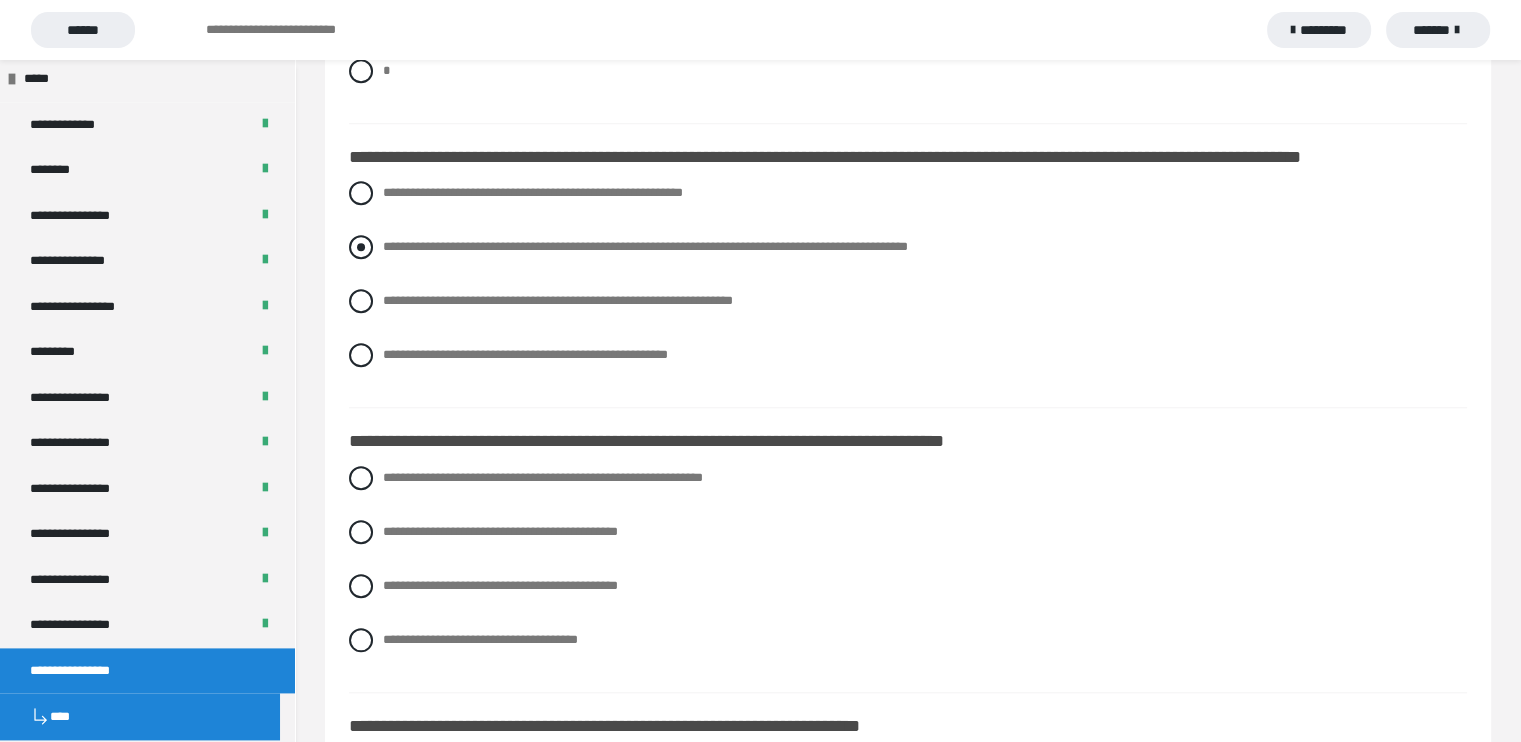 click on "**********" at bounding box center (908, 247) 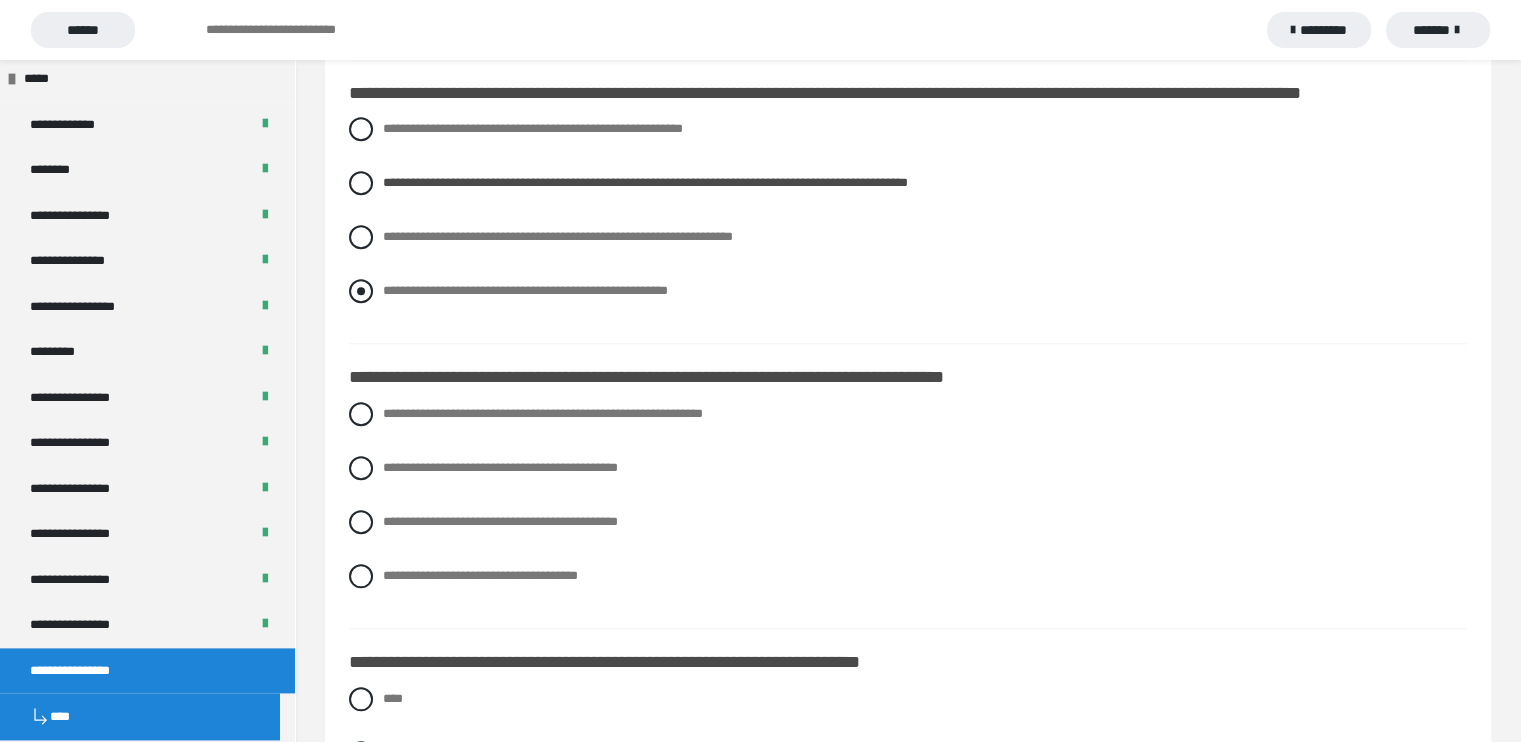 scroll, scrollTop: 1800, scrollLeft: 0, axis: vertical 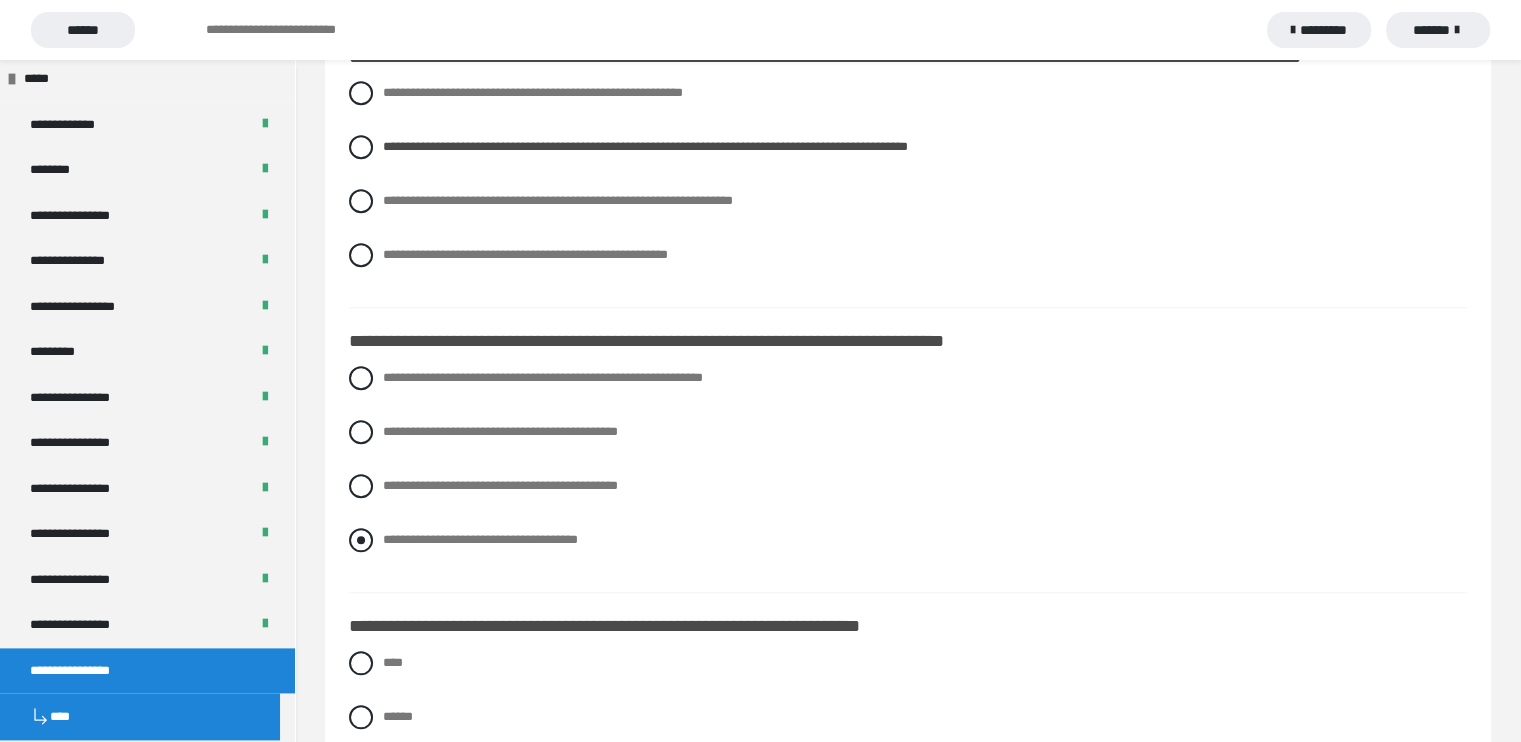 click at bounding box center (361, 540) 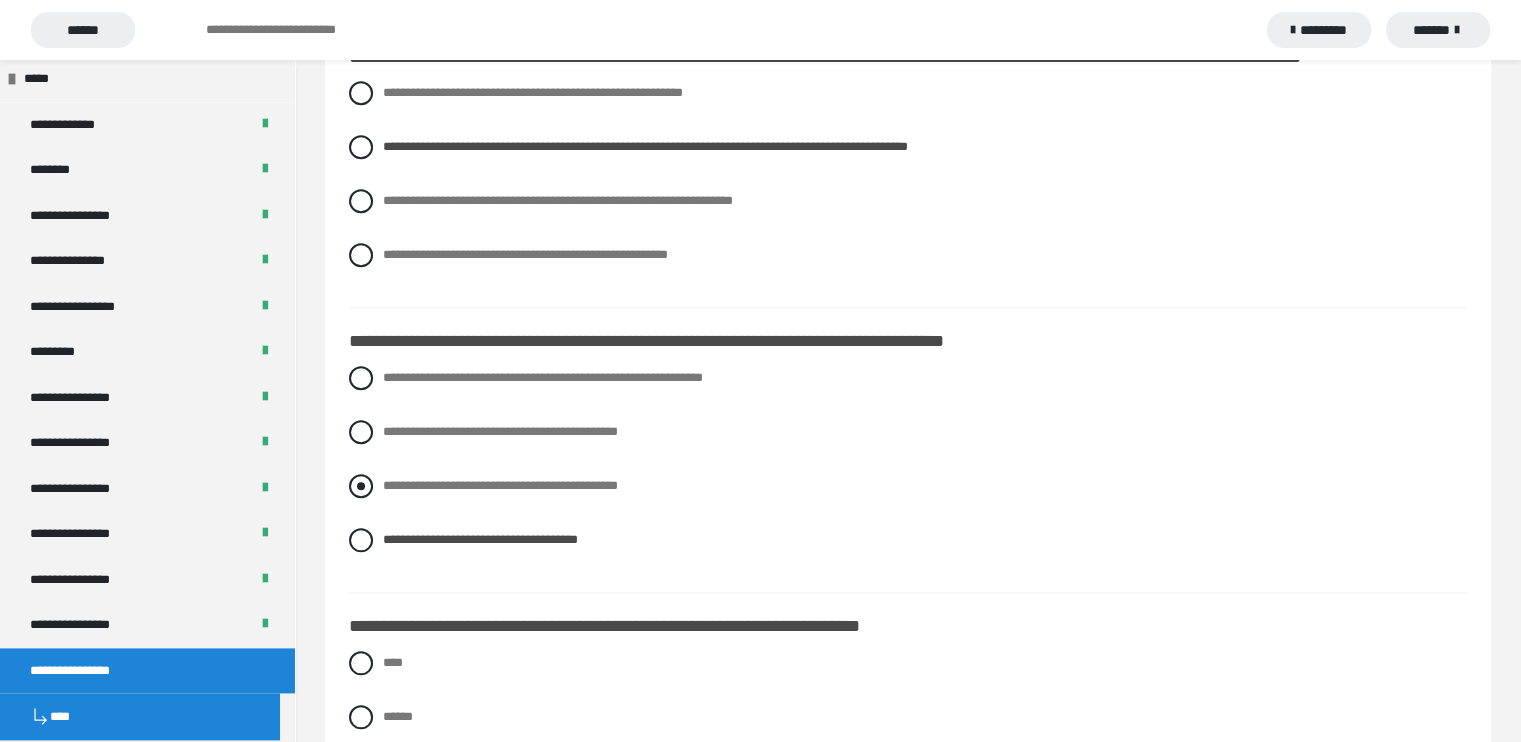 click at bounding box center (361, 486) 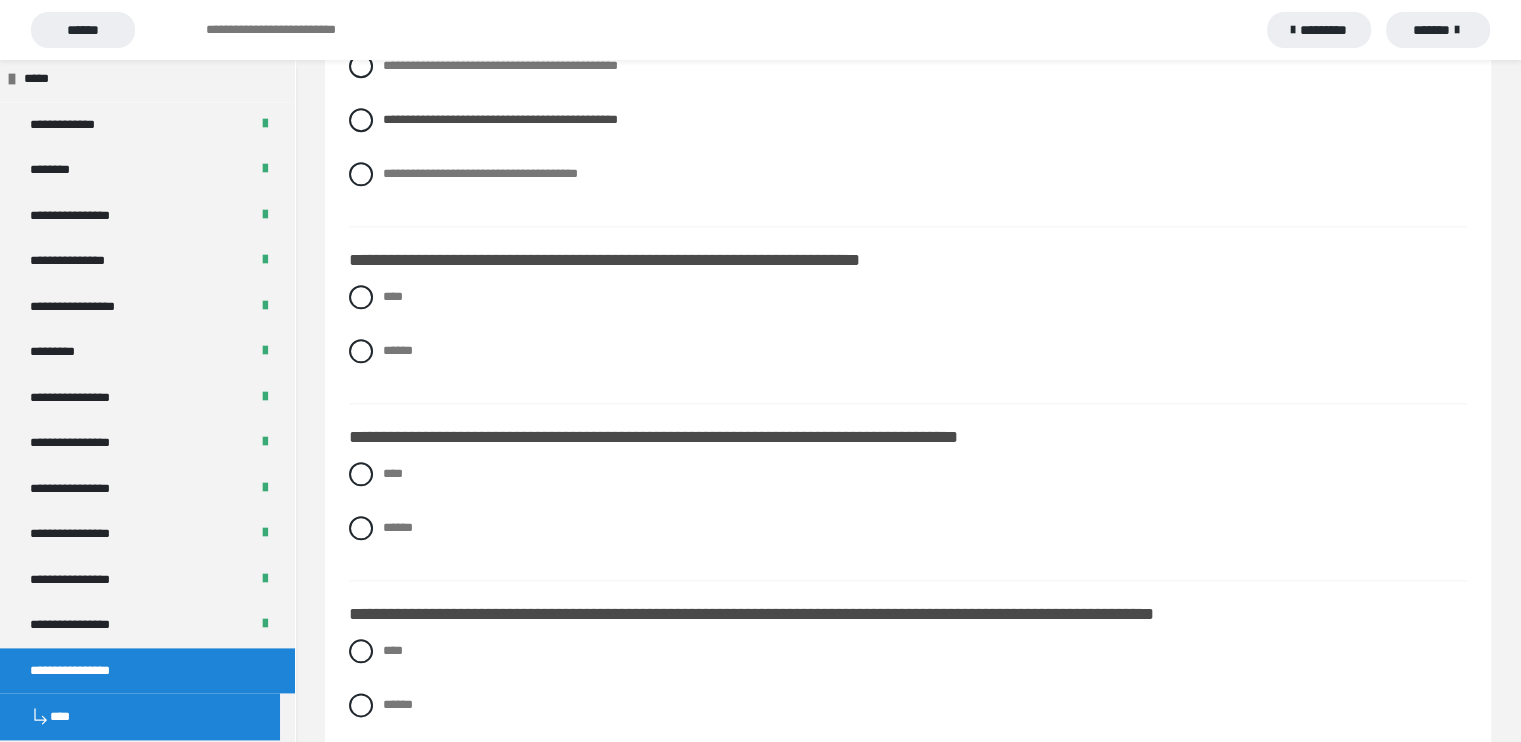 scroll, scrollTop: 2200, scrollLeft: 0, axis: vertical 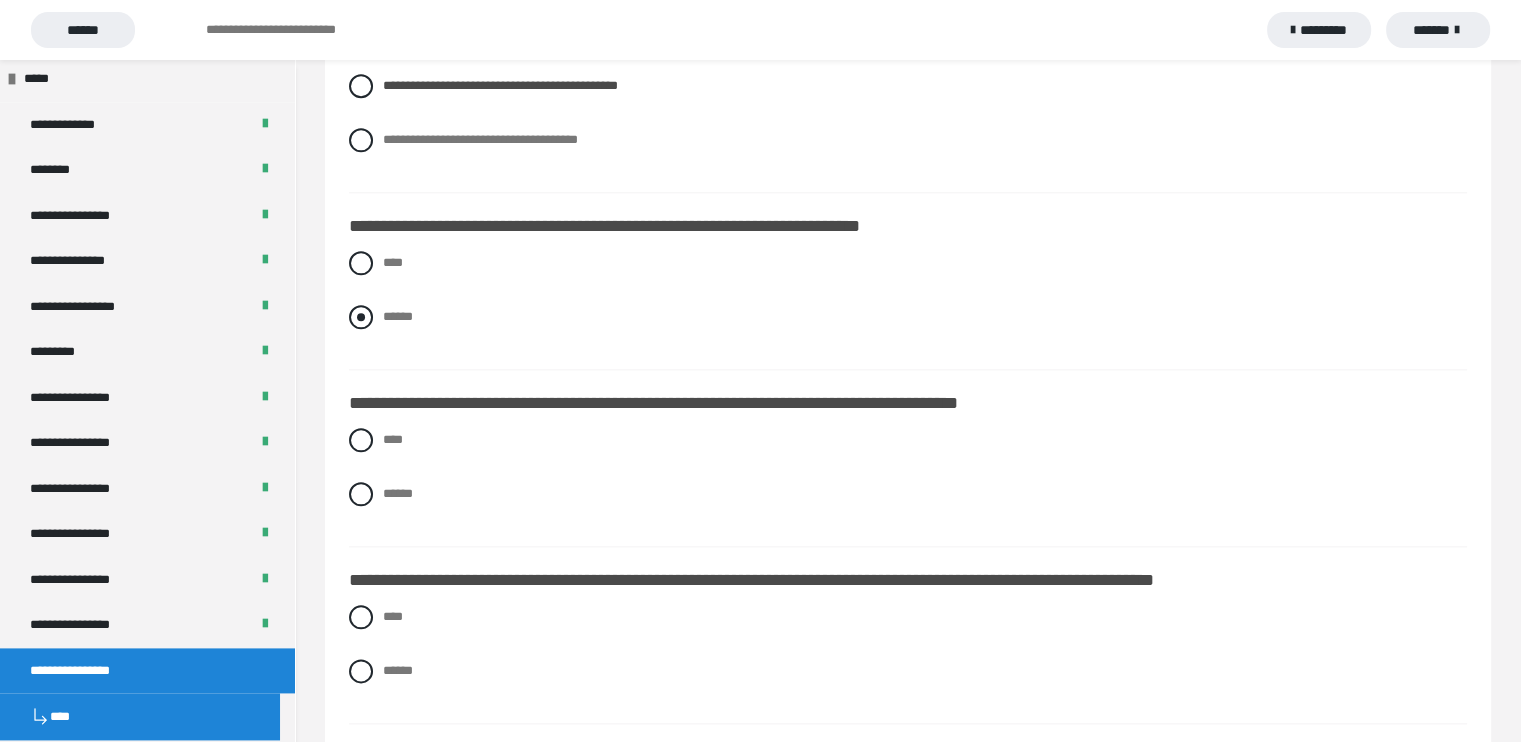 click at bounding box center (361, 317) 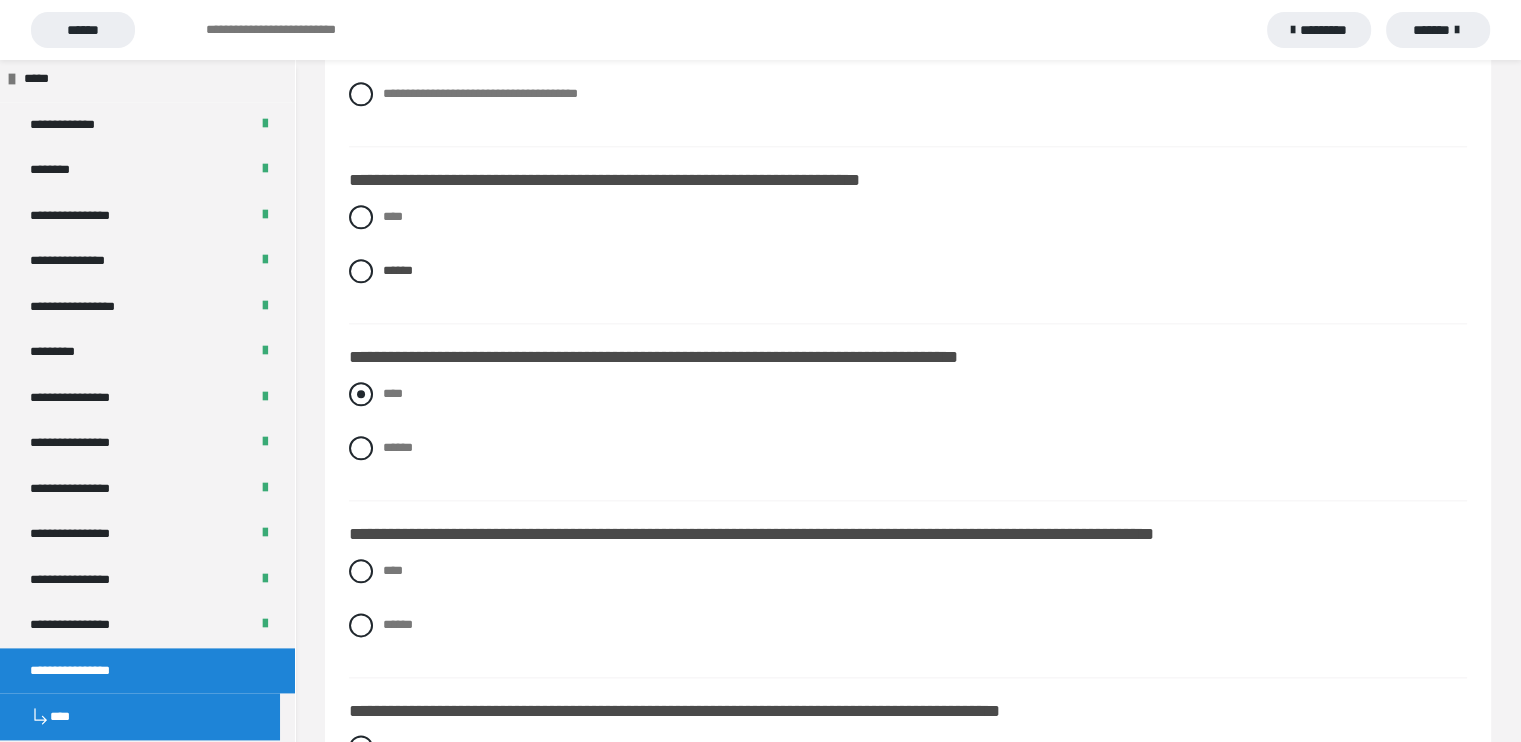 scroll, scrollTop: 2200, scrollLeft: 0, axis: vertical 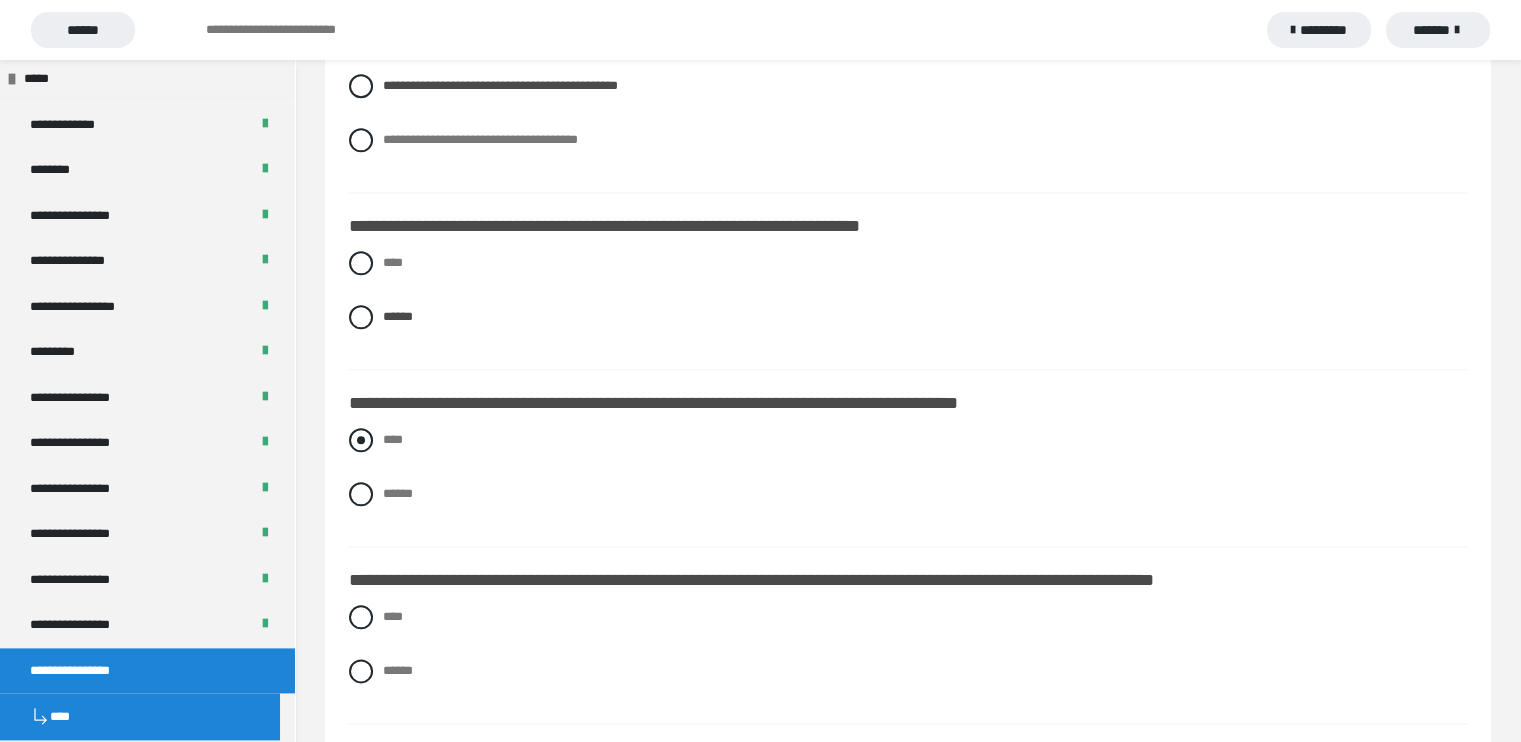 click at bounding box center [361, 440] 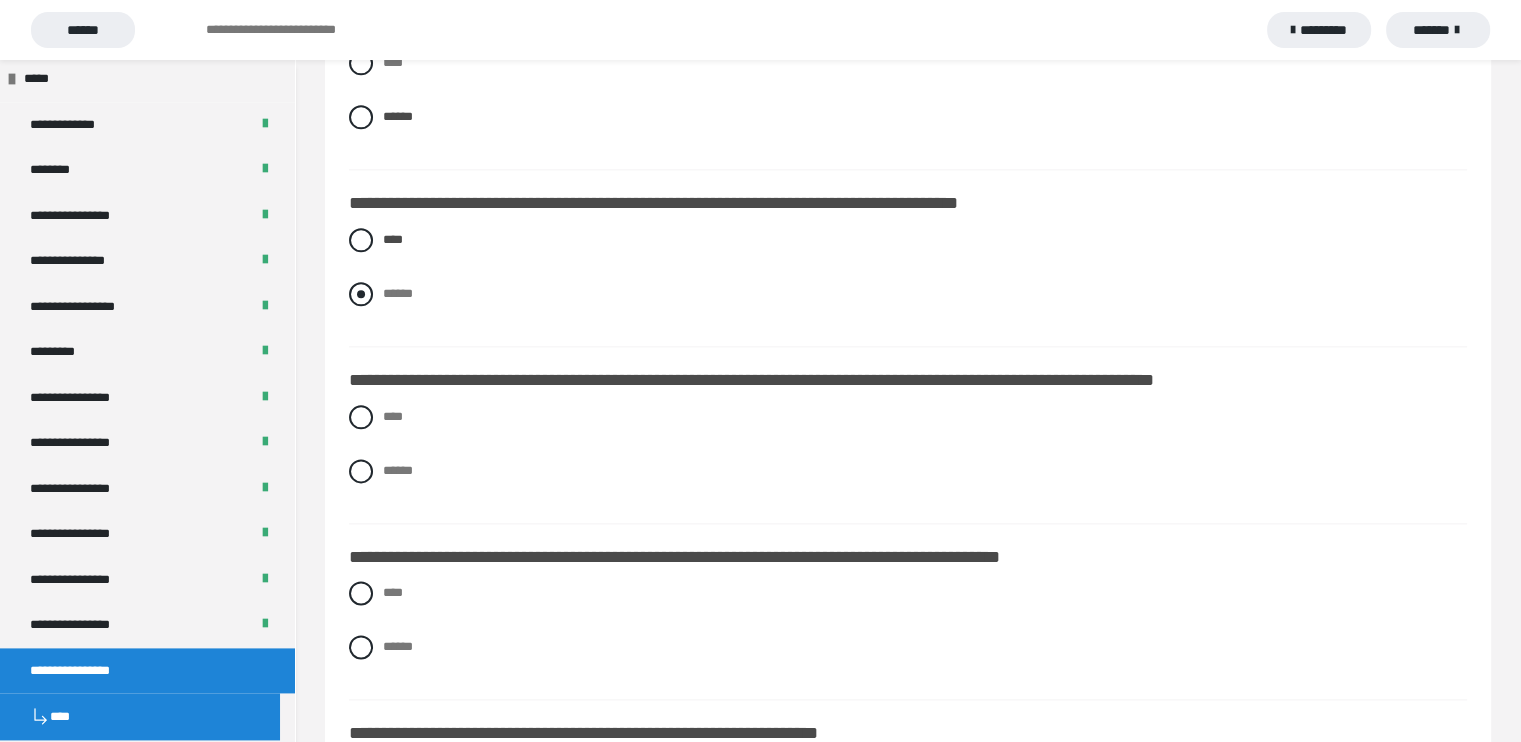 scroll, scrollTop: 2500, scrollLeft: 0, axis: vertical 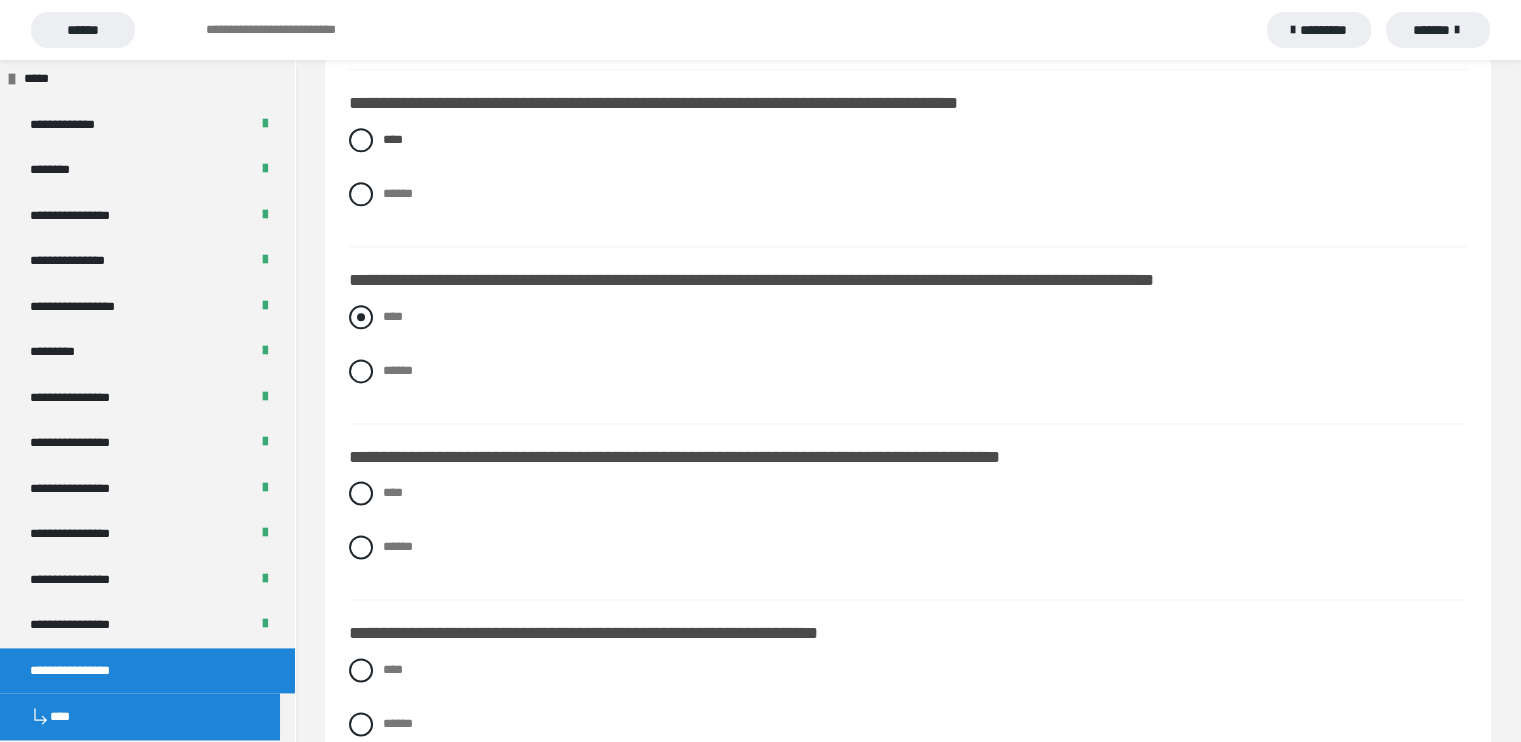 click on "****" at bounding box center (908, 317) 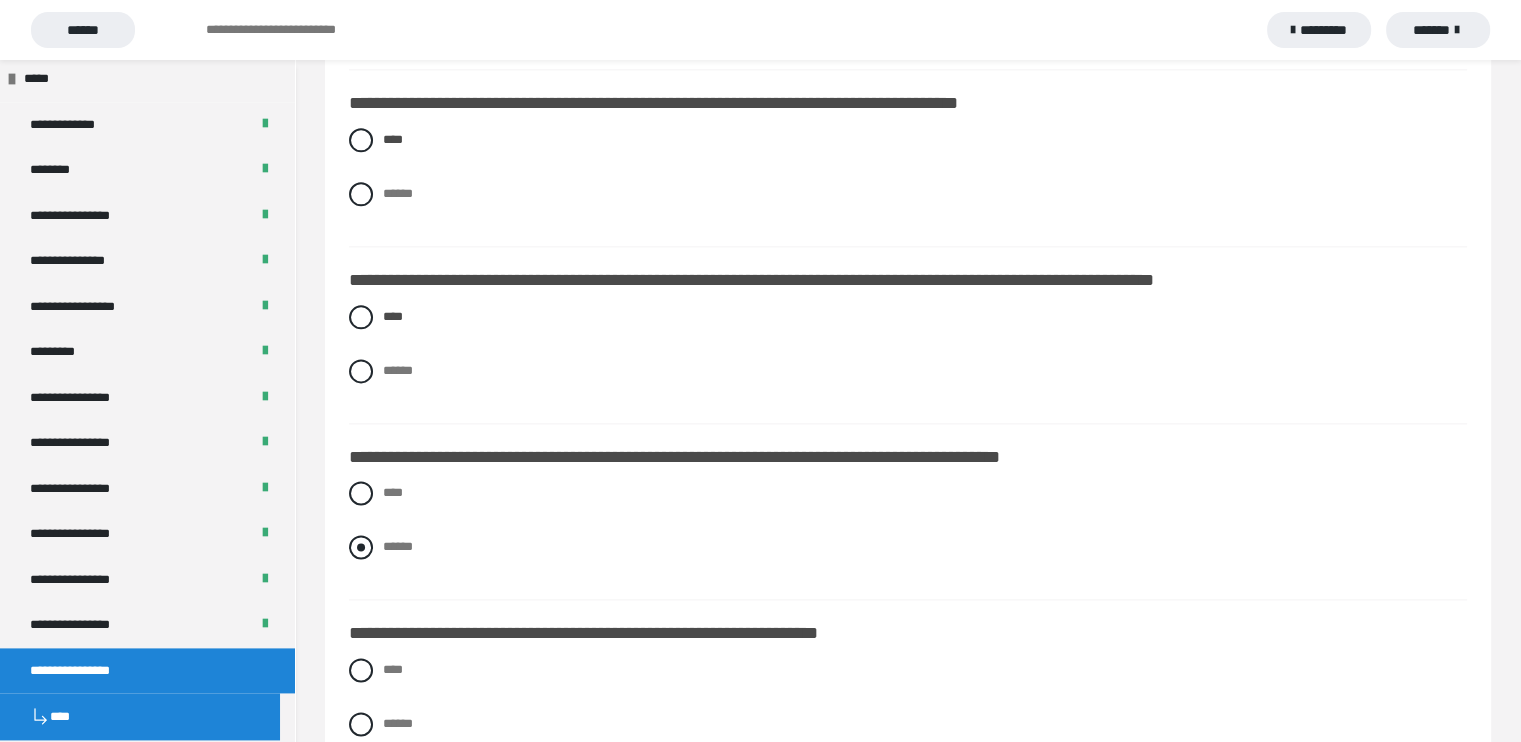click at bounding box center (361, 547) 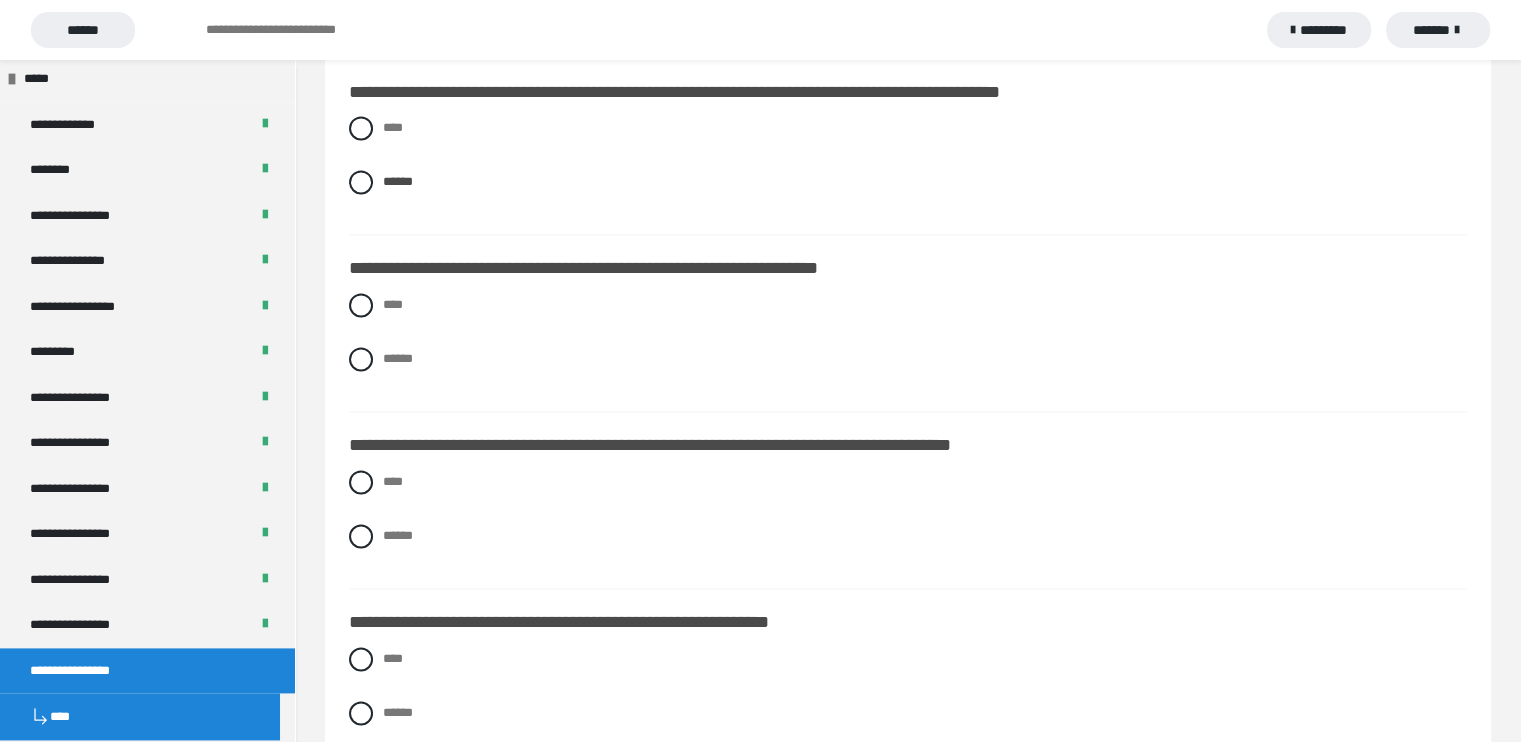 scroll, scrollTop: 2900, scrollLeft: 0, axis: vertical 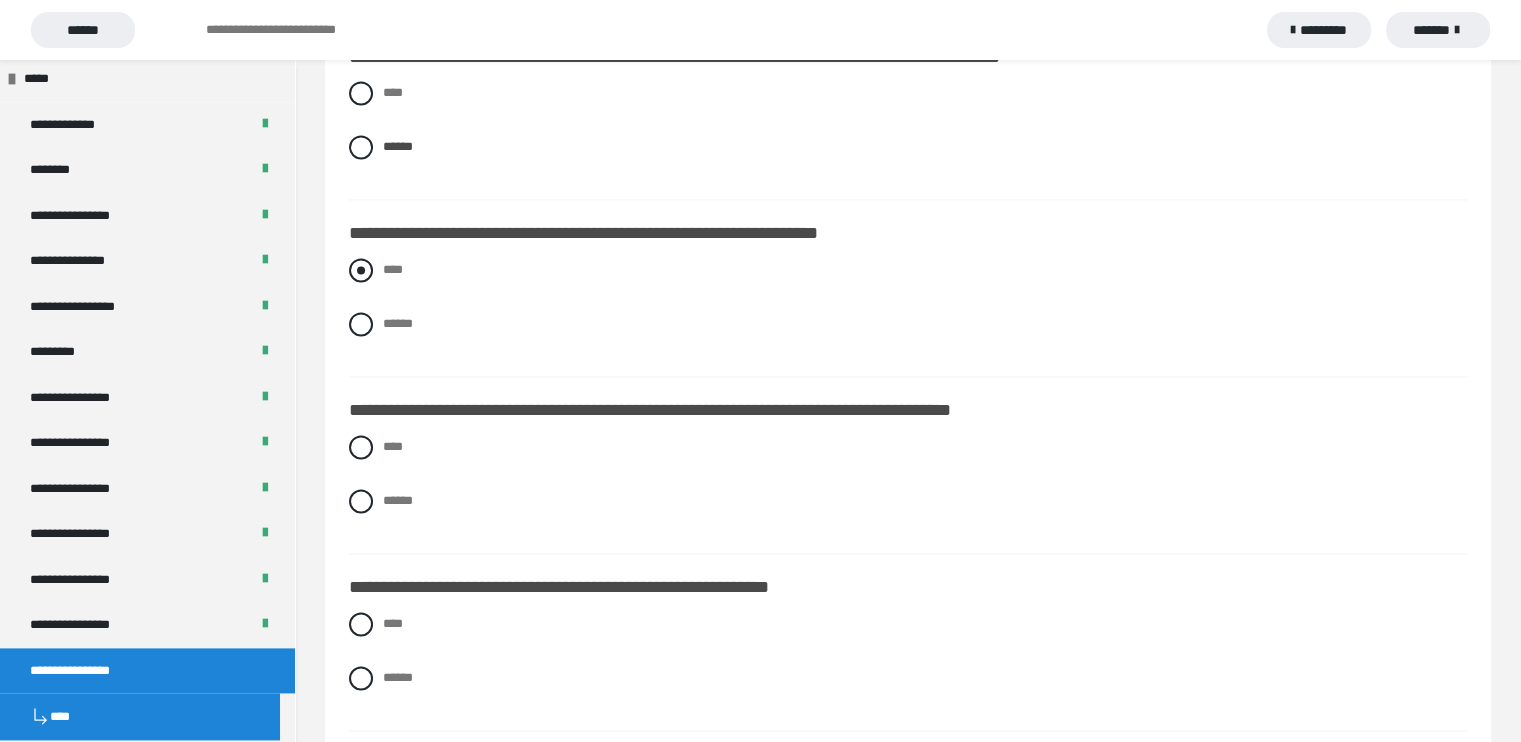 click at bounding box center (361, 270) 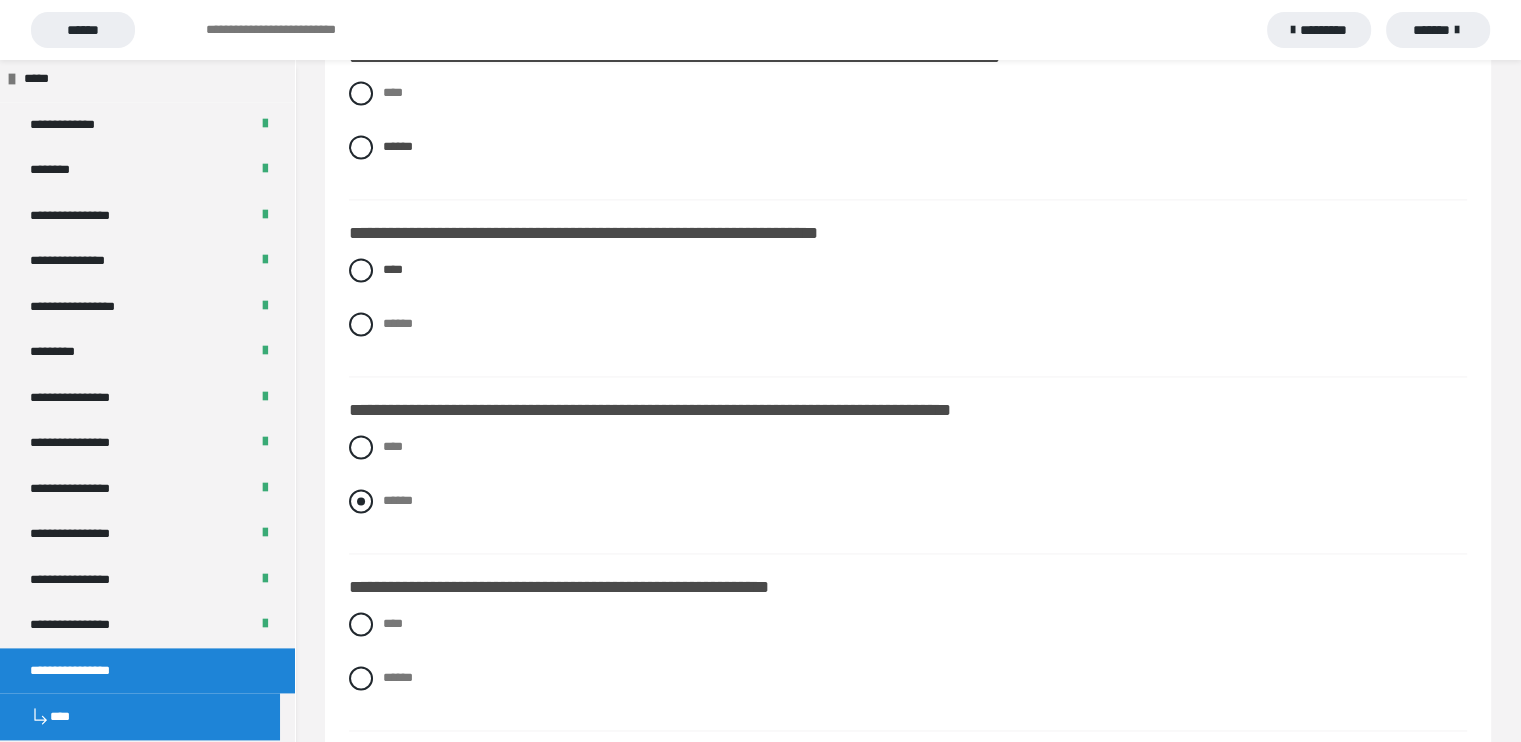 click at bounding box center [361, 501] 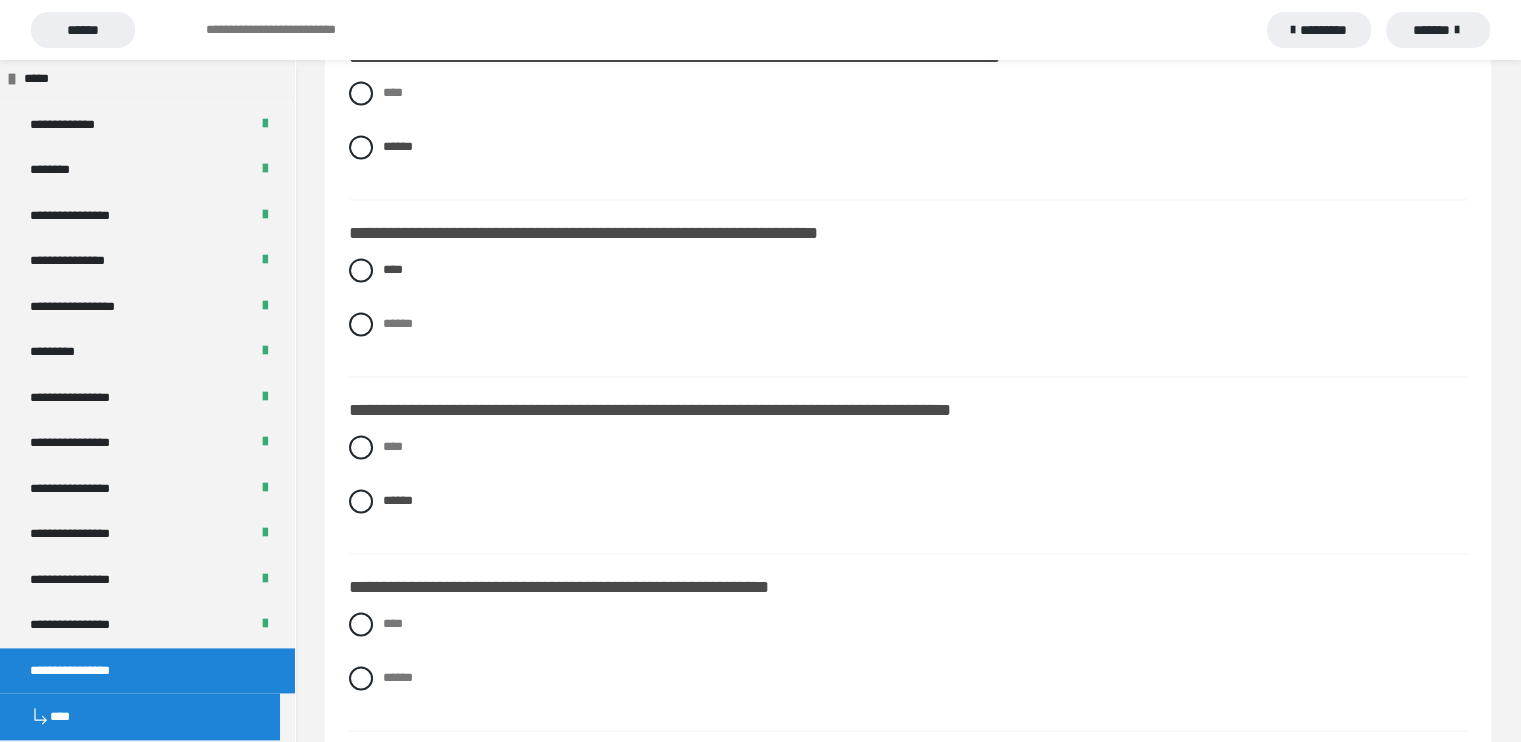 scroll, scrollTop: 3003, scrollLeft: 0, axis: vertical 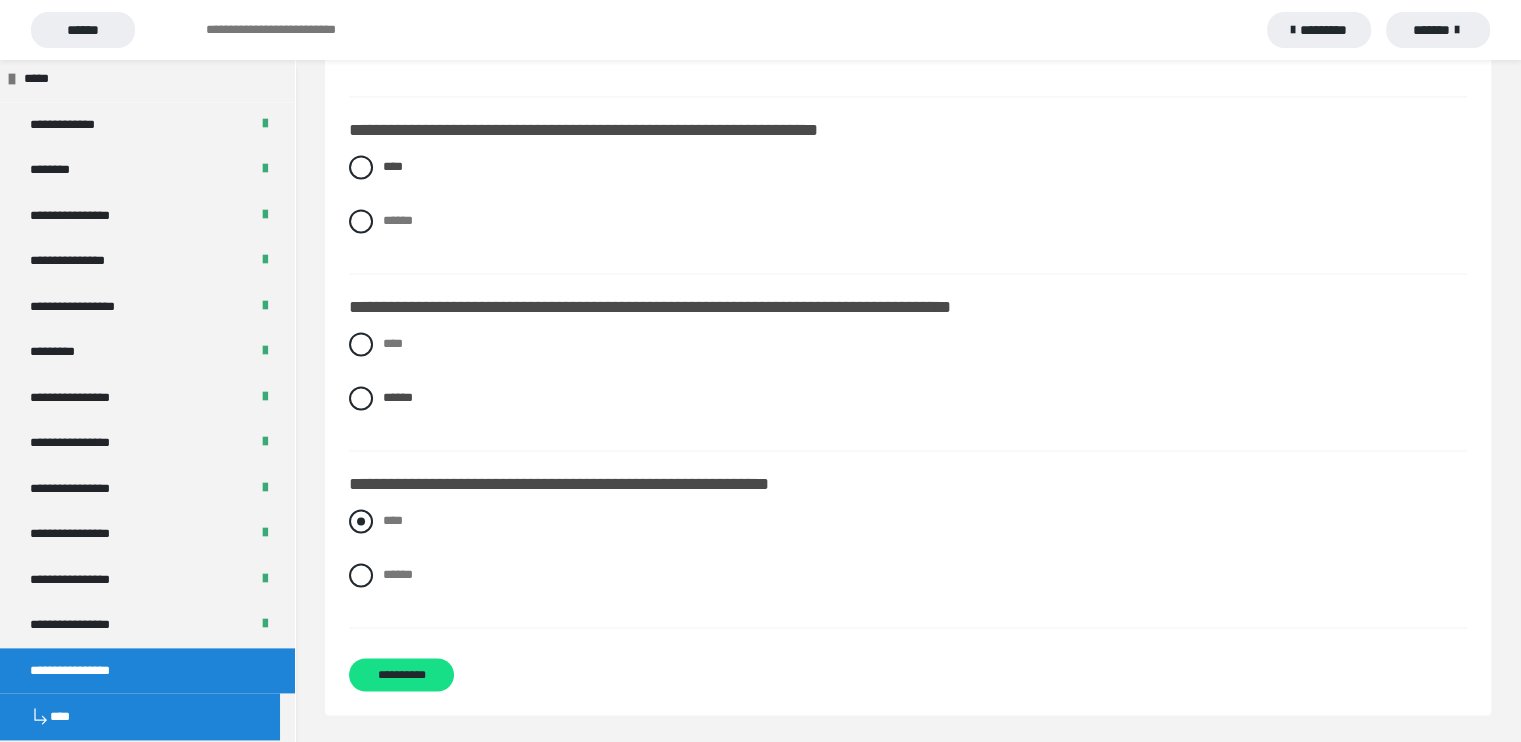click at bounding box center (361, 521) 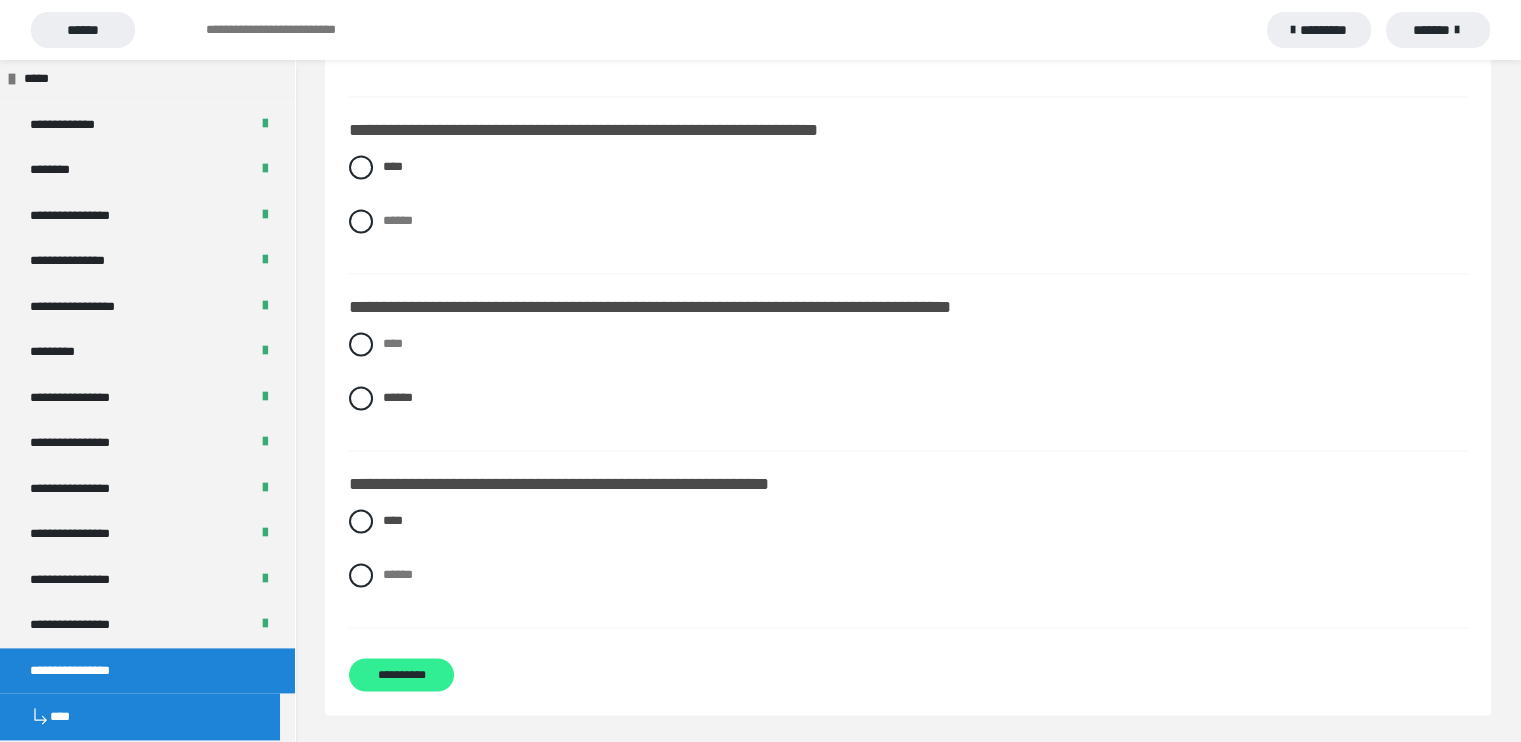 click on "**********" at bounding box center (401, 674) 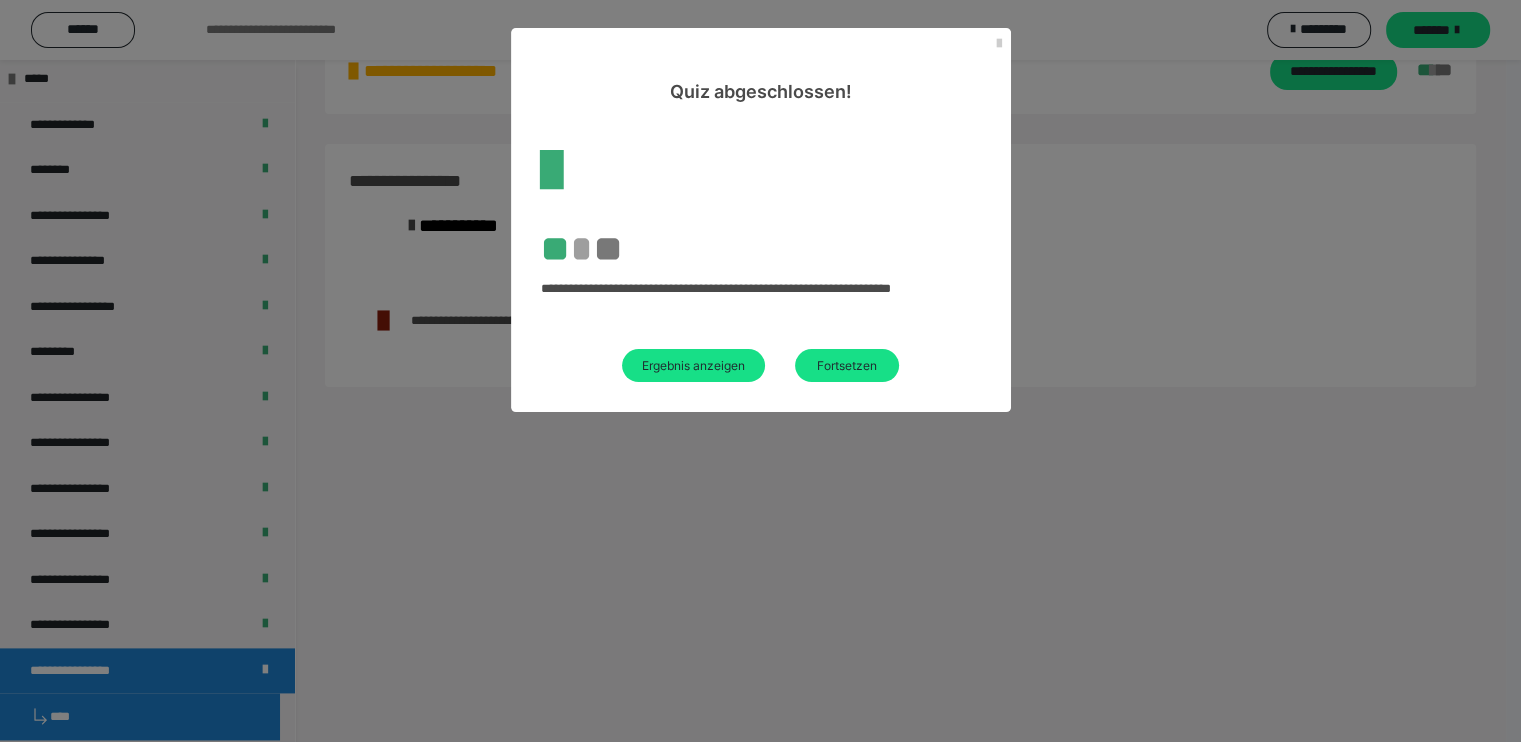 scroll, scrollTop: 60, scrollLeft: 0, axis: vertical 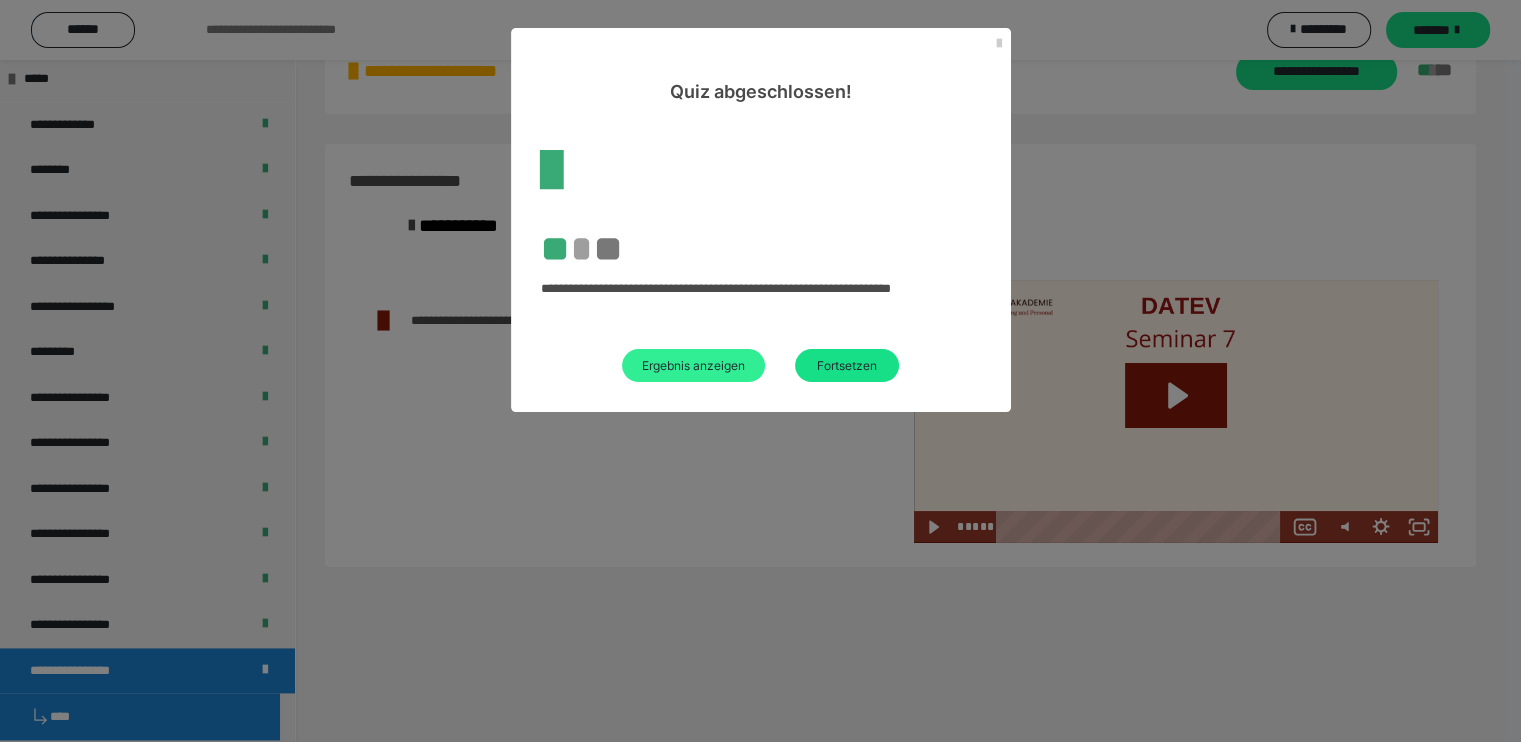 click on "Ergebnis anzeigen" at bounding box center [693, 365] 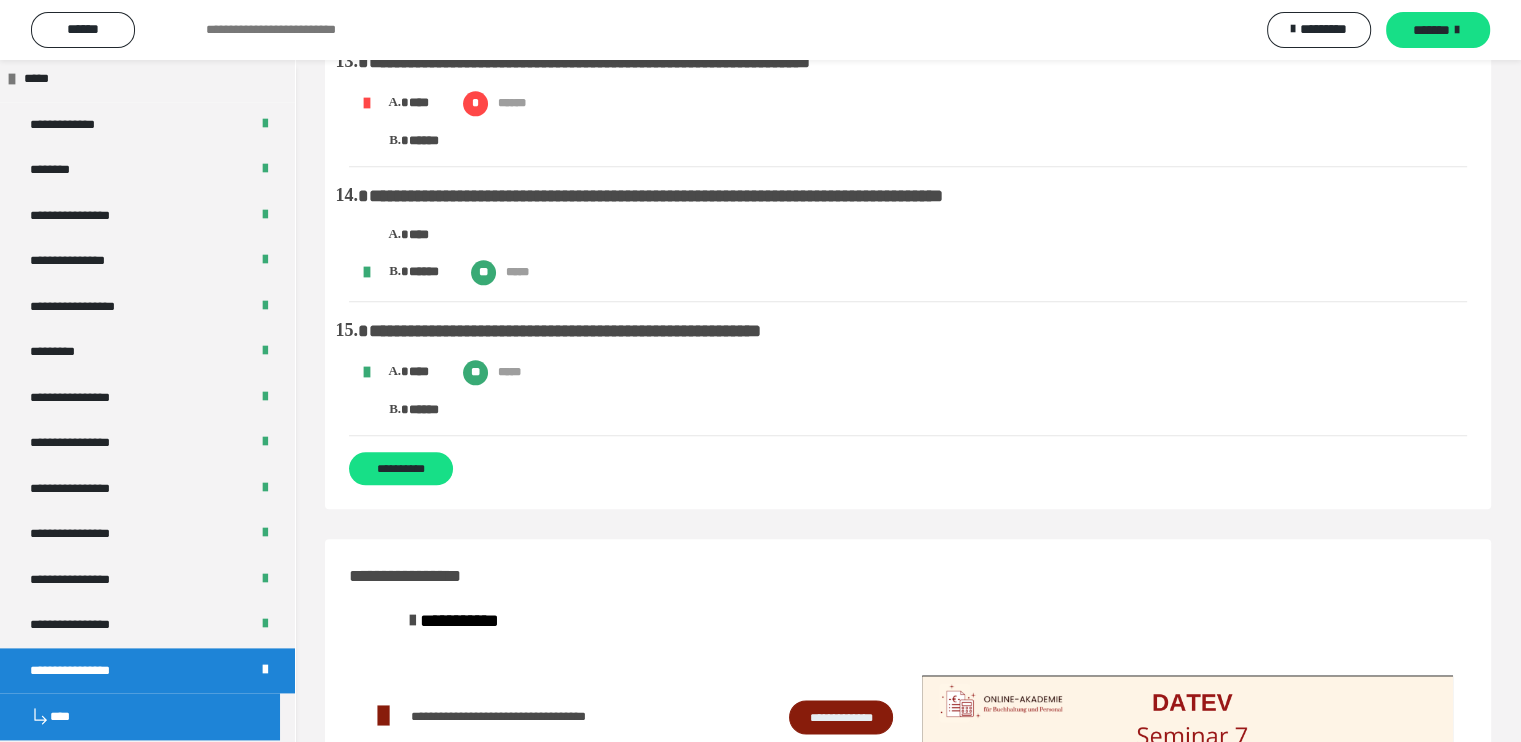 scroll, scrollTop: 2553, scrollLeft: 0, axis: vertical 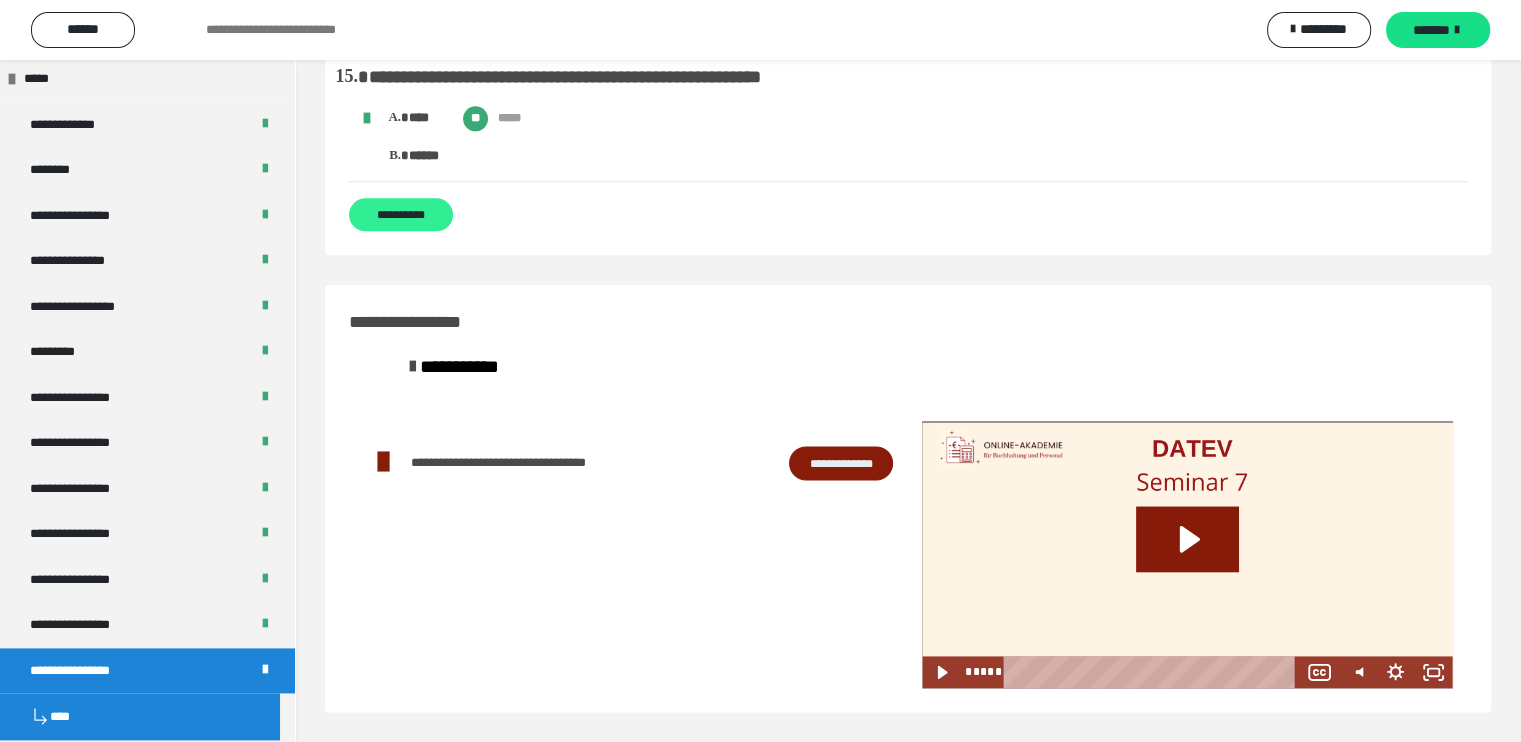 click on "**********" at bounding box center (401, 214) 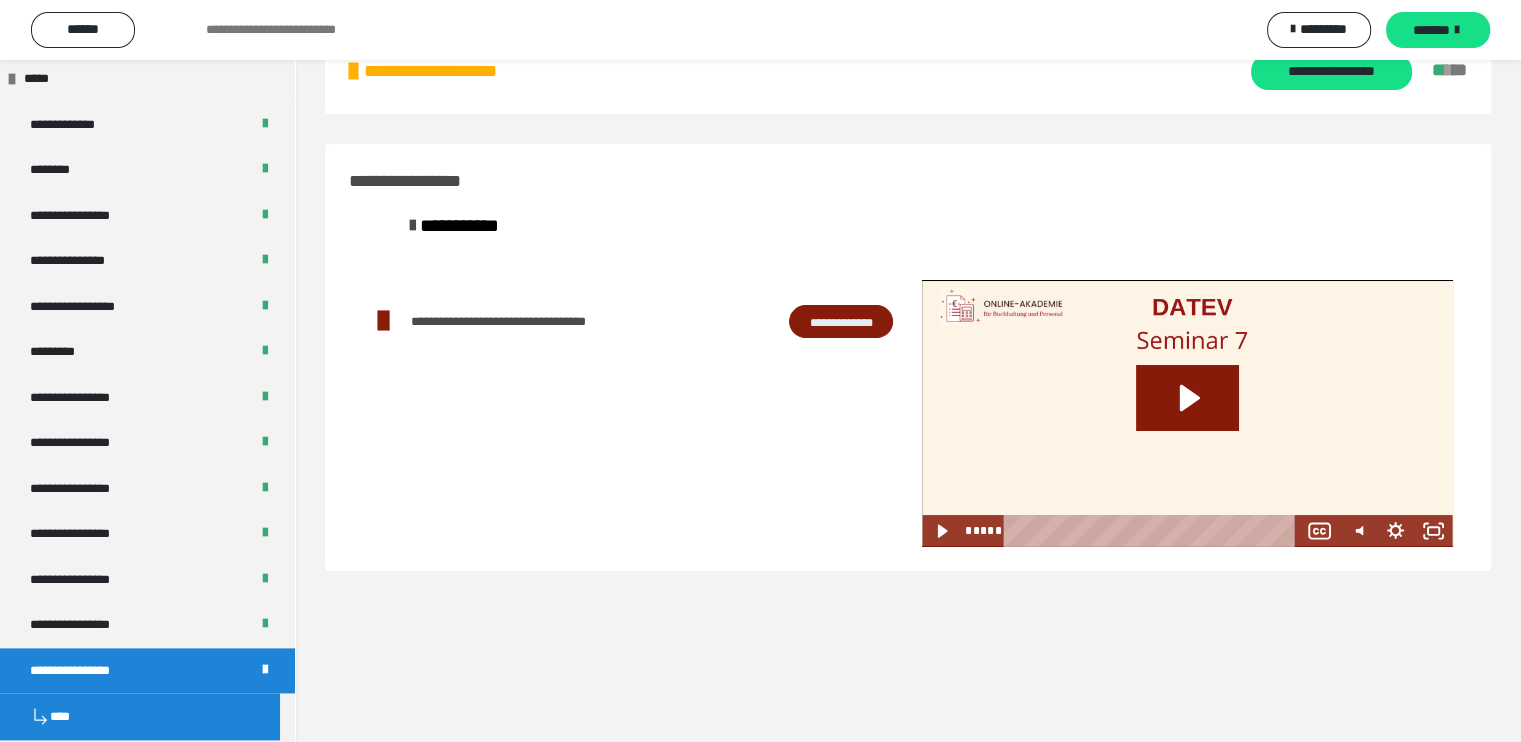 scroll, scrollTop: 0, scrollLeft: 0, axis: both 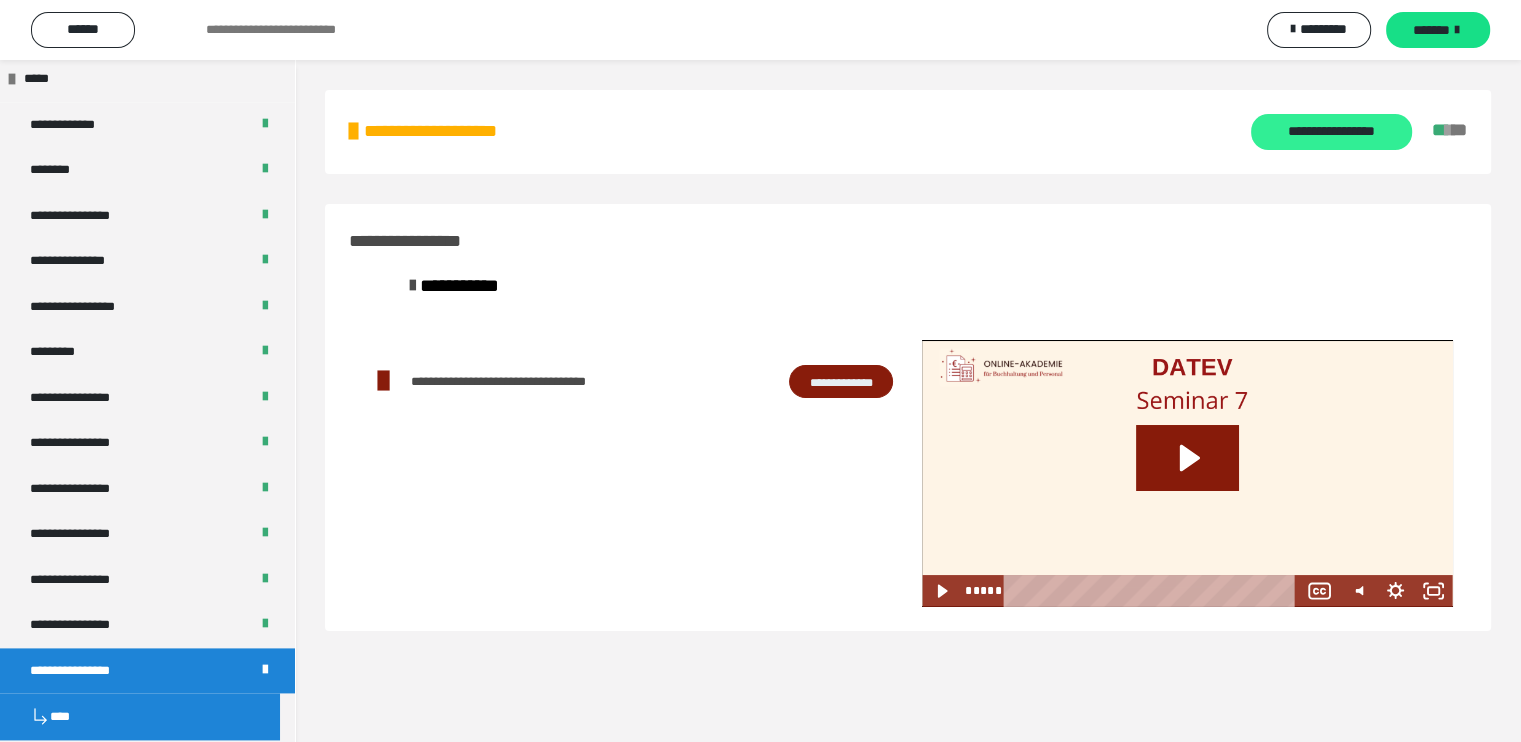 click on "**********" at bounding box center [1331, 132] 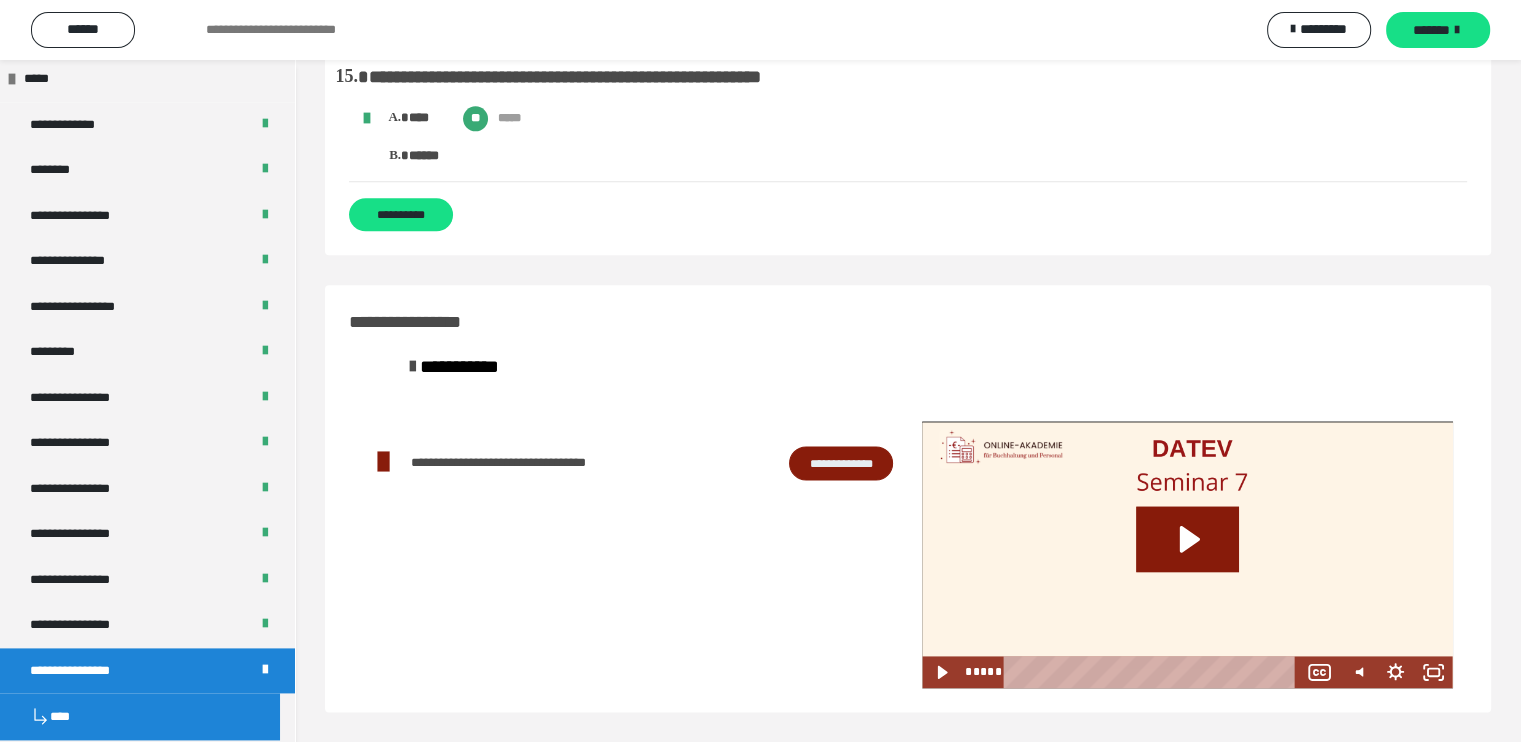 scroll, scrollTop: 2453, scrollLeft: 0, axis: vertical 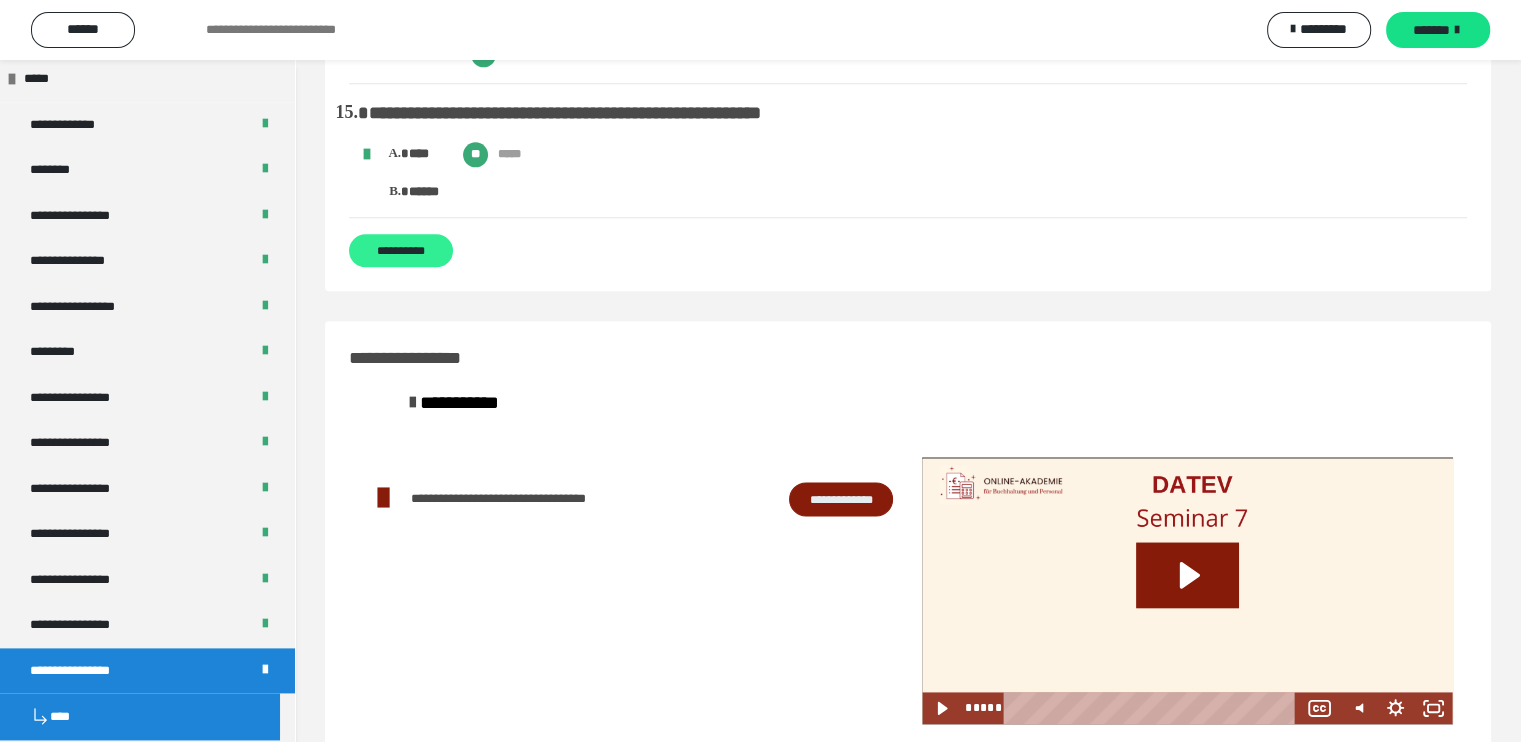 click on "**********" at bounding box center (401, 250) 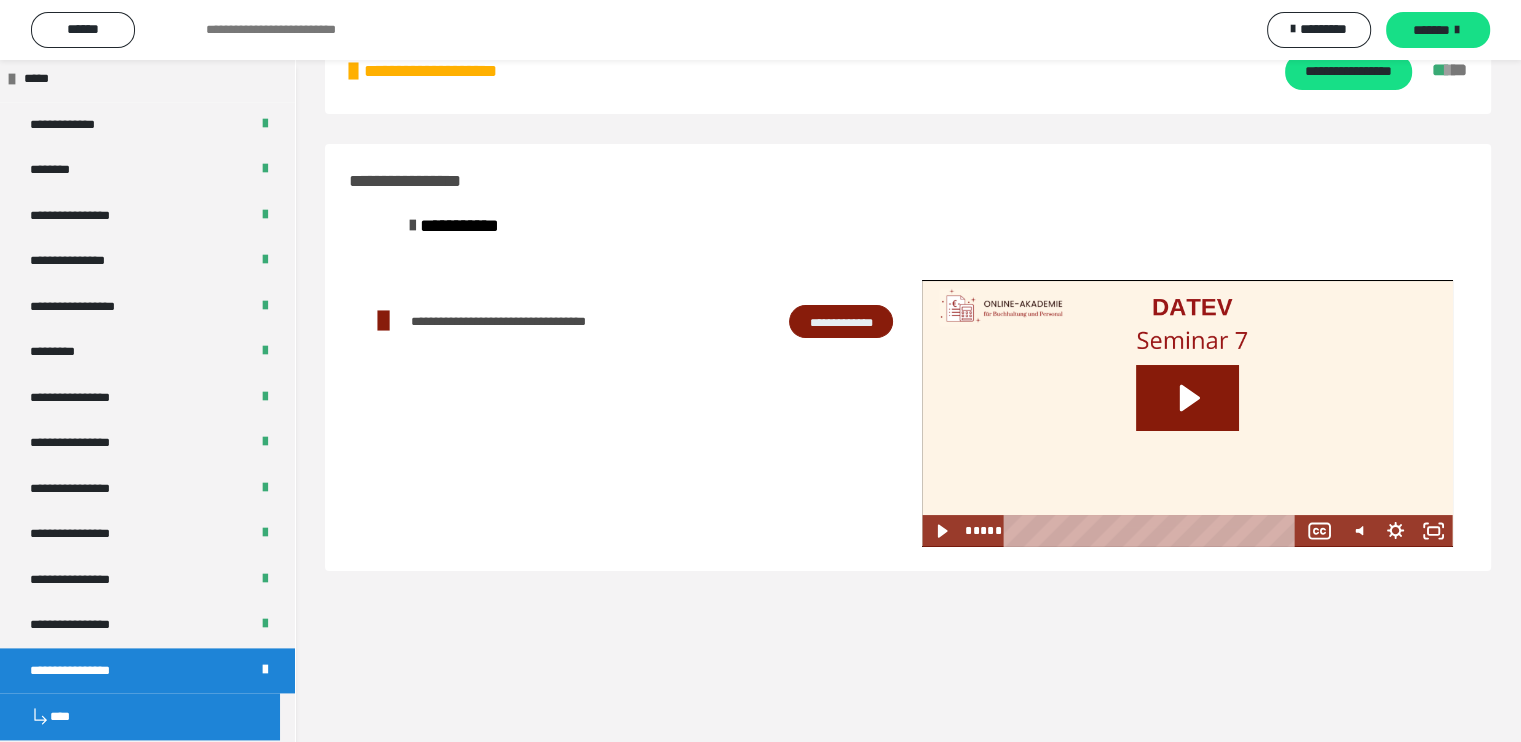 scroll, scrollTop: 0, scrollLeft: 0, axis: both 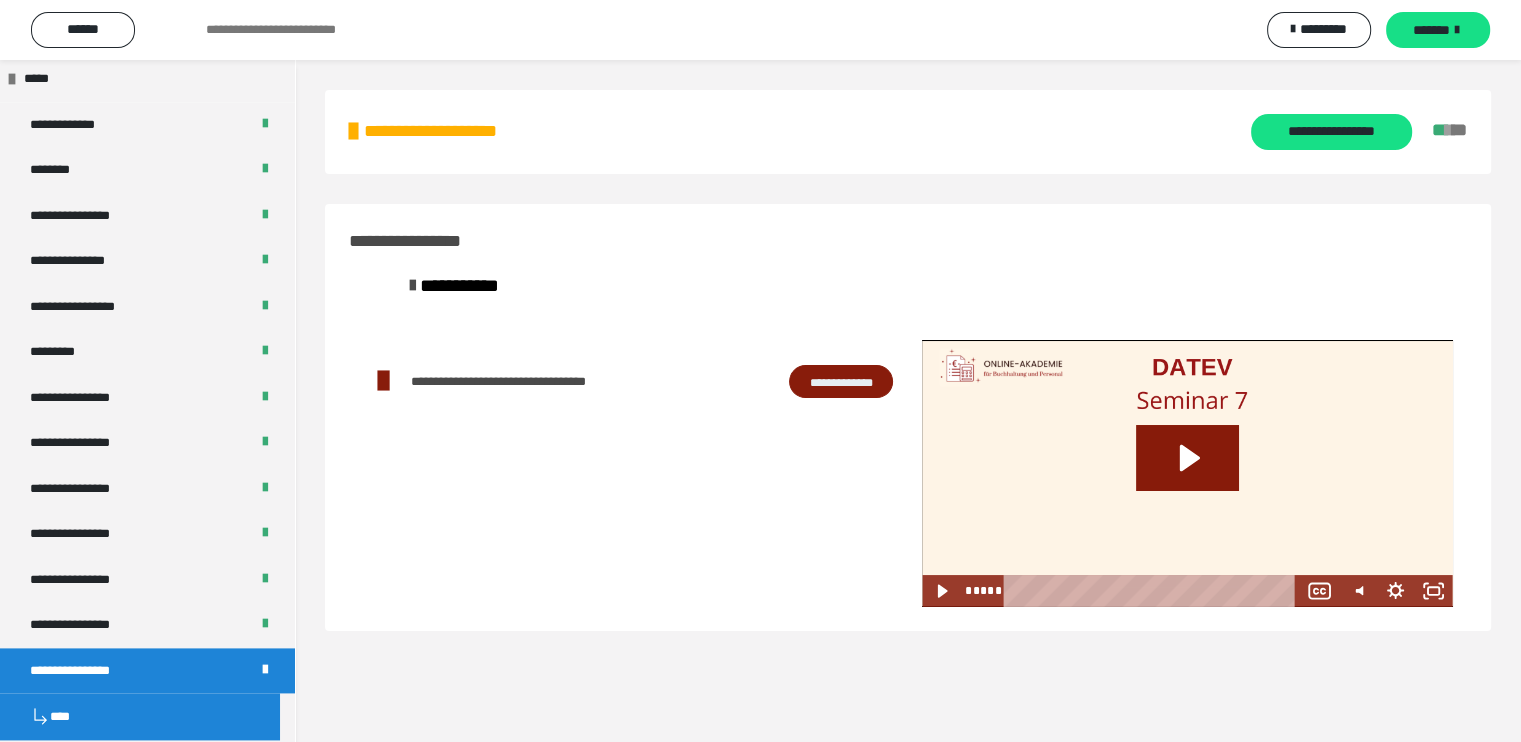 click on "**********" at bounding box center (457, 131) 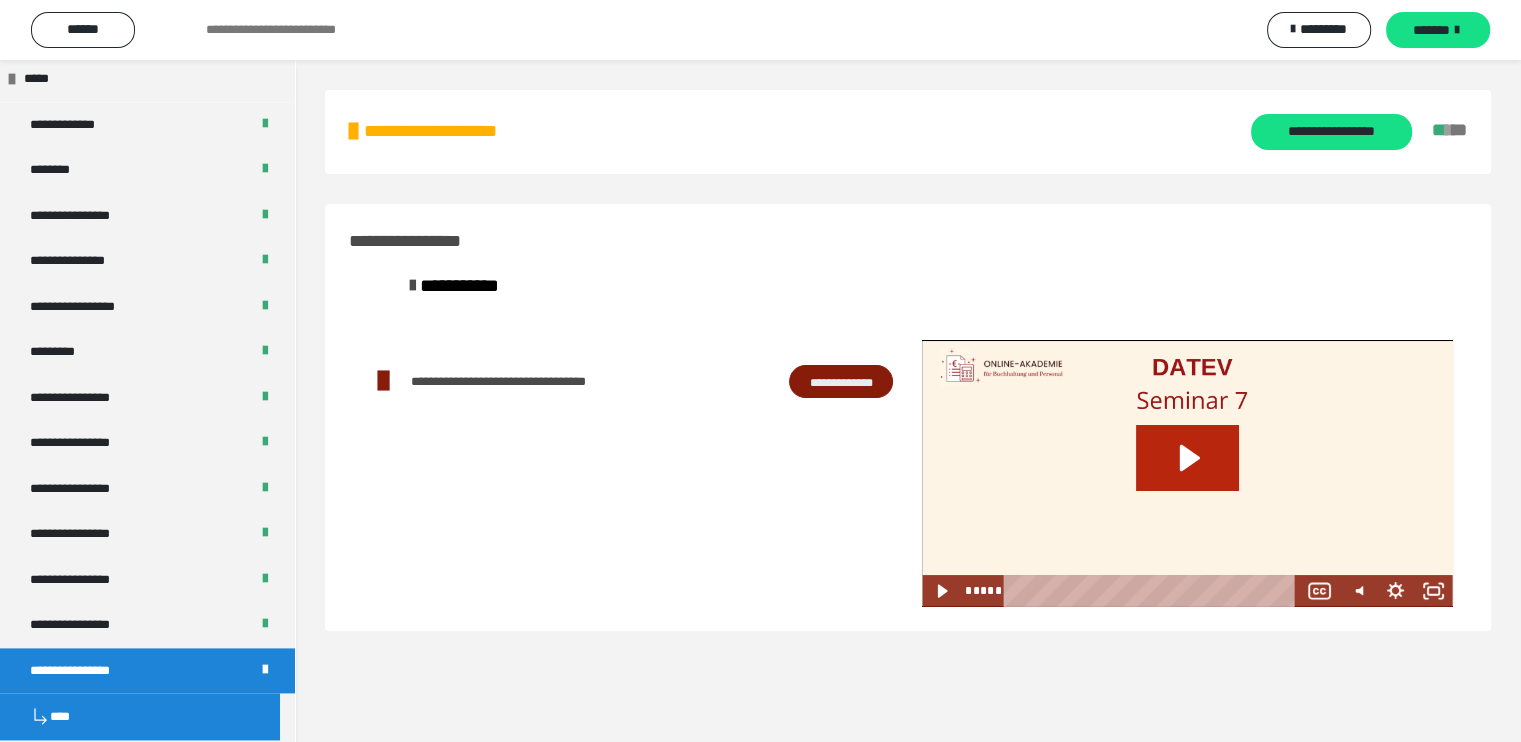 click 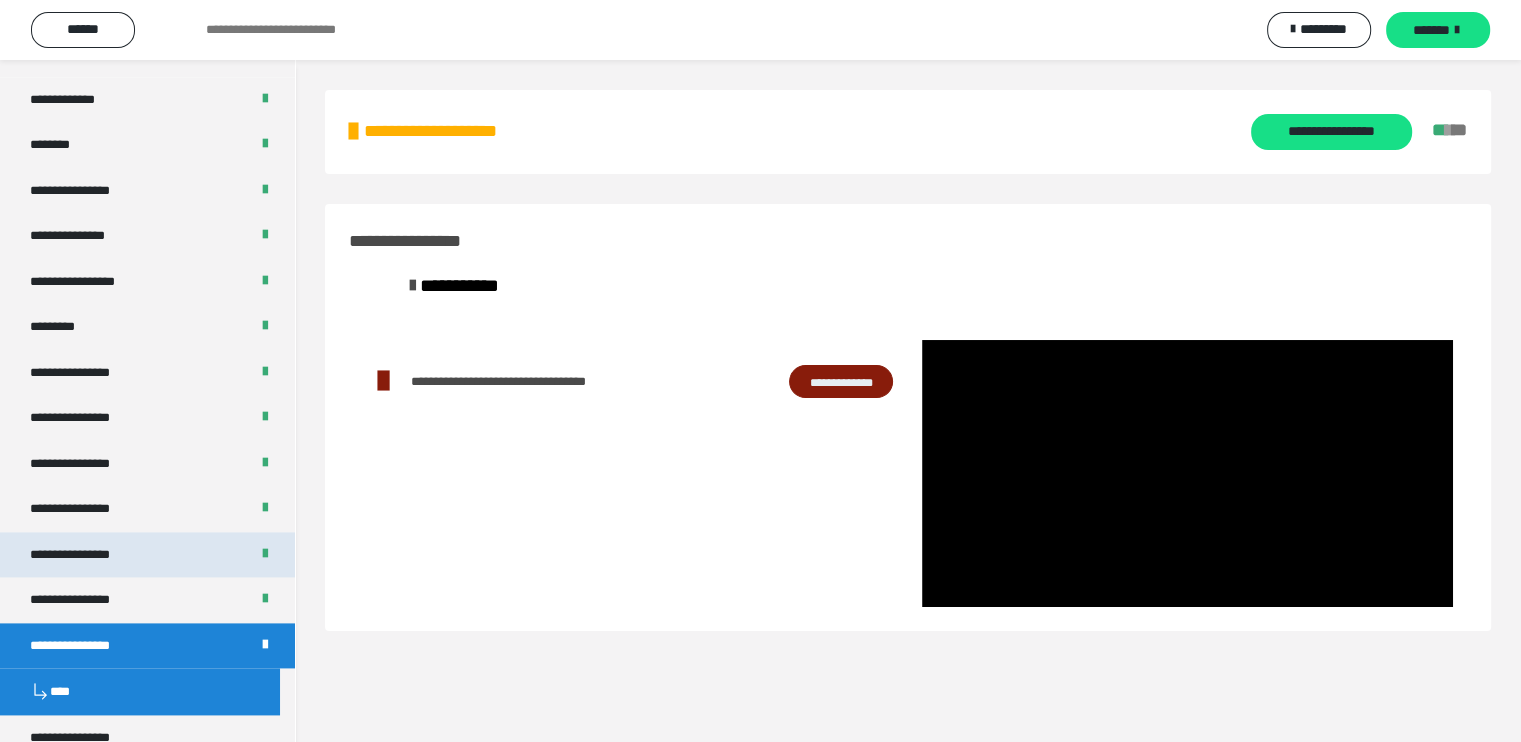 scroll, scrollTop: 2519, scrollLeft: 0, axis: vertical 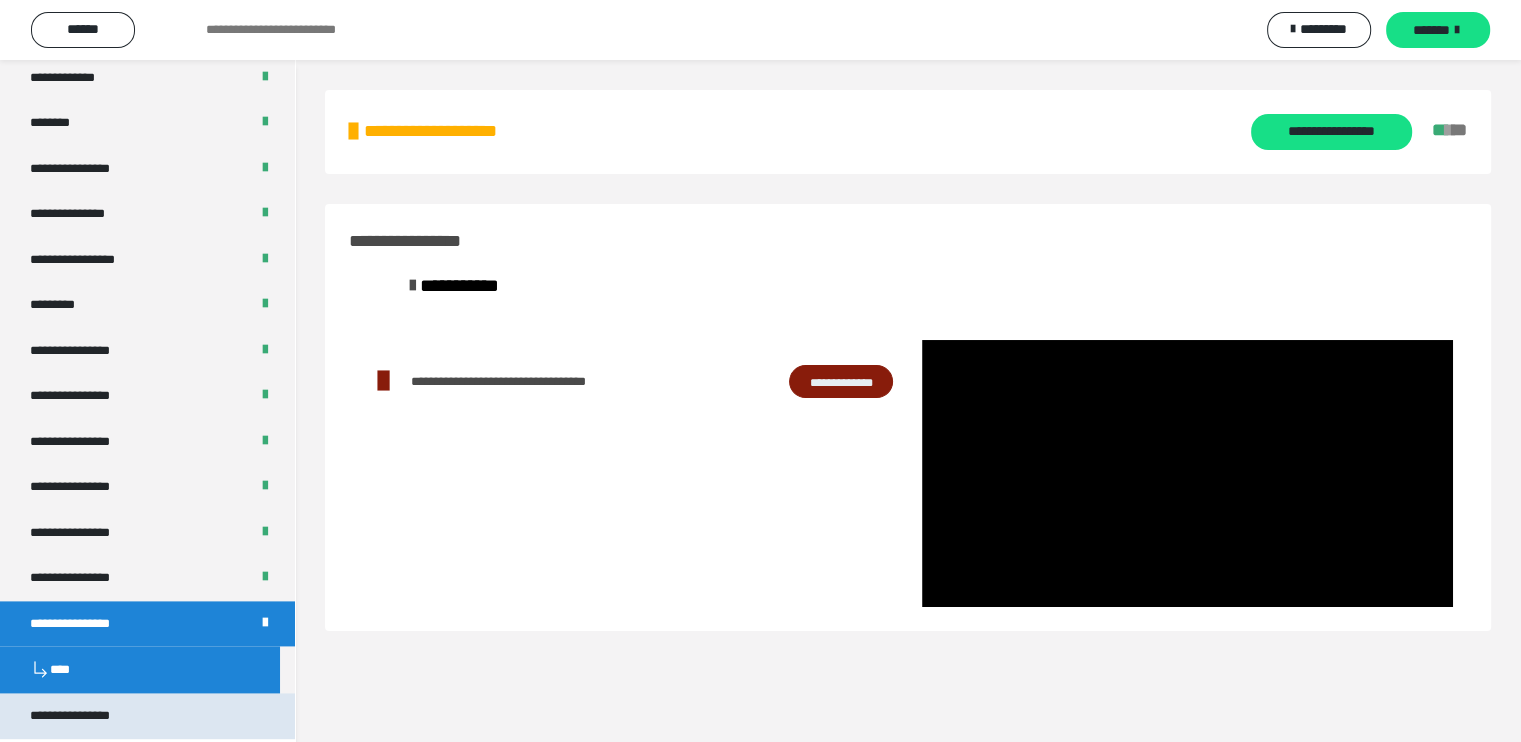 click on "**********" at bounding box center (147, 716) 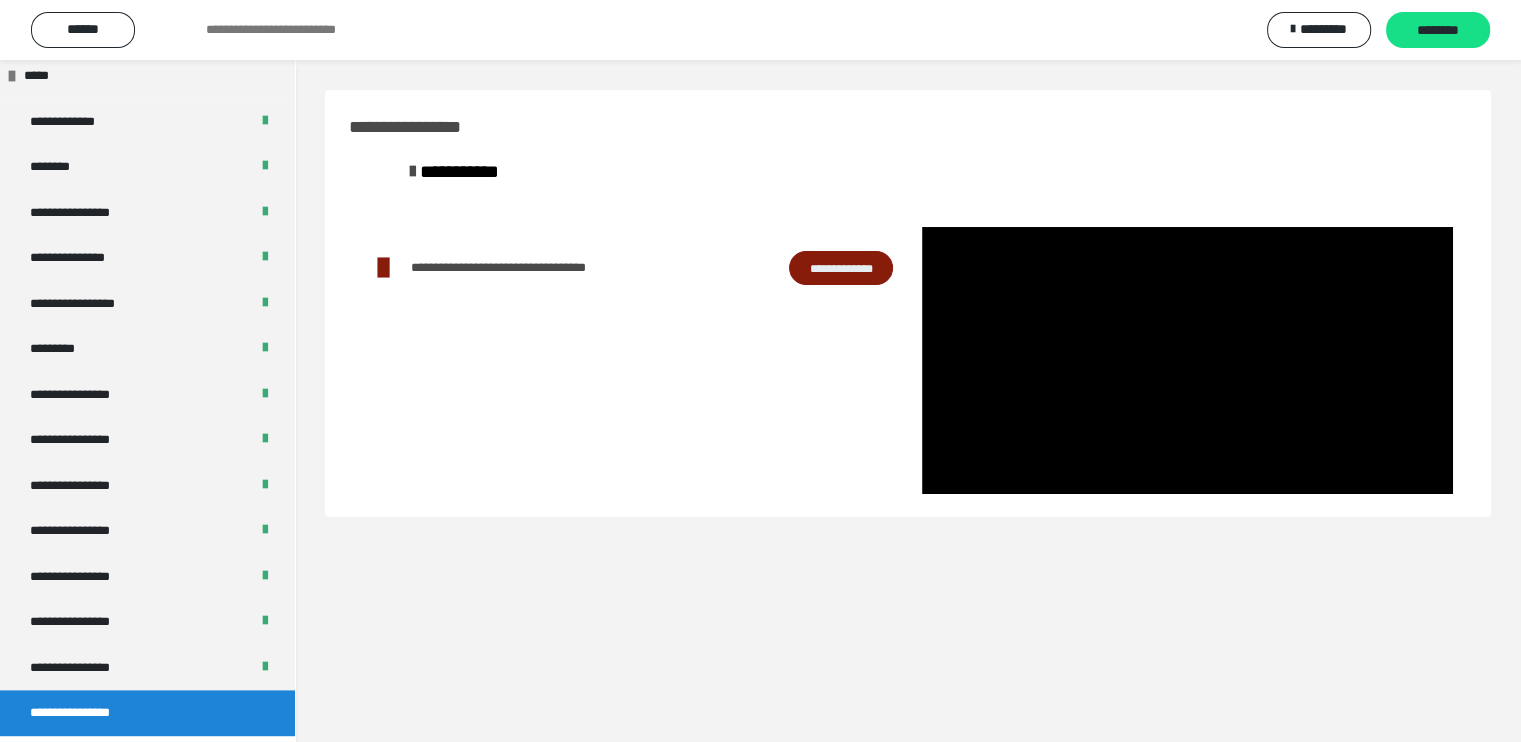 scroll, scrollTop: 2472, scrollLeft: 0, axis: vertical 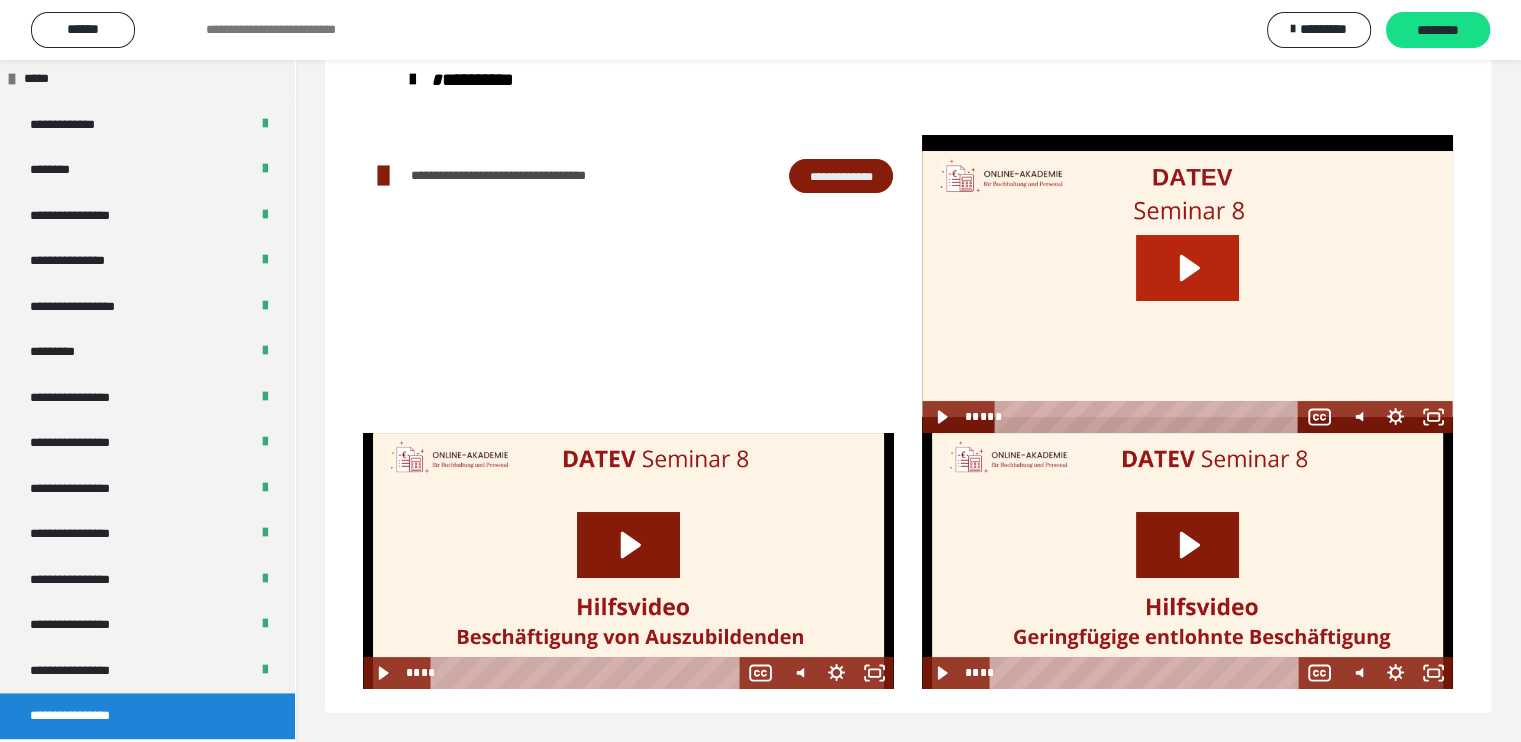 click 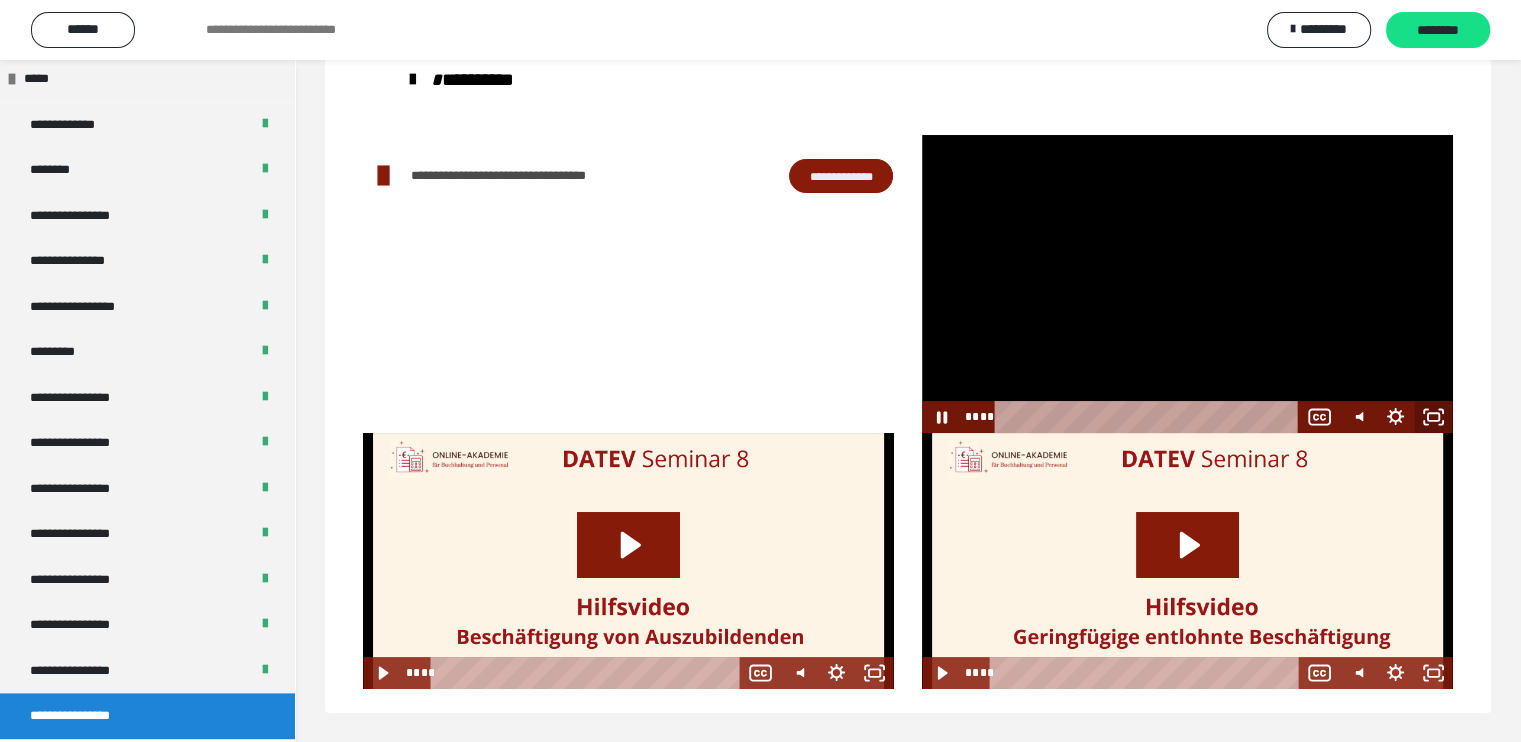 click 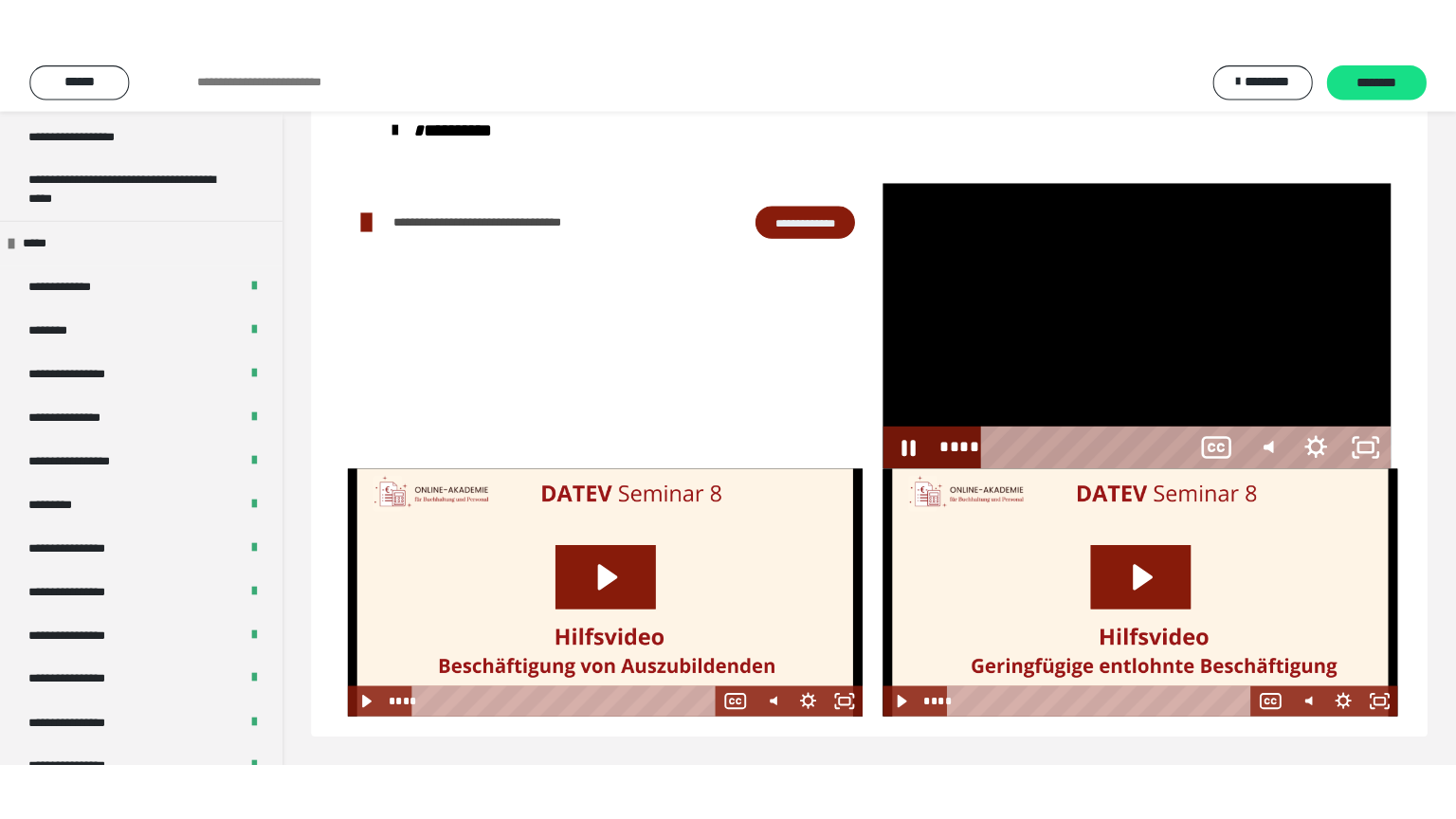 scroll, scrollTop: 57, scrollLeft: 0, axis: vertical 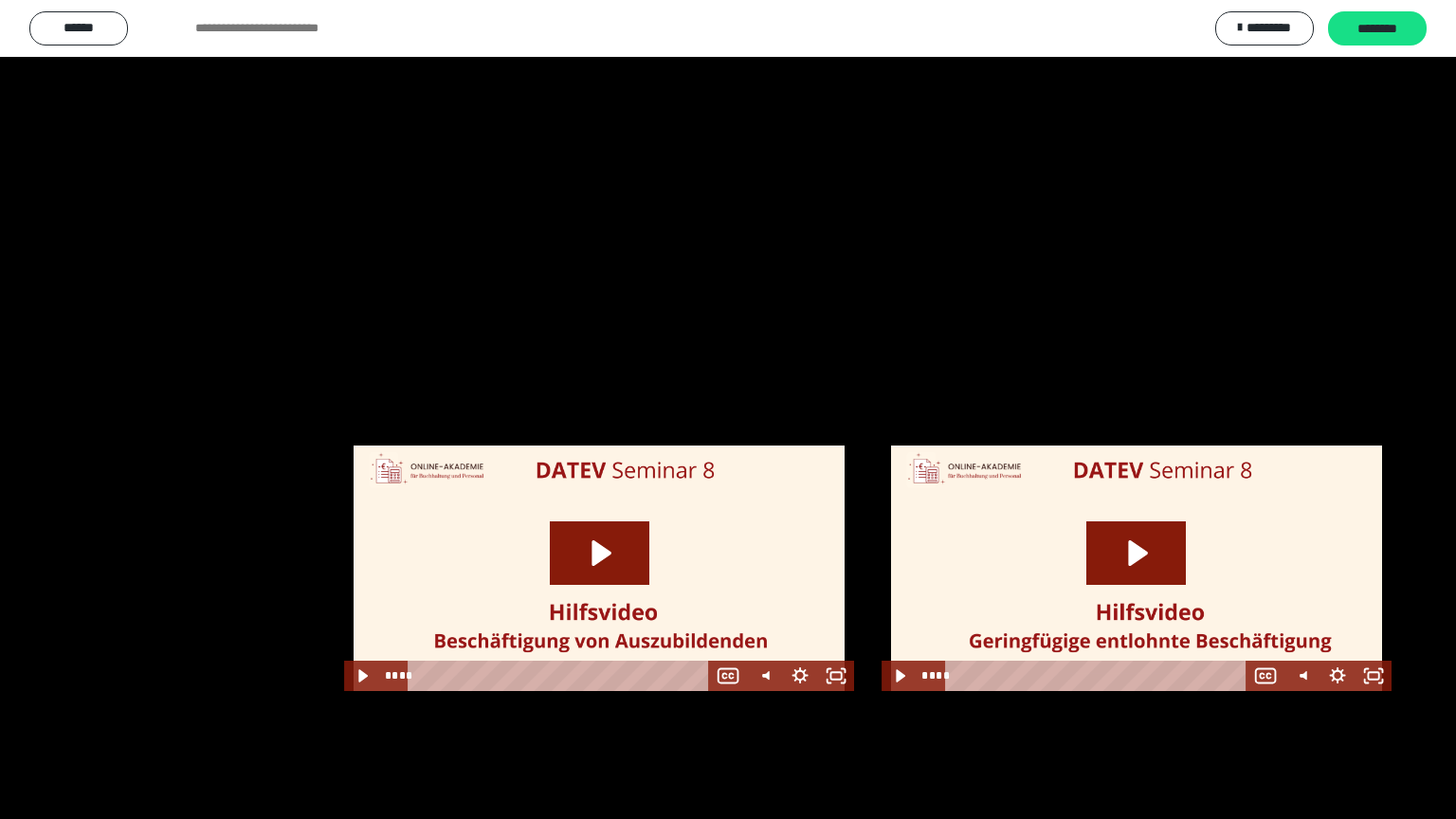 click at bounding box center (728, 410) 